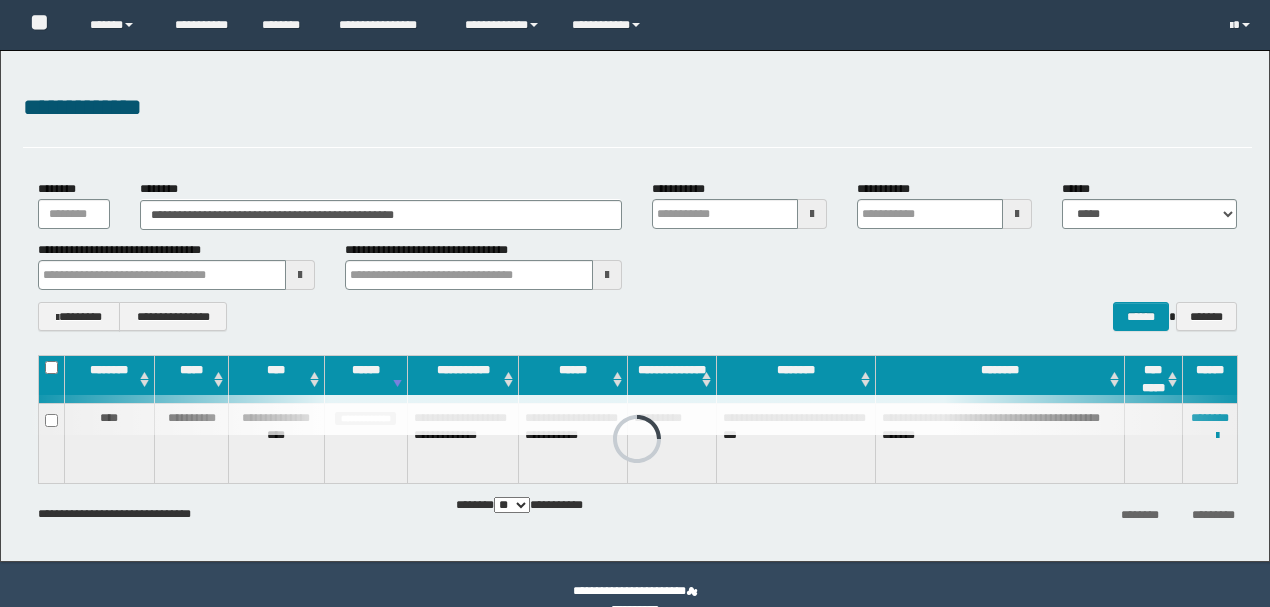 scroll, scrollTop: 32, scrollLeft: 0, axis: vertical 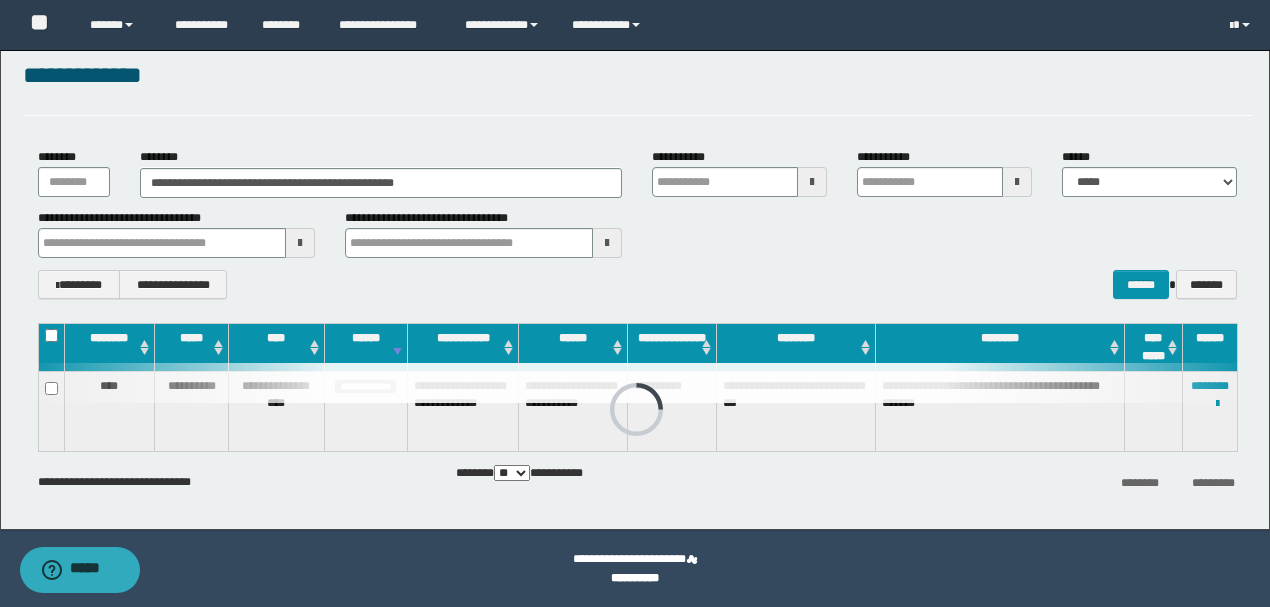 click on "**********" at bounding box center (635, 274) 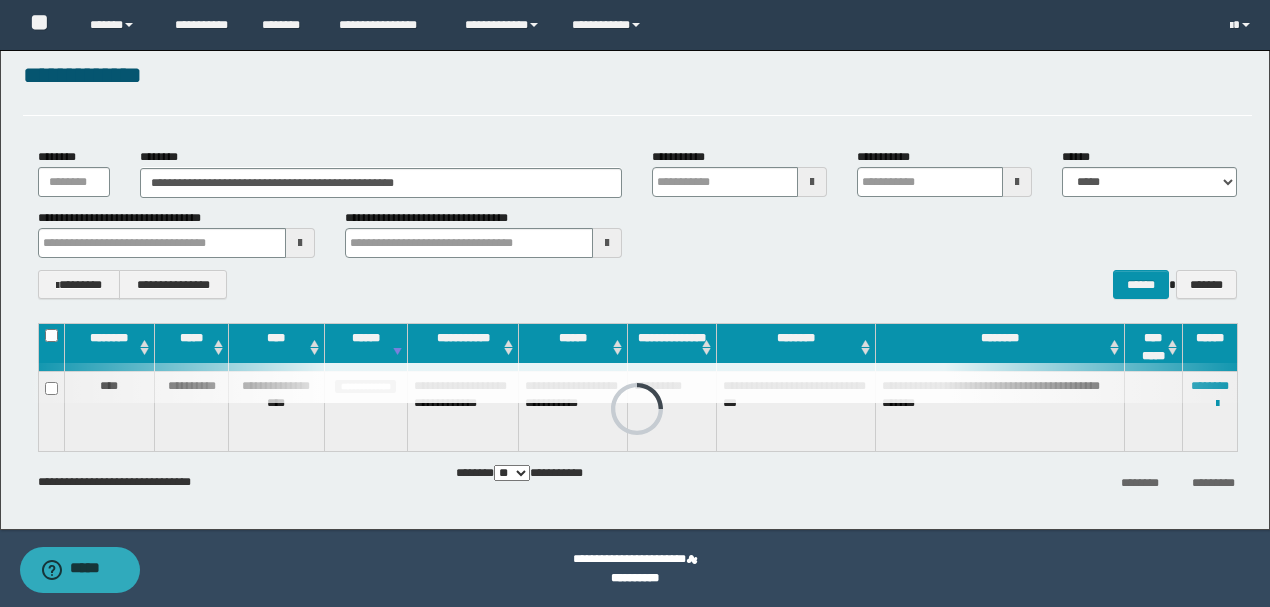 click on "**********" at bounding box center (637, 223) 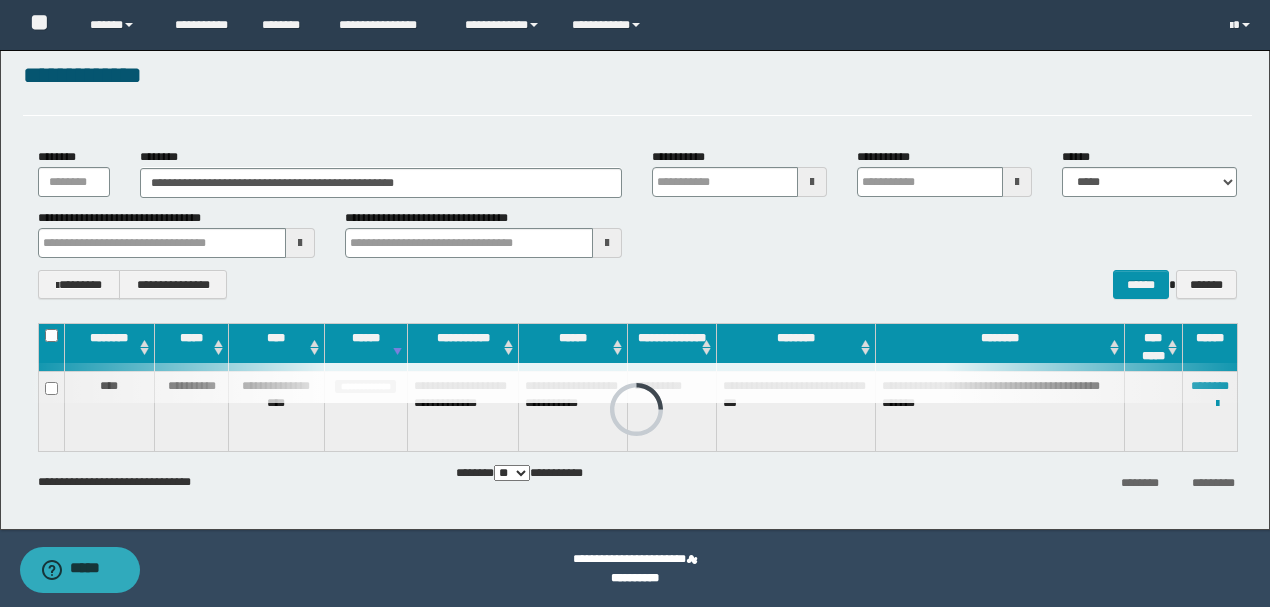 click on "**********" at bounding box center (635, 274) 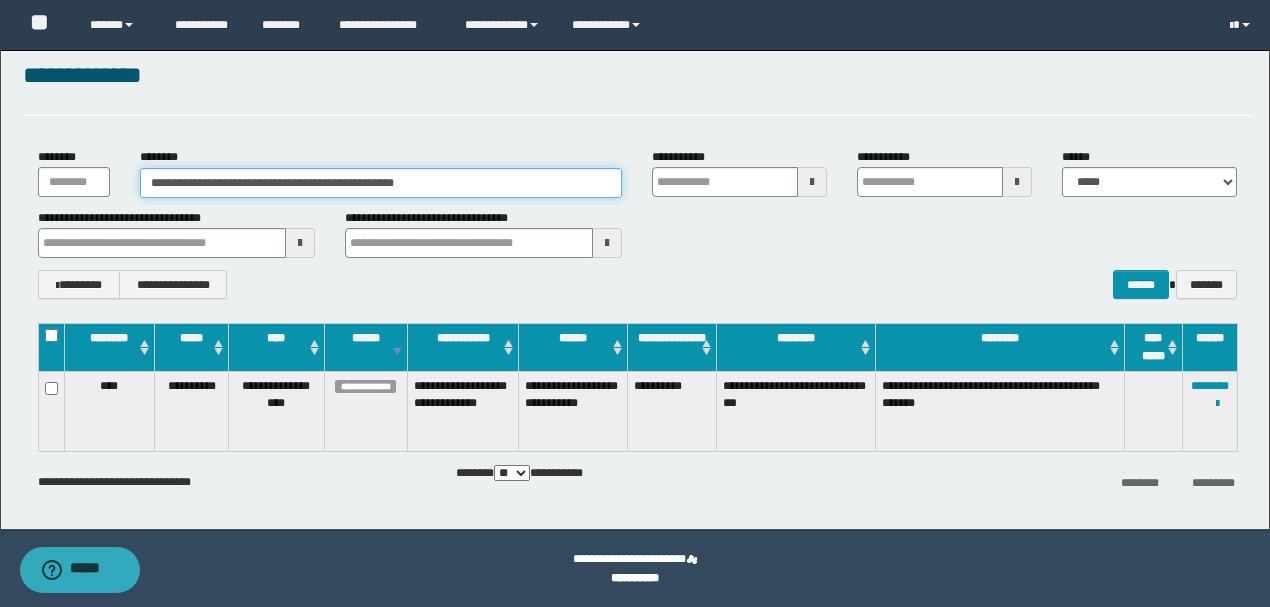 drag, startPoint x: 519, startPoint y: 182, endPoint x: 10, endPoint y: 198, distance: 509.2514 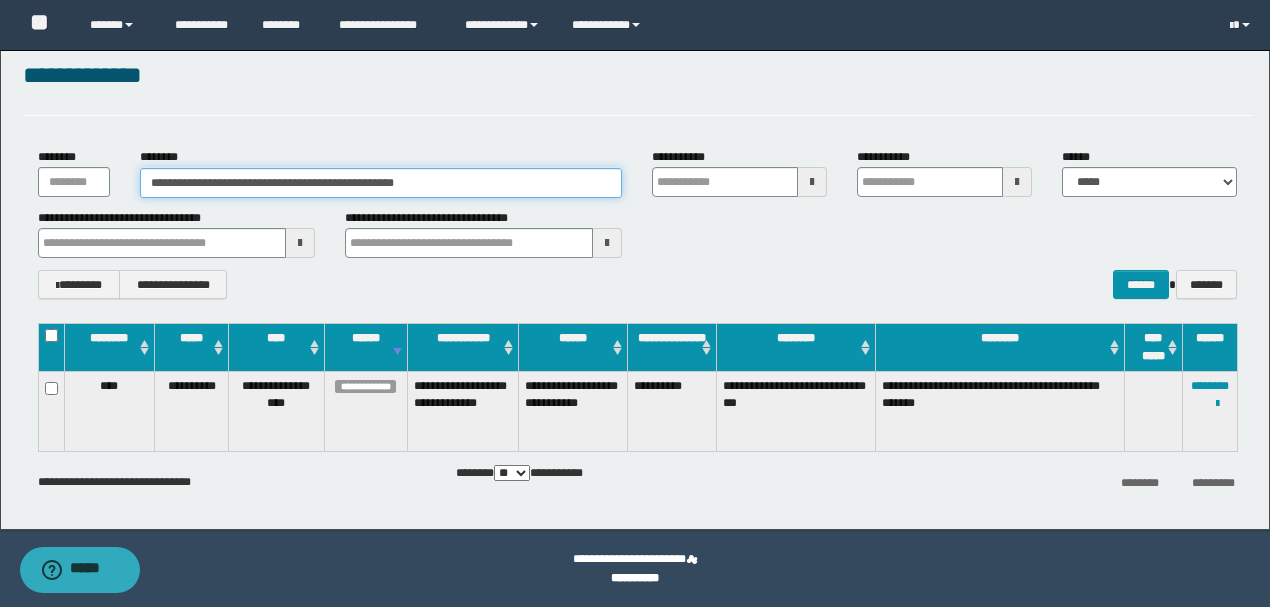paste 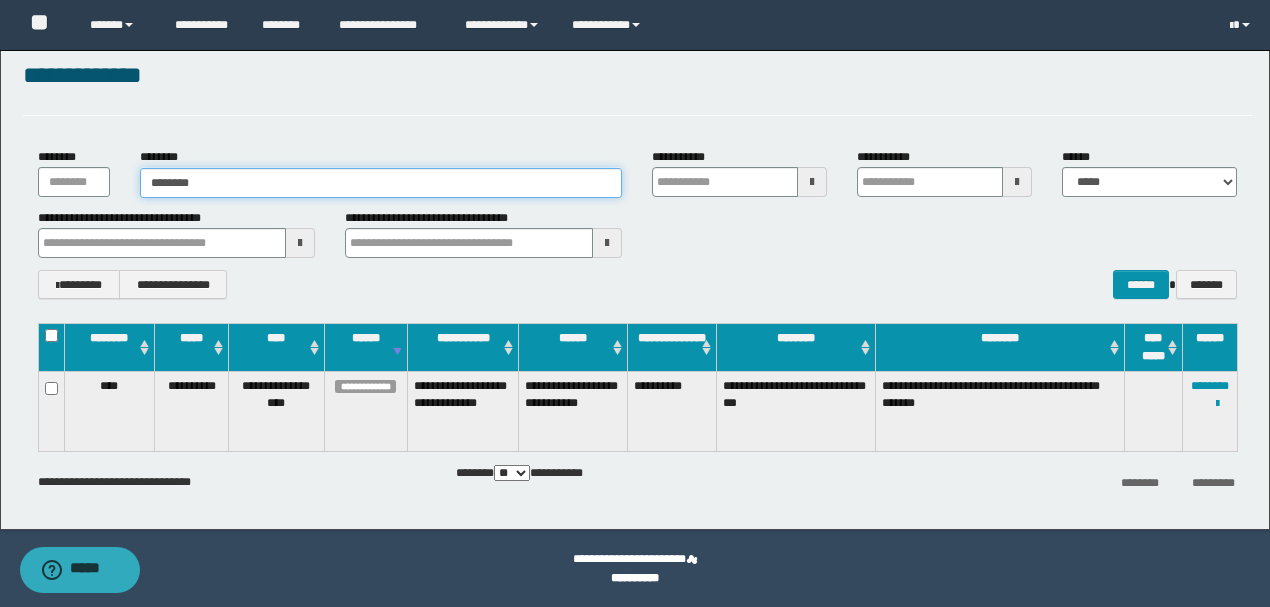 type on "********" 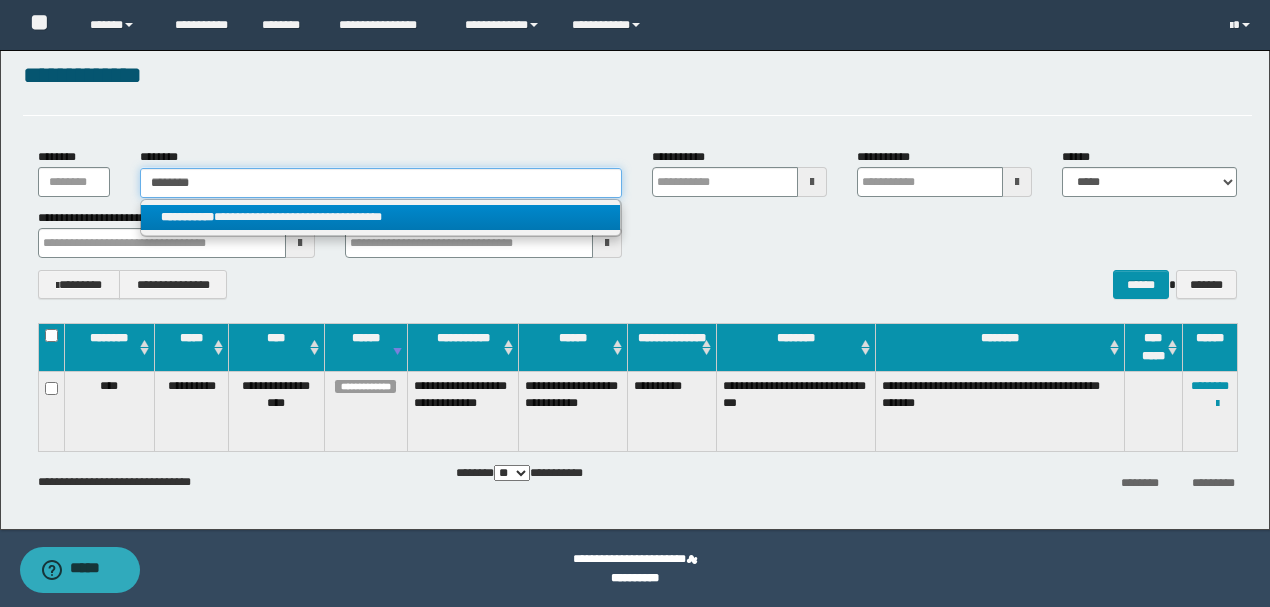 type on "********" 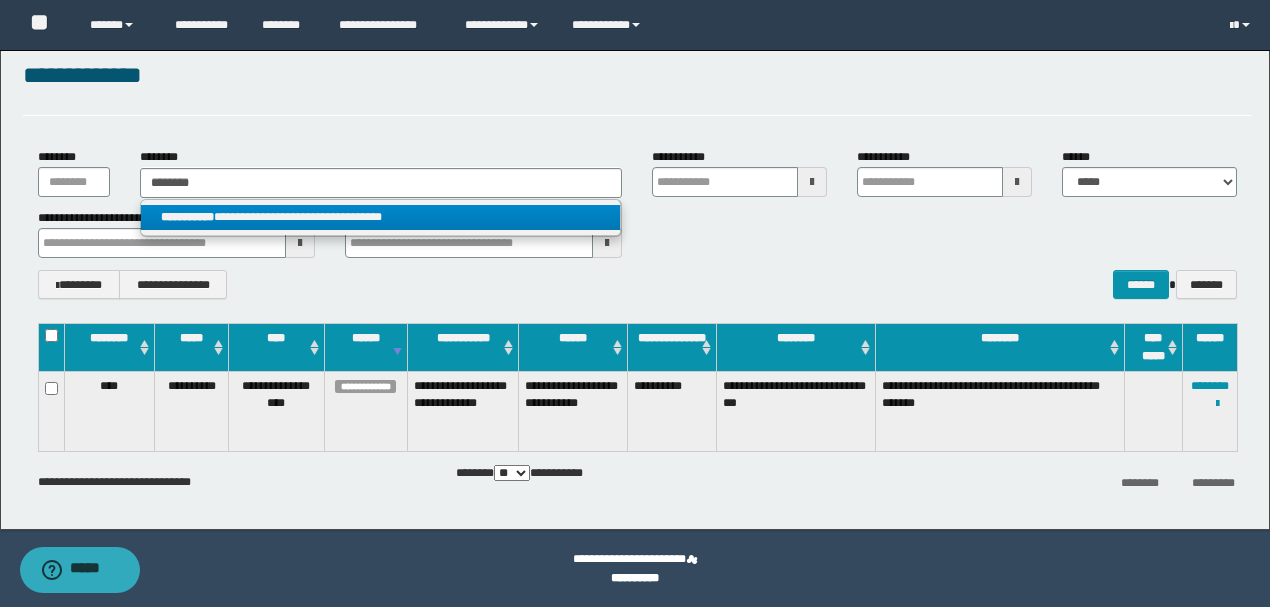 click on "**********" at bounding box center [380, 217] 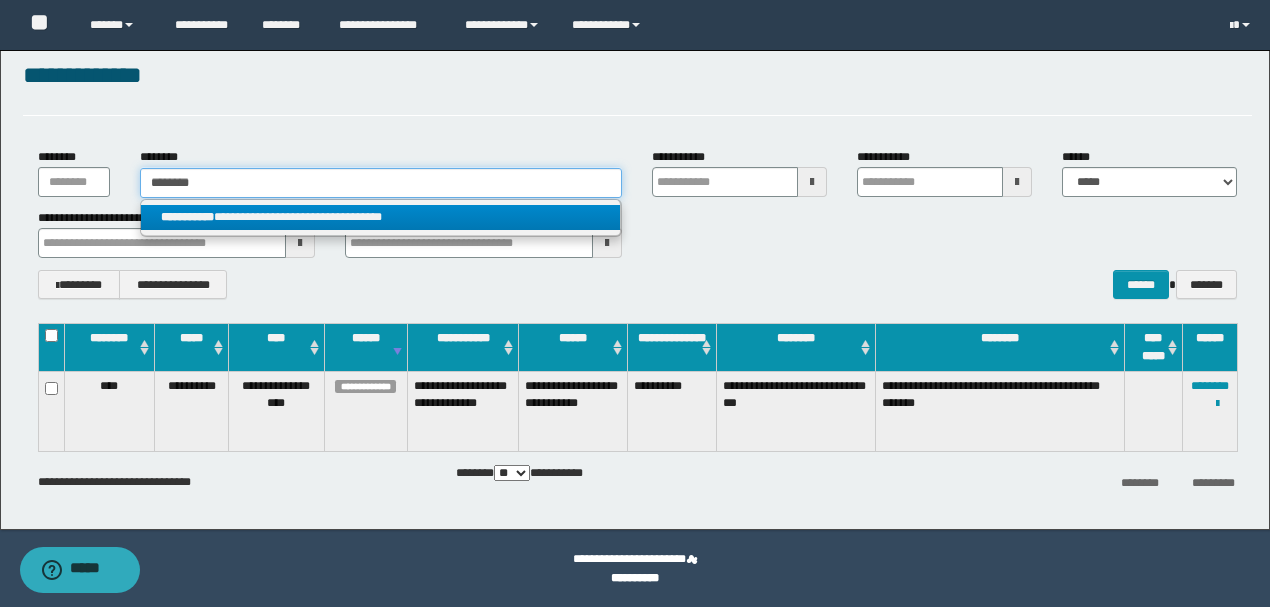 type 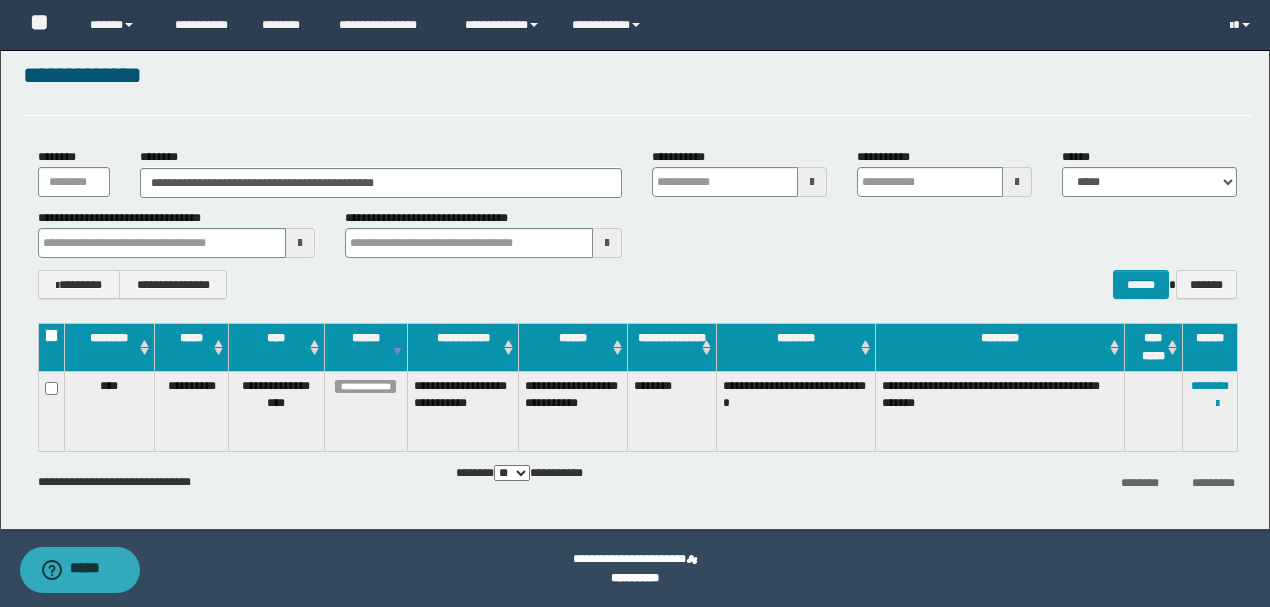 click on "**********" at bounding box center (637, 284) 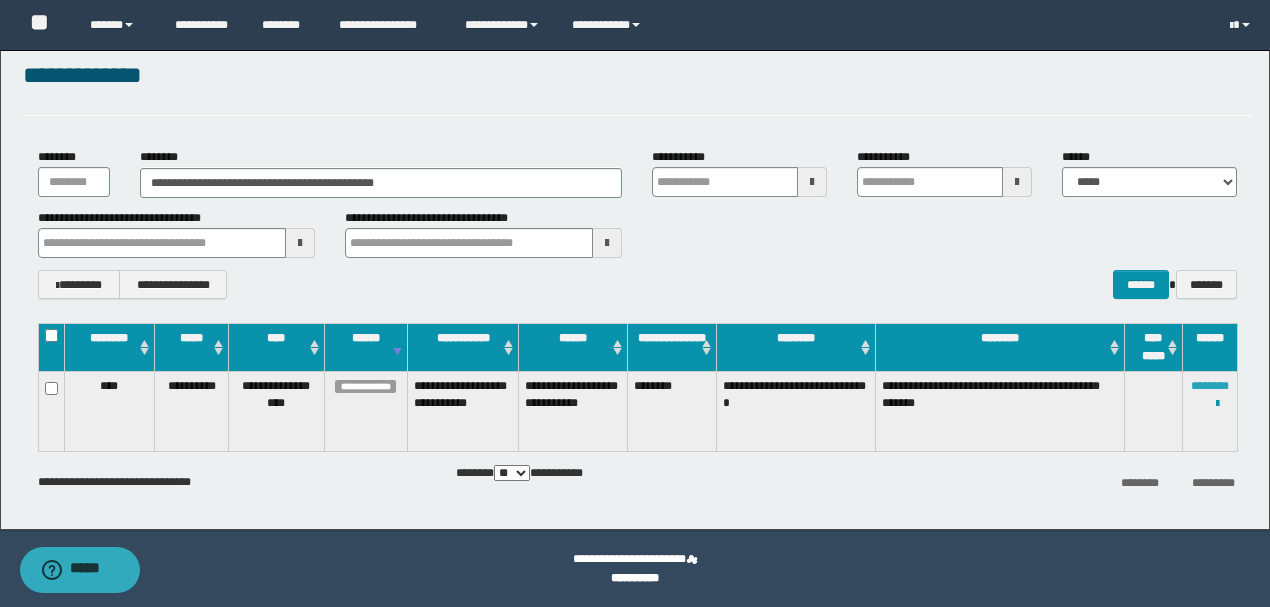 click on "********" at bounding box center (1210, 386) 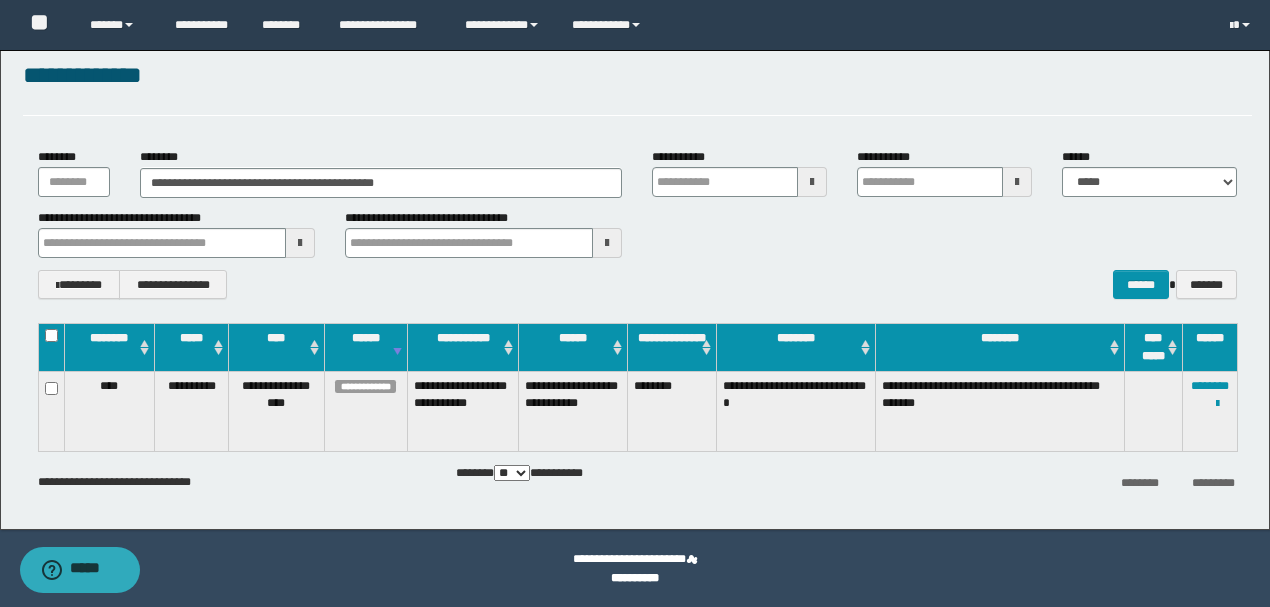 click on "**********" at bounding box center [637, 223] 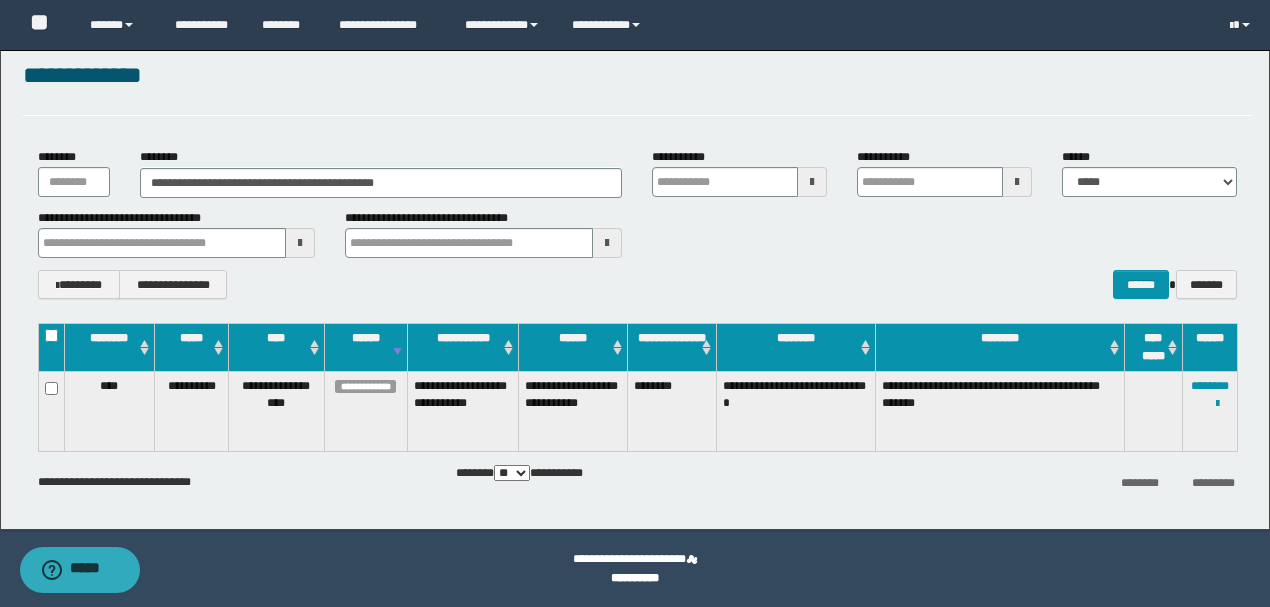 drag, startPoint x: 188, startPoint y: 530, endPoint x: 156, endPoint y: 464, distance: 73.34848 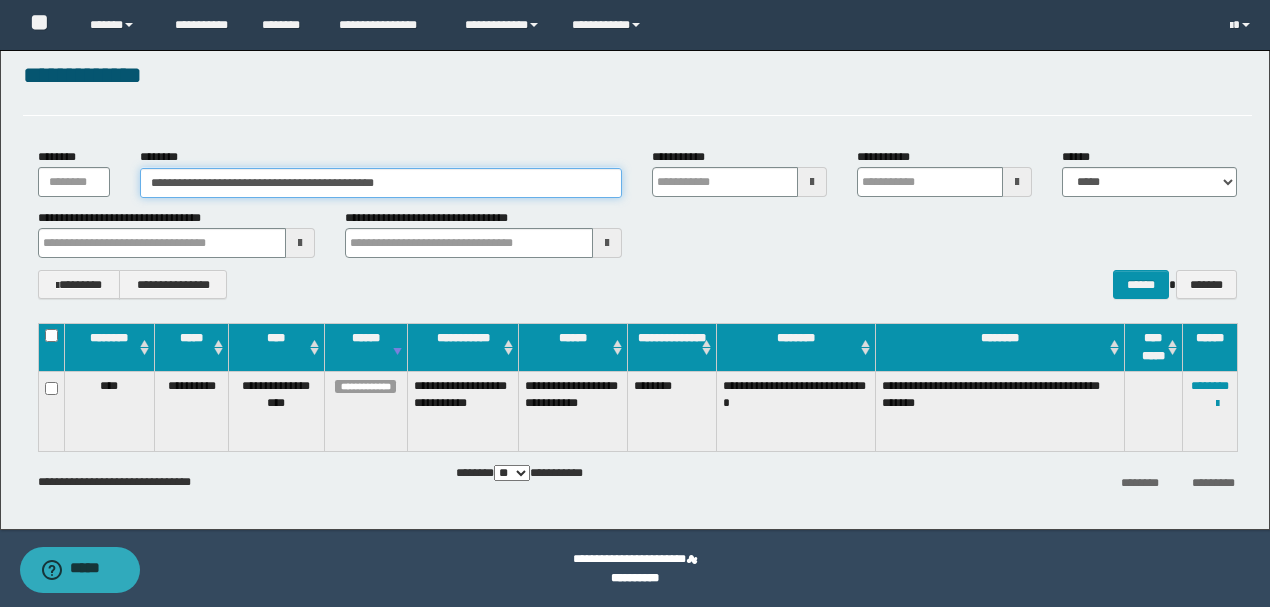 drag, startPoint x: 492, startPoint y: 174, endPoint x: 0, endPoint y: 204, distance: 492.9138 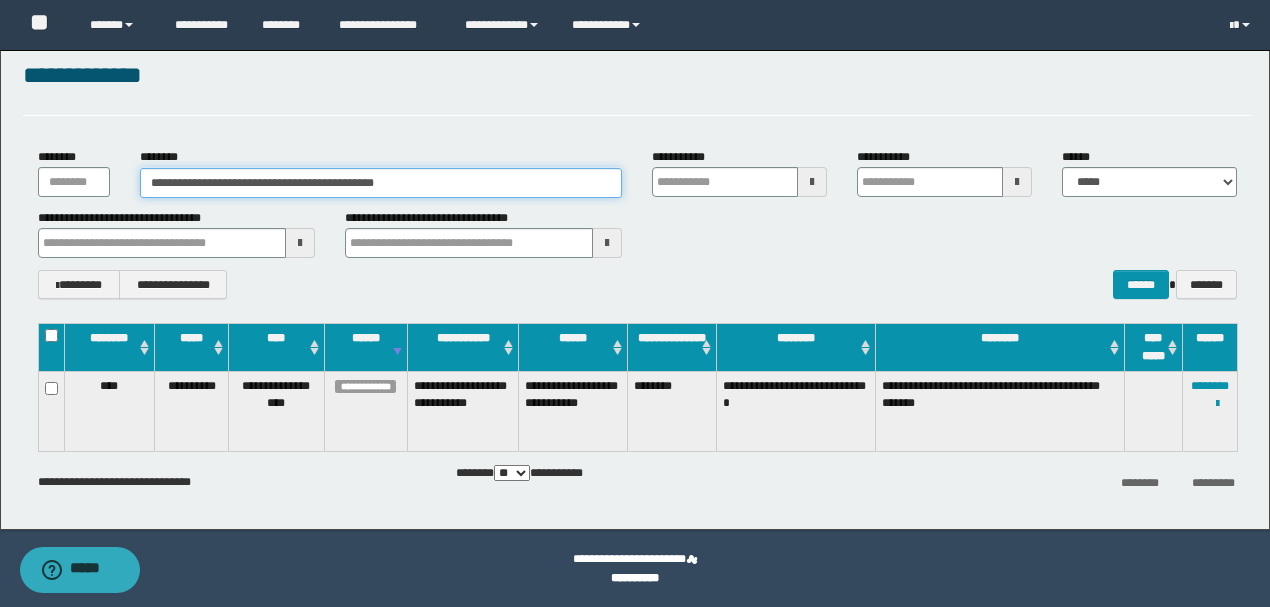 paste 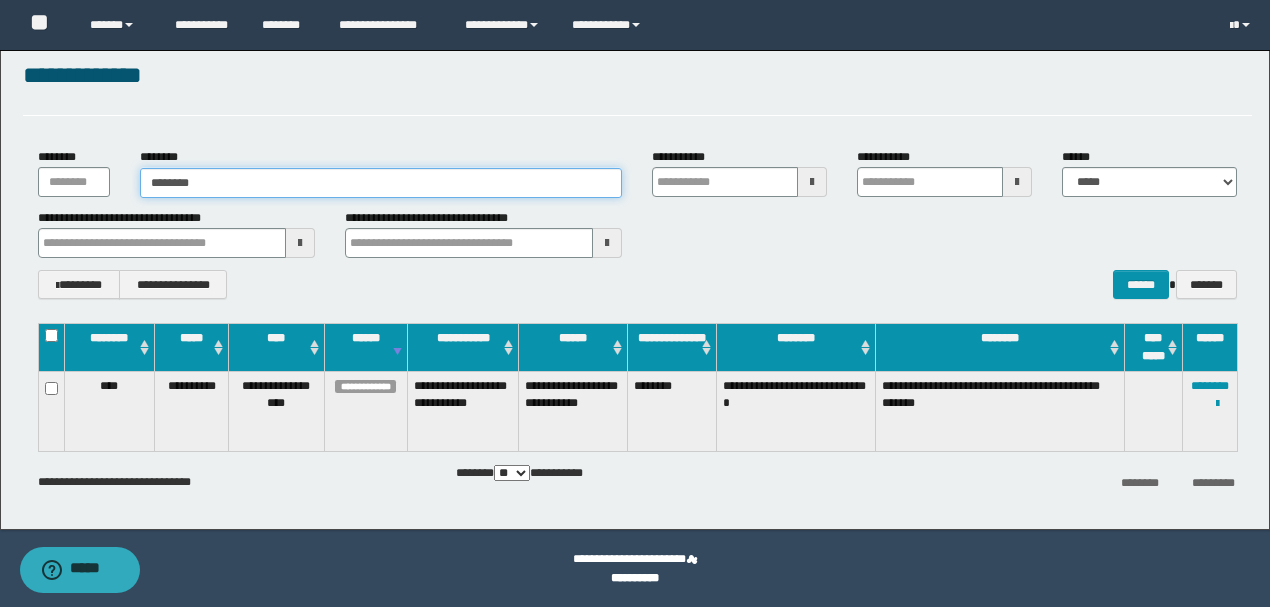 type on "********" 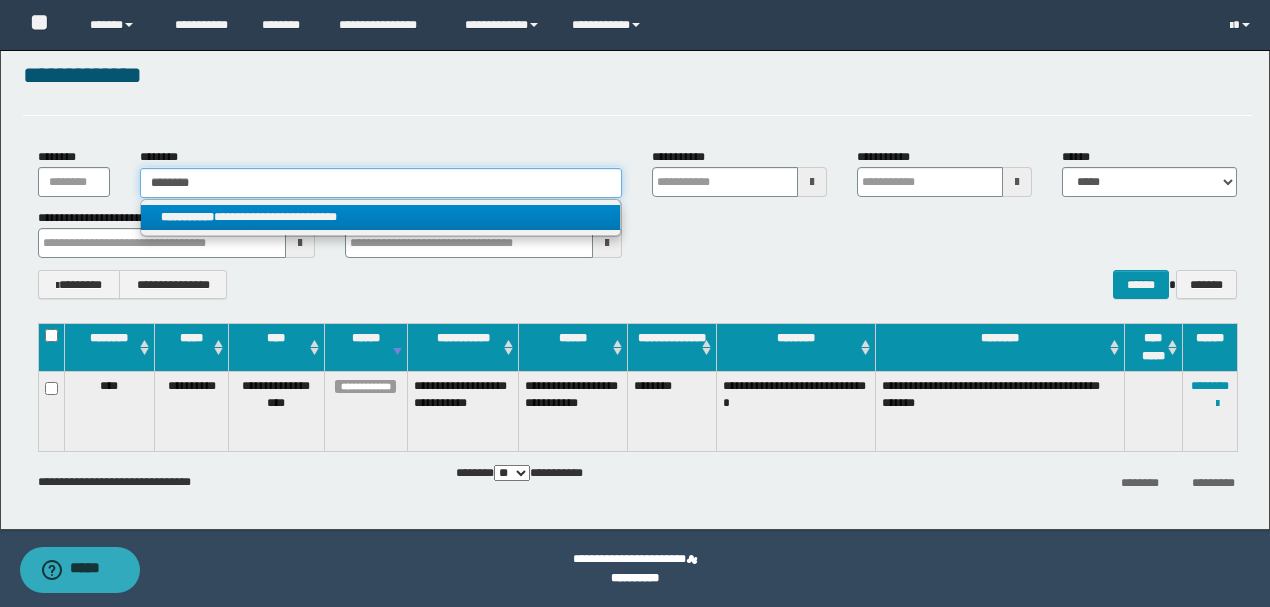 type on "********" 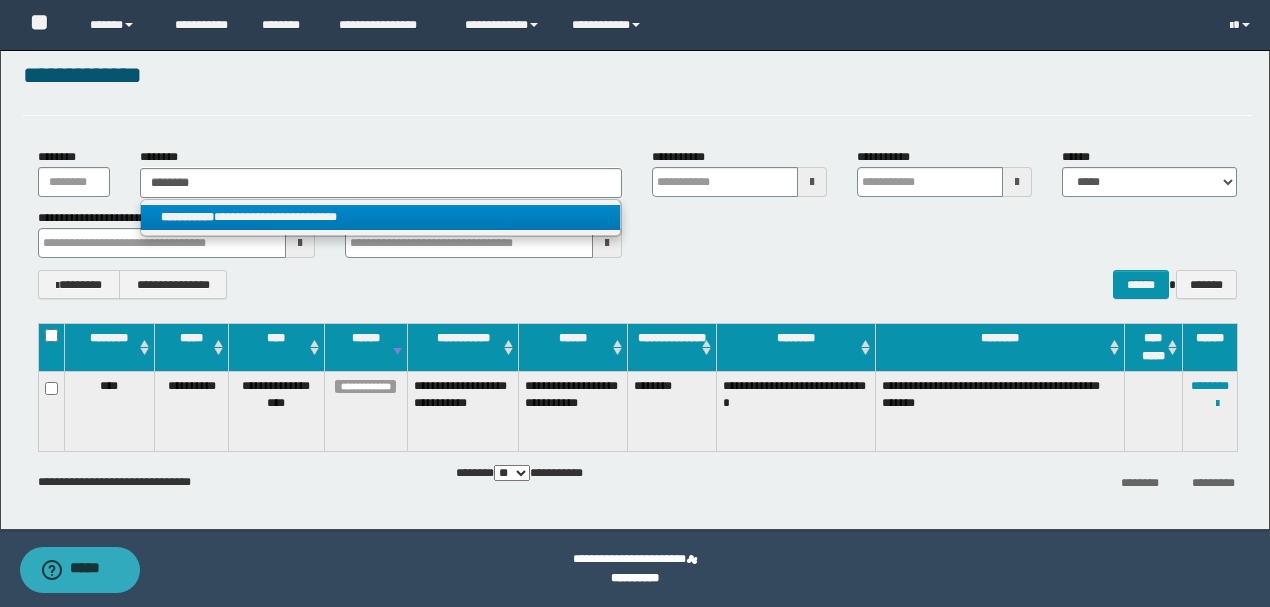 click on "**********" at bounding box center [380, 217] 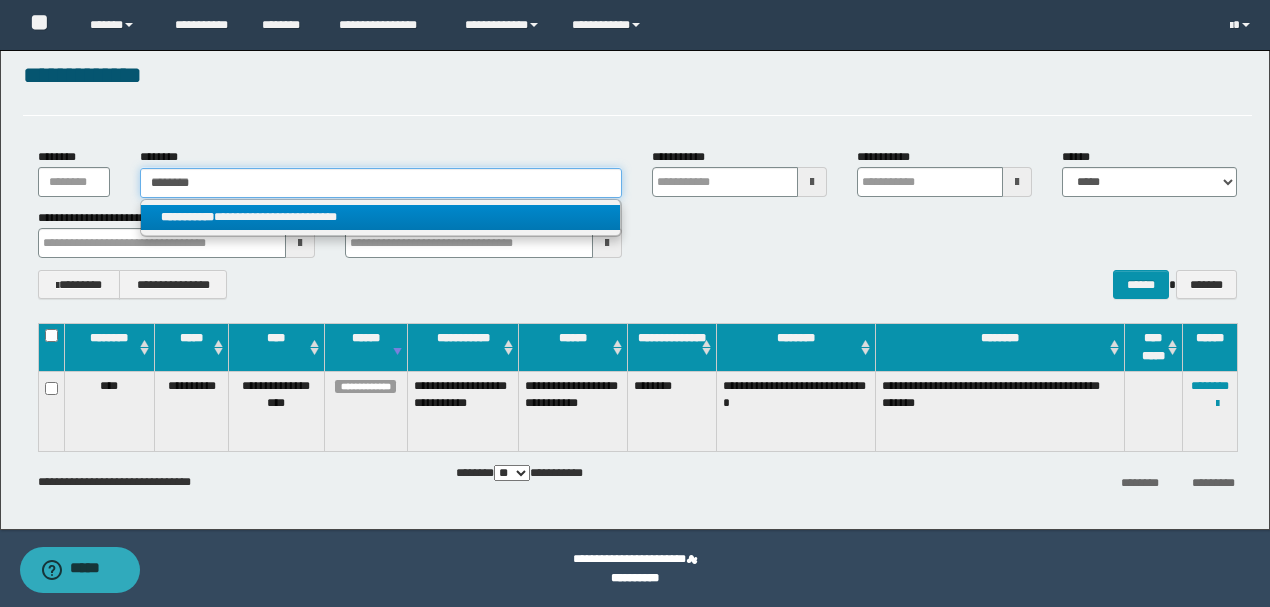 type 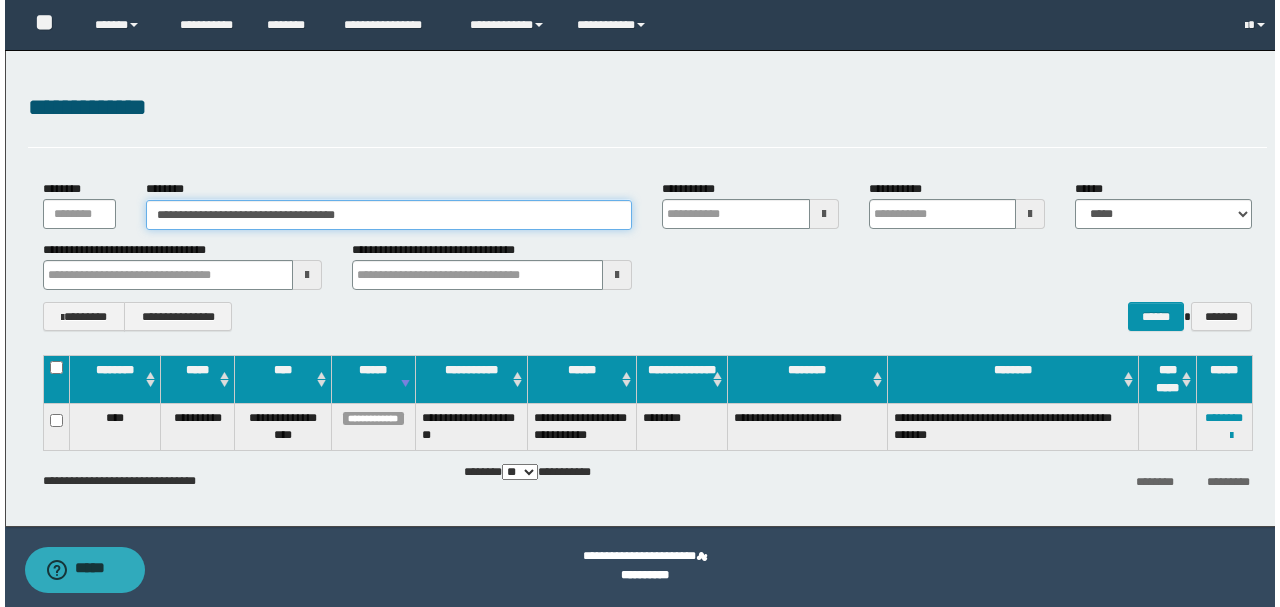 scroll, scrollTop: 0, scrollLeft: 0, axis: both 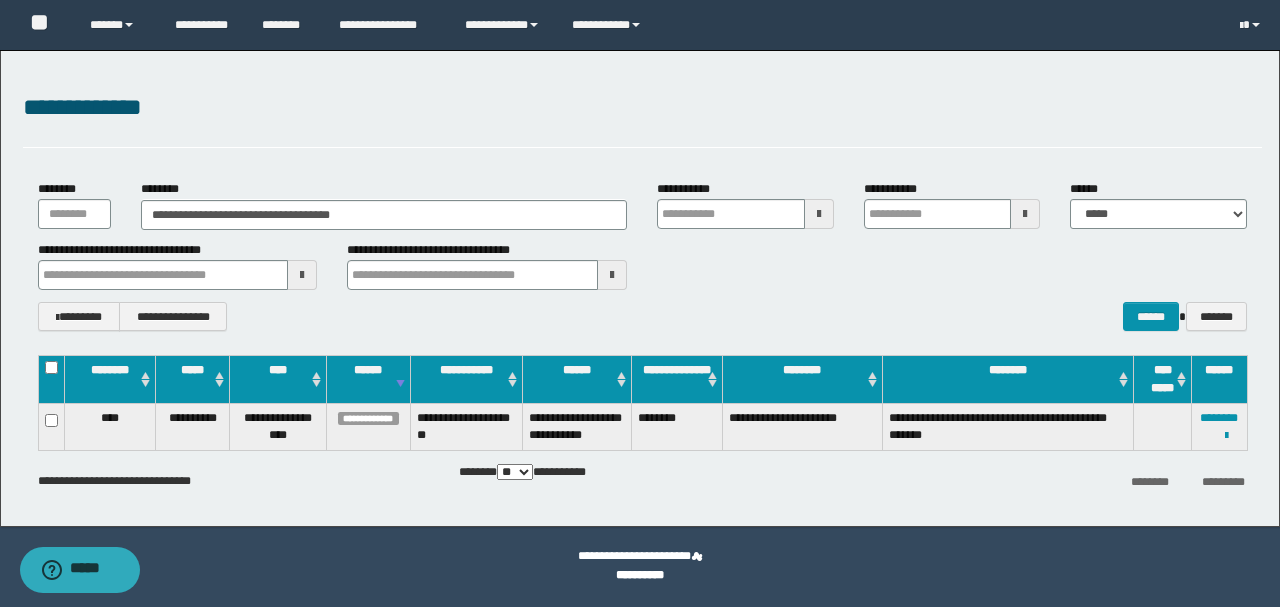 click on "**********" at bounding box center (642, 316) 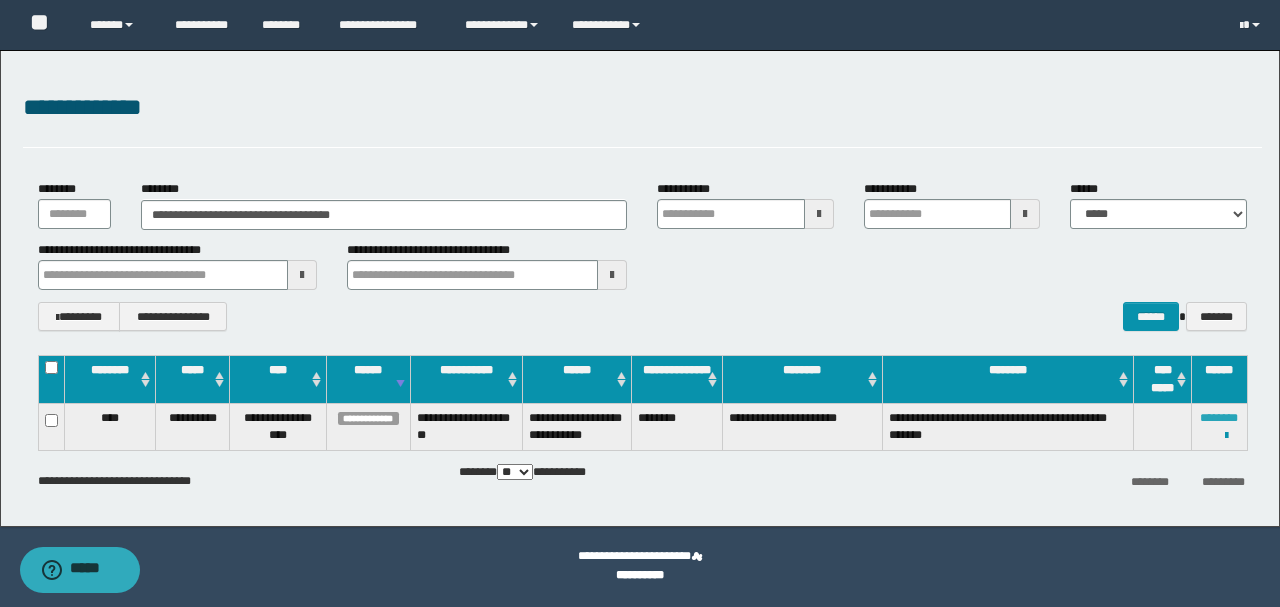 click at bounding box center (0, 0) 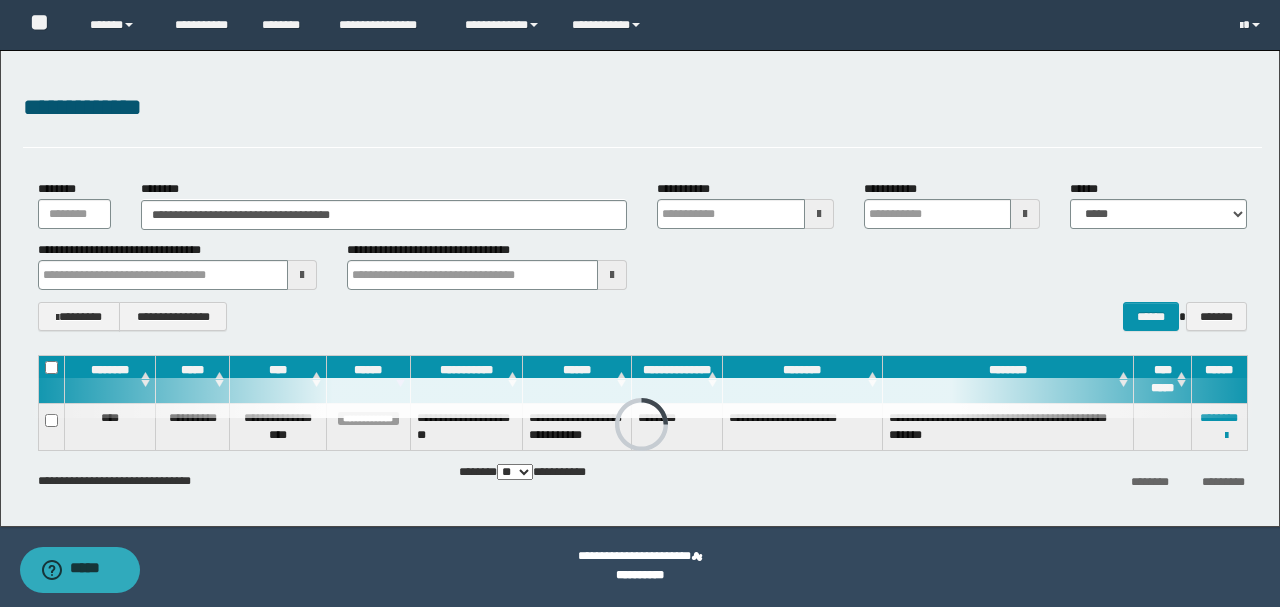 click on "**********" at bounding box center (642, 108) 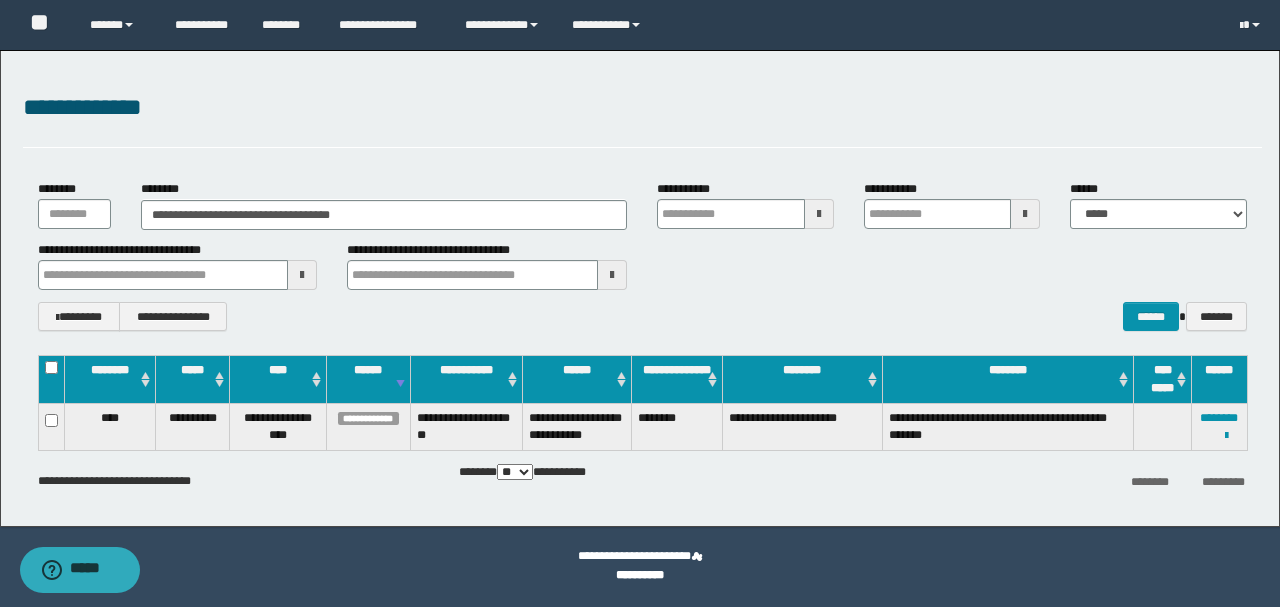 click on "**********" at bounding box center (640, 288) 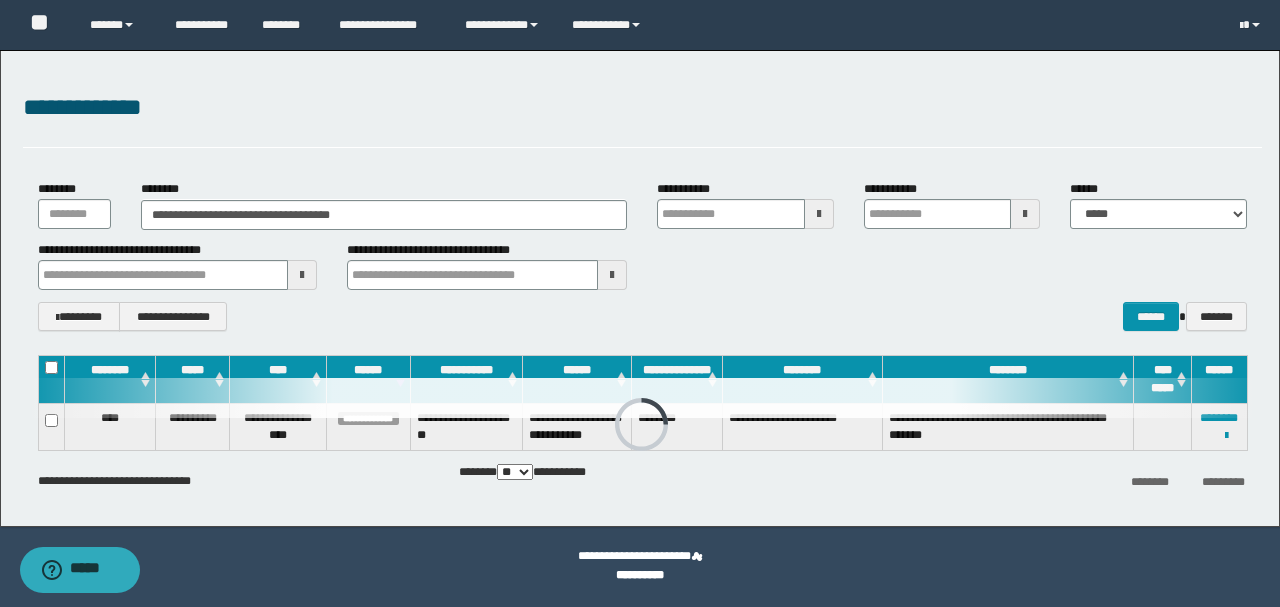 drag, startPoint x: 64, startPoint y: 132, endPoint x: 82, endPoint y: 134, distance: 18.110771 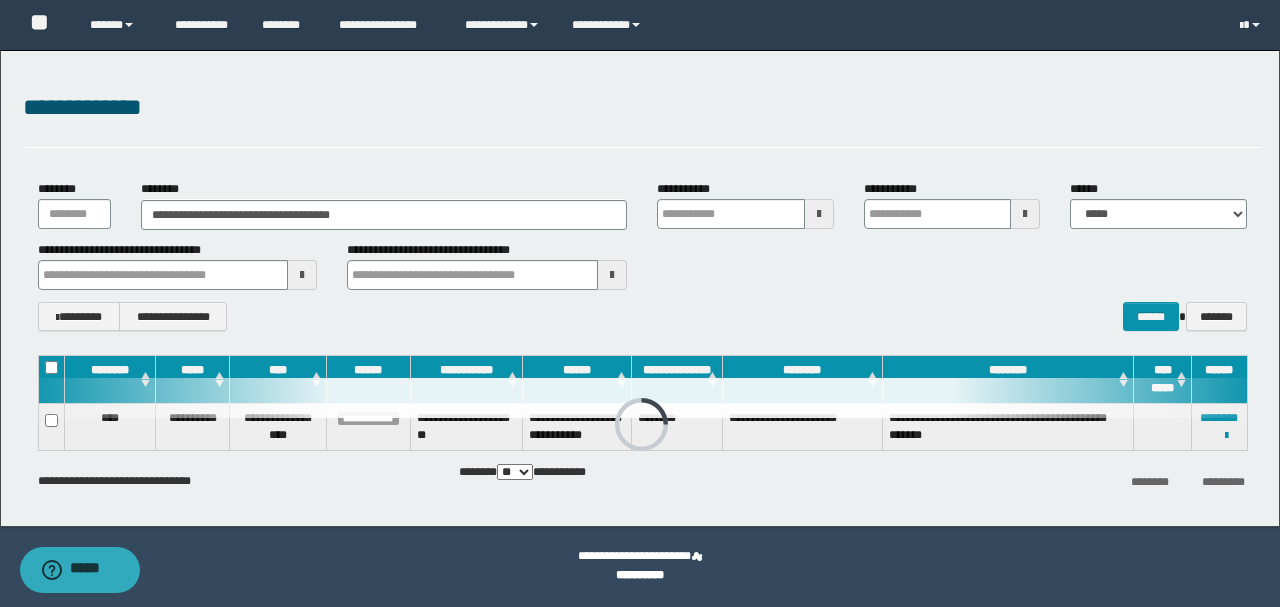 click on "**********" at bounding box center [642, 118] 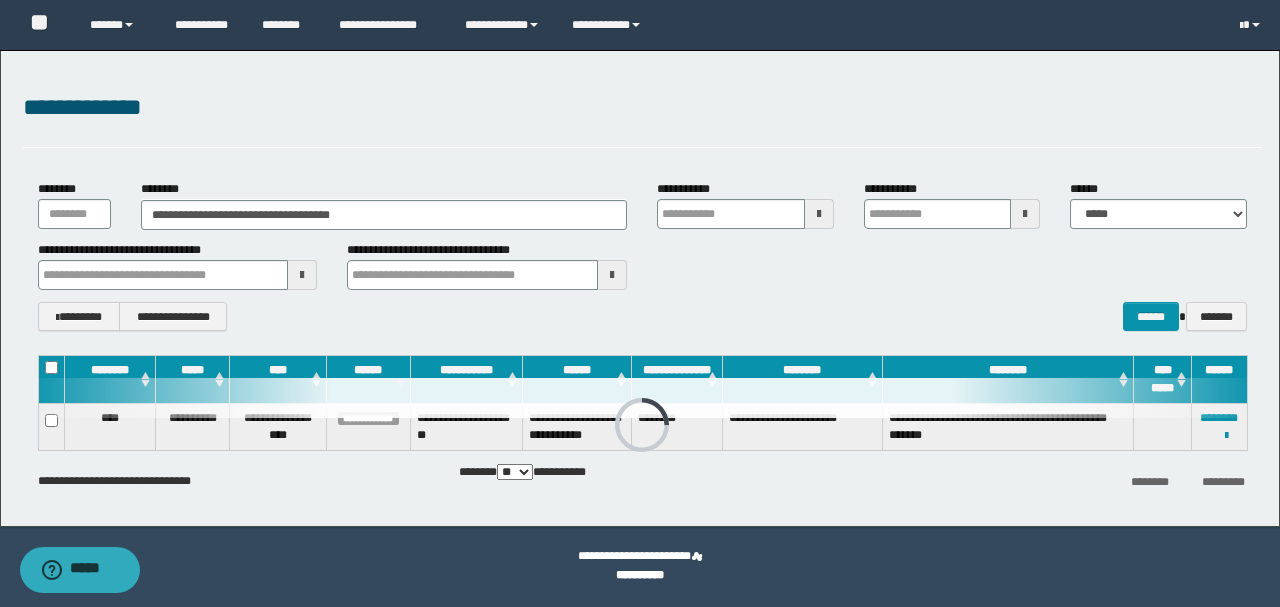 click on "**********" at bounding box center (642, 118) 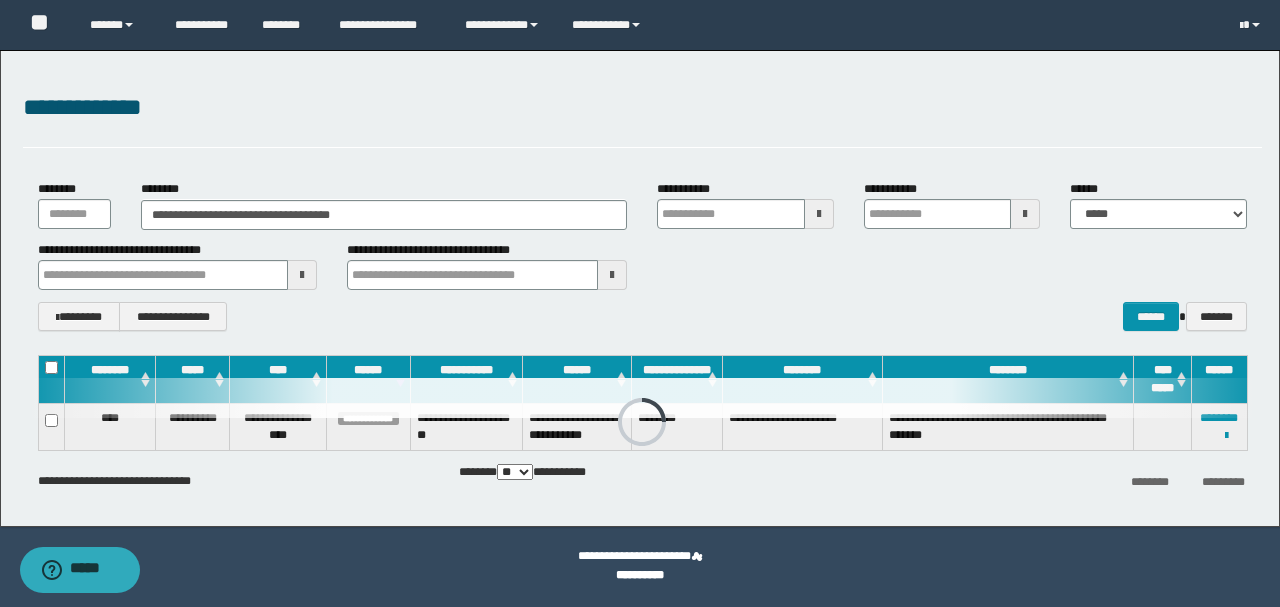 click on "**********" at bounding box center (642, 118) 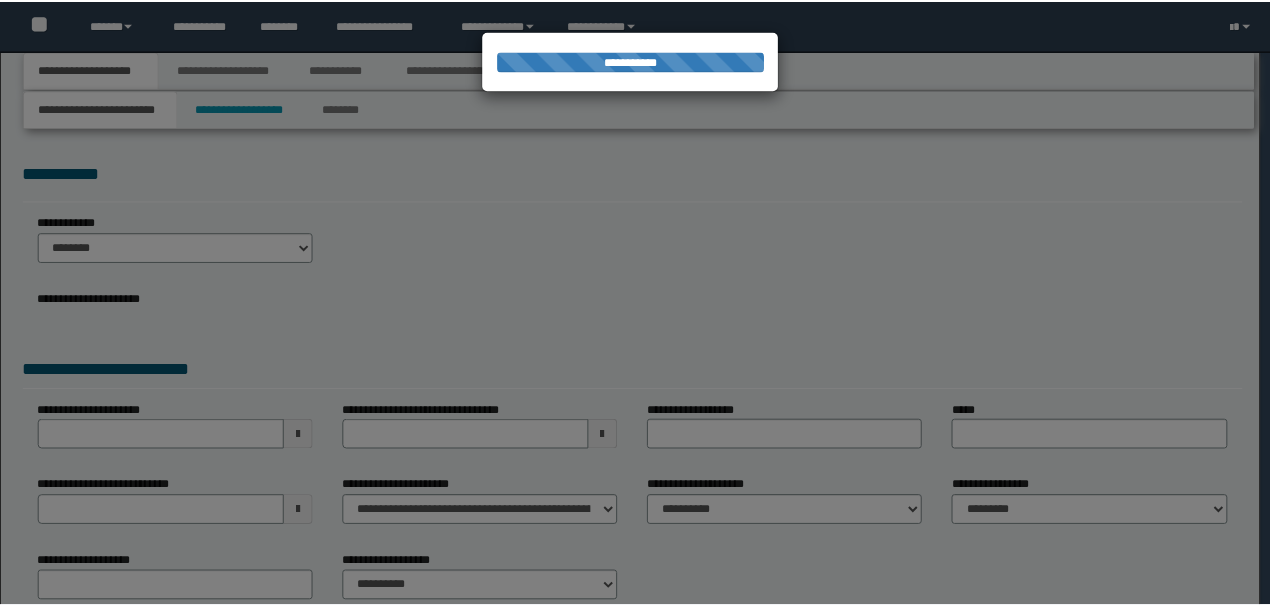 scroll, scrollTop: 0, scrollLeft: 0, axis: both 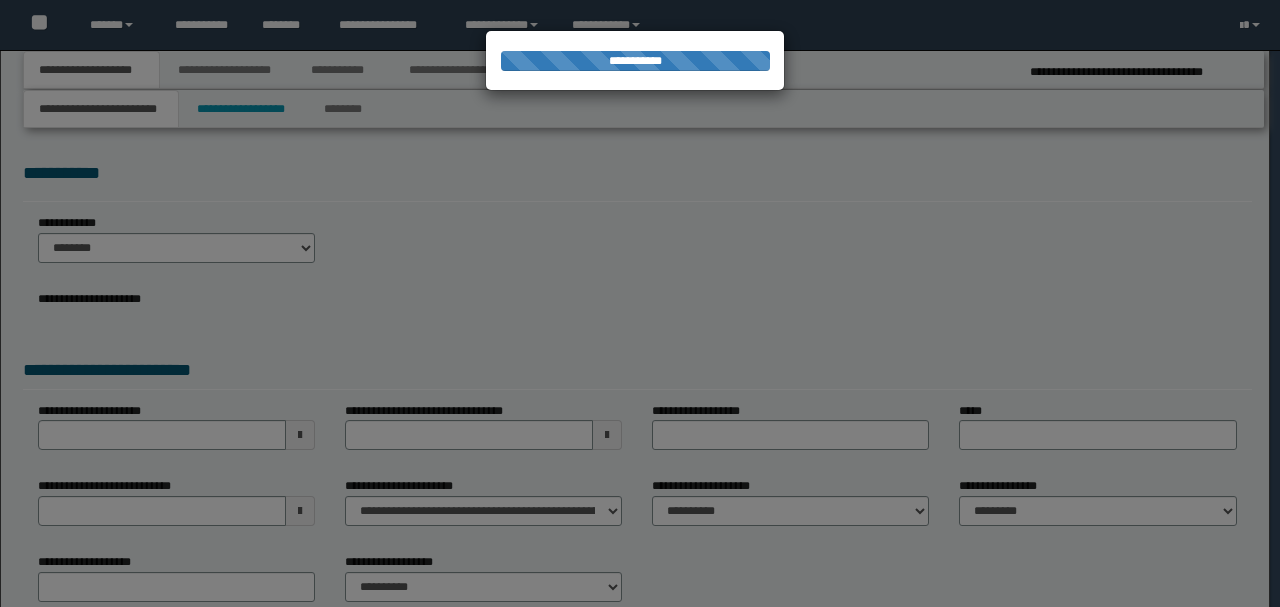 type on "**********" 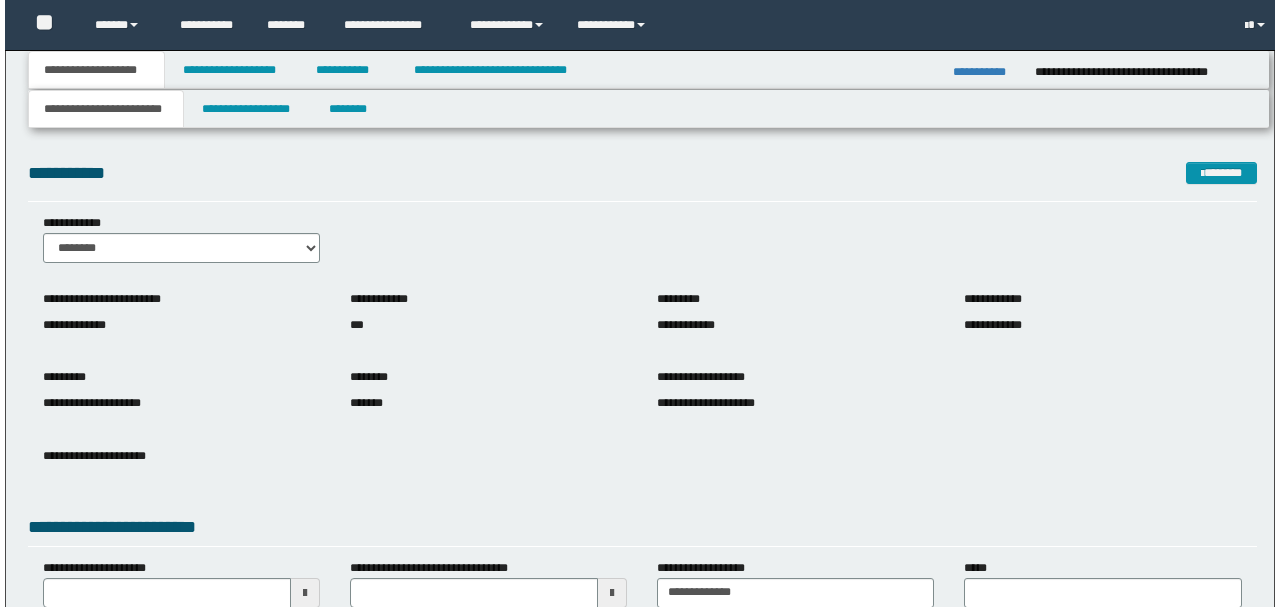 scroll, scrollTop: 0, scrollLeft: 0, axis: both 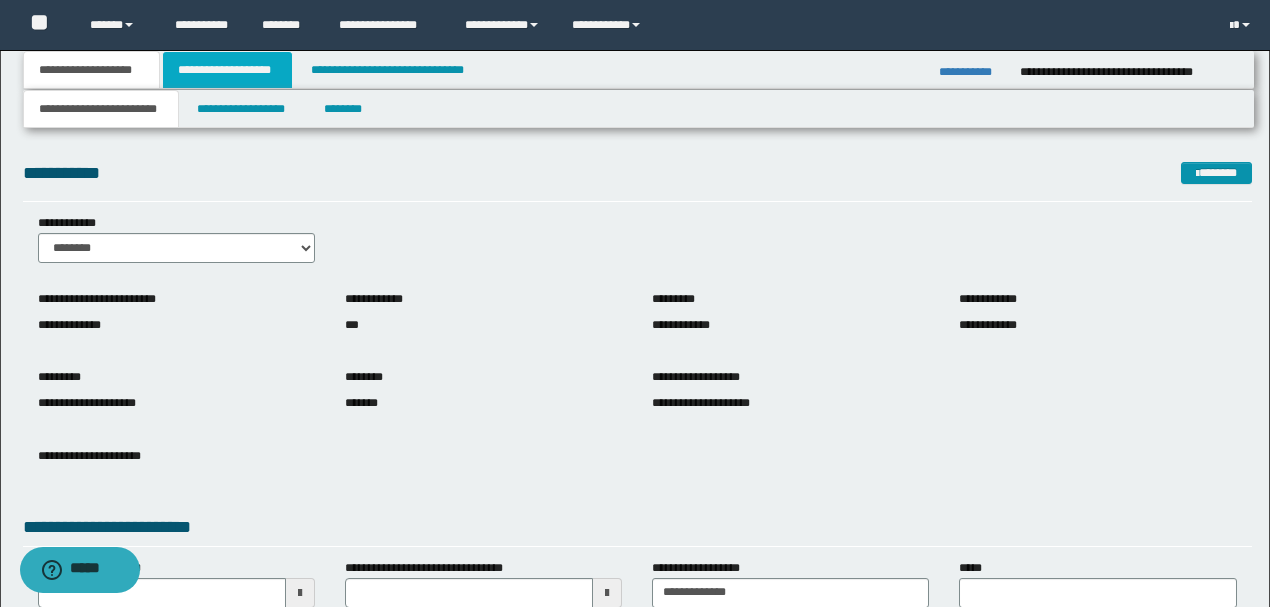 click on "**********" at bounding box center (227, 70) 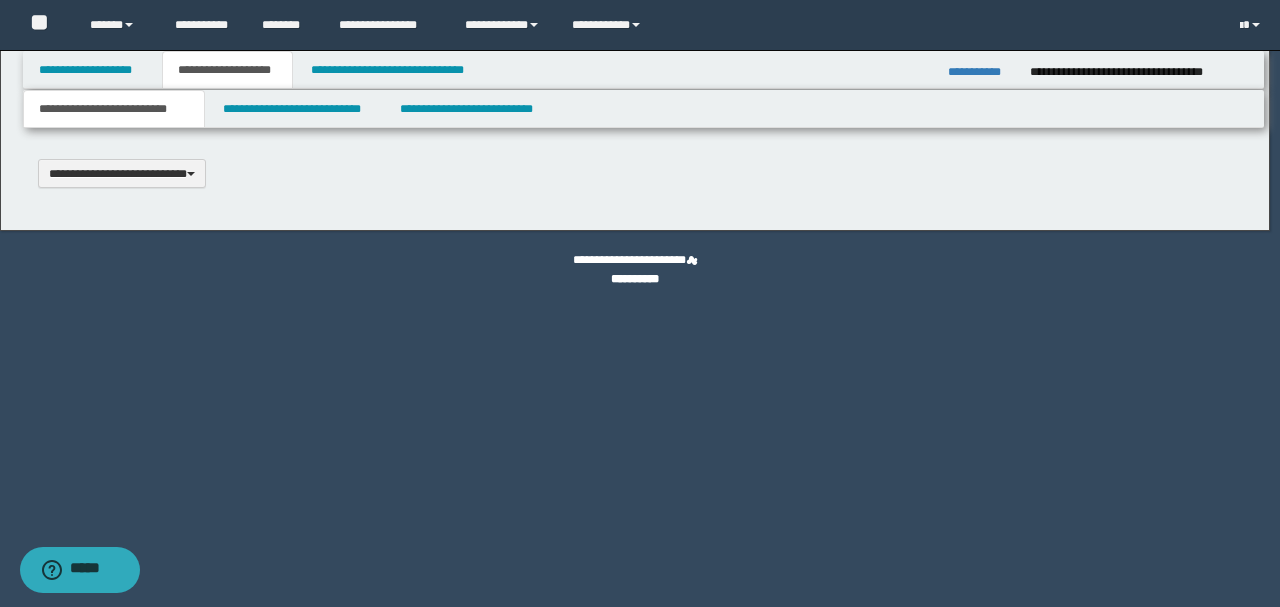 type 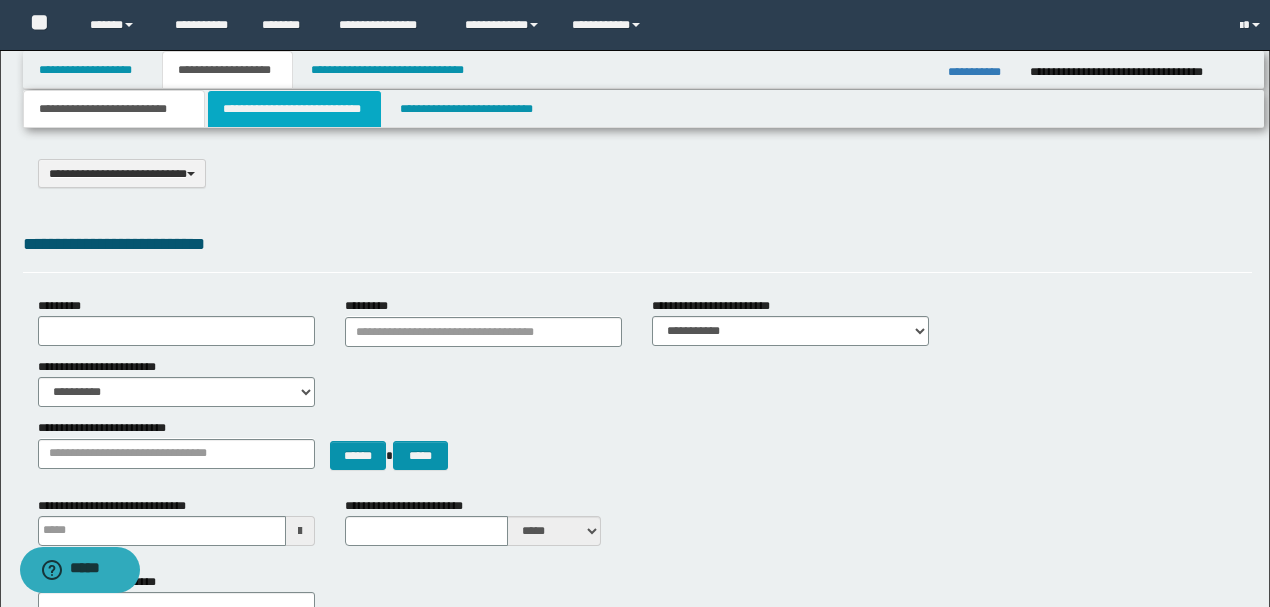 click on "**********" at bounding box center [294, 109] 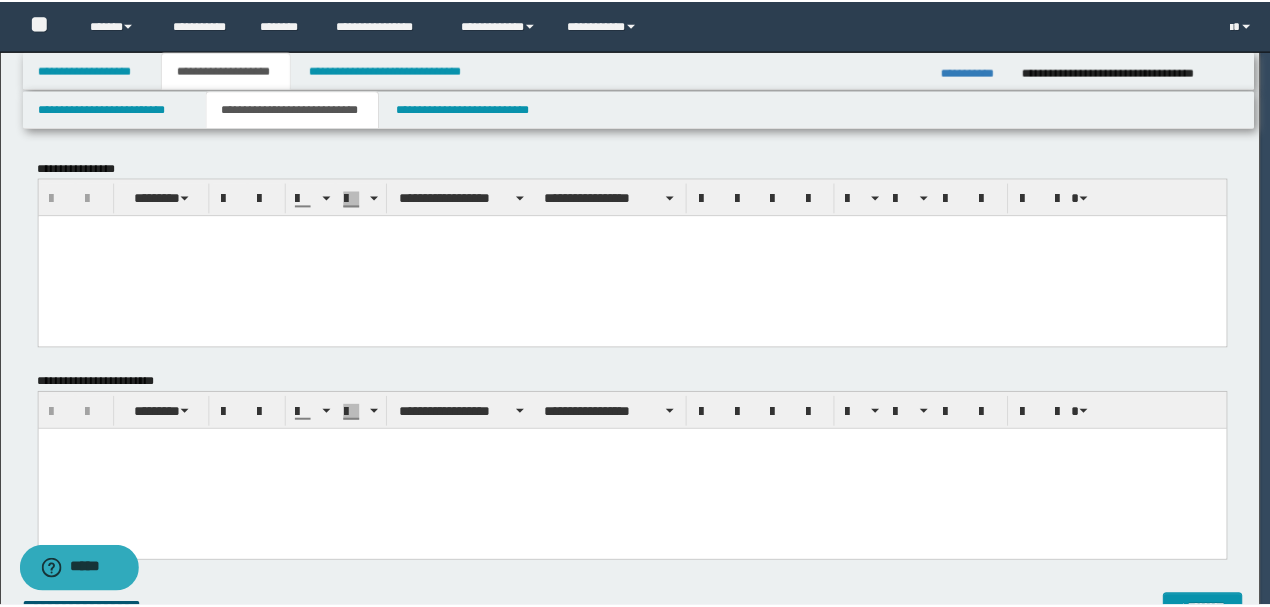 scroll, scrollTop: 0, scrollLeft: 0, axis: both 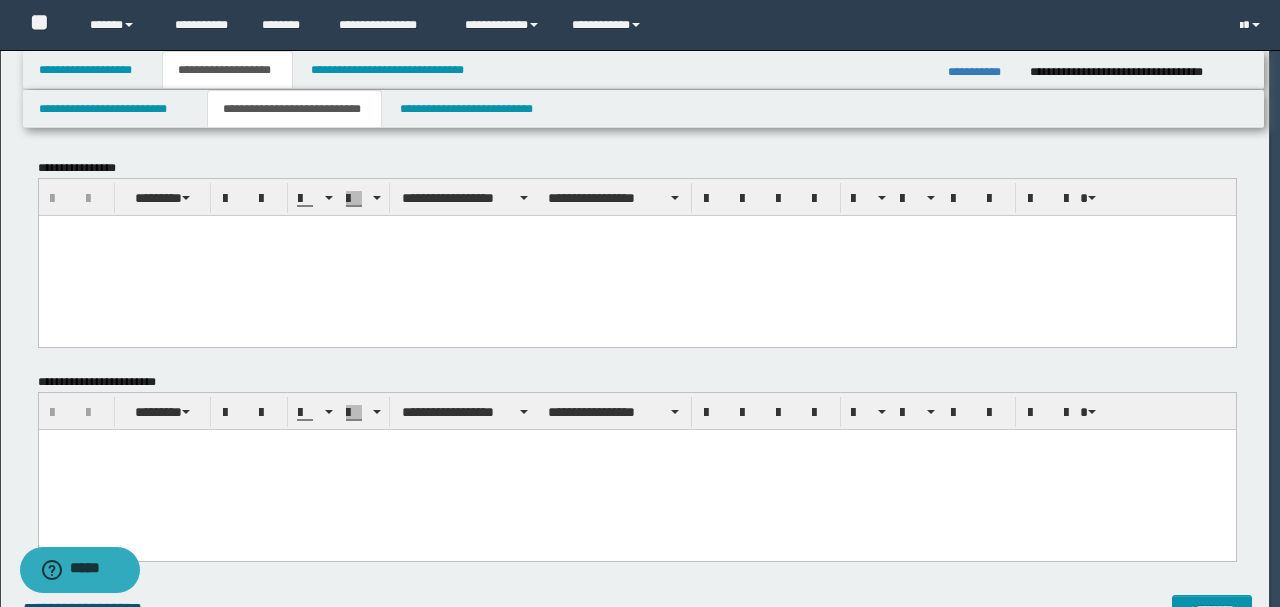 click at bounding box center (636, 255) 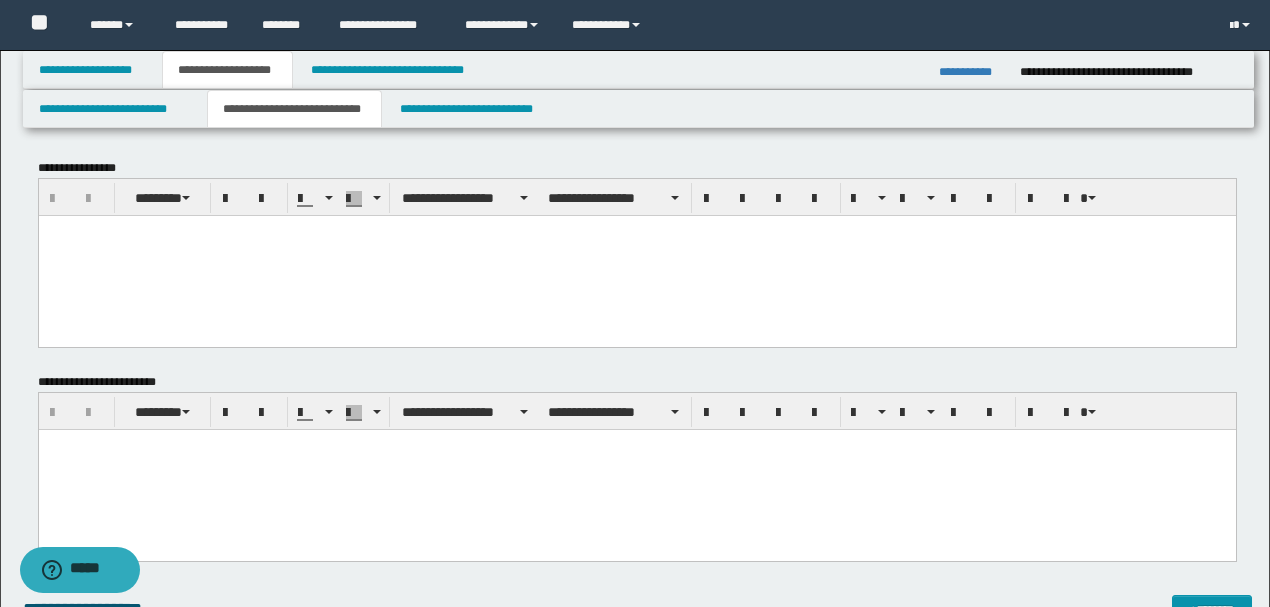 paste 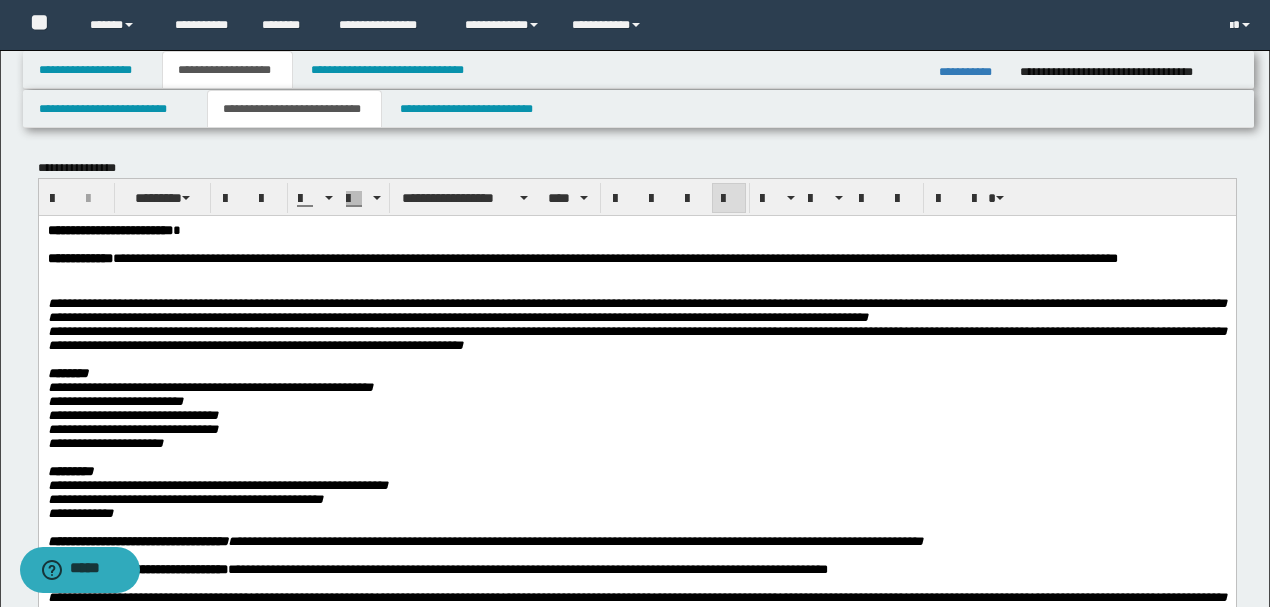 click on "**********" at bounding box center (109, 229) 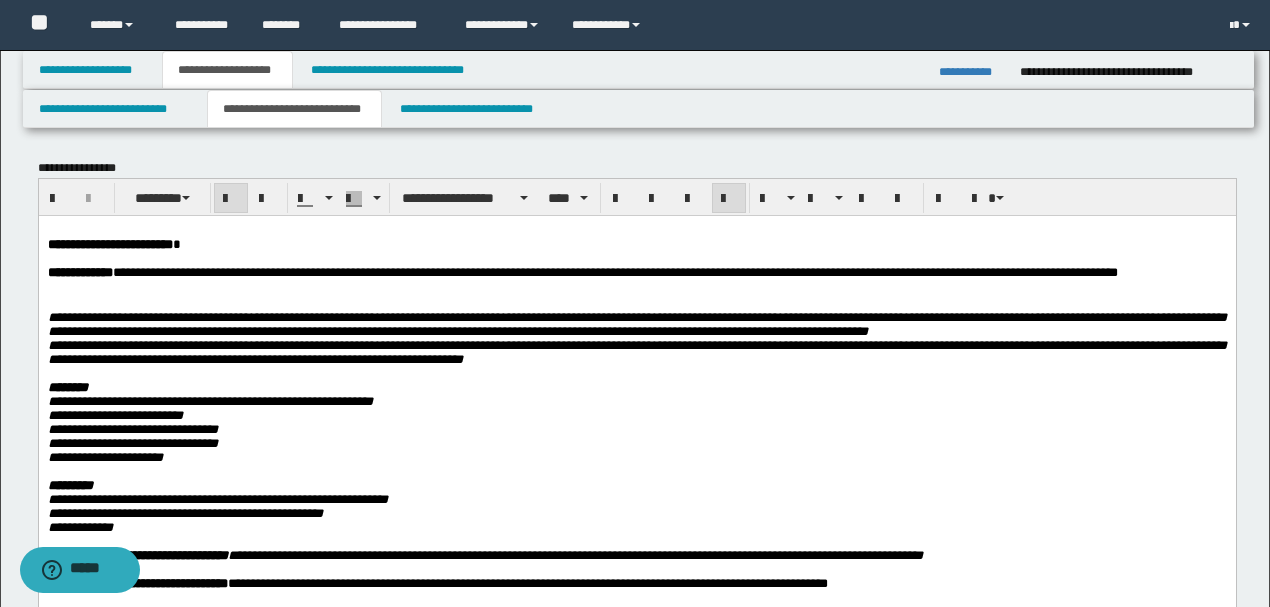 drag, startPoint x: 1052, startPoint y: 534, endPoint x: 667, endPoint y: 438, distance: 396.78836 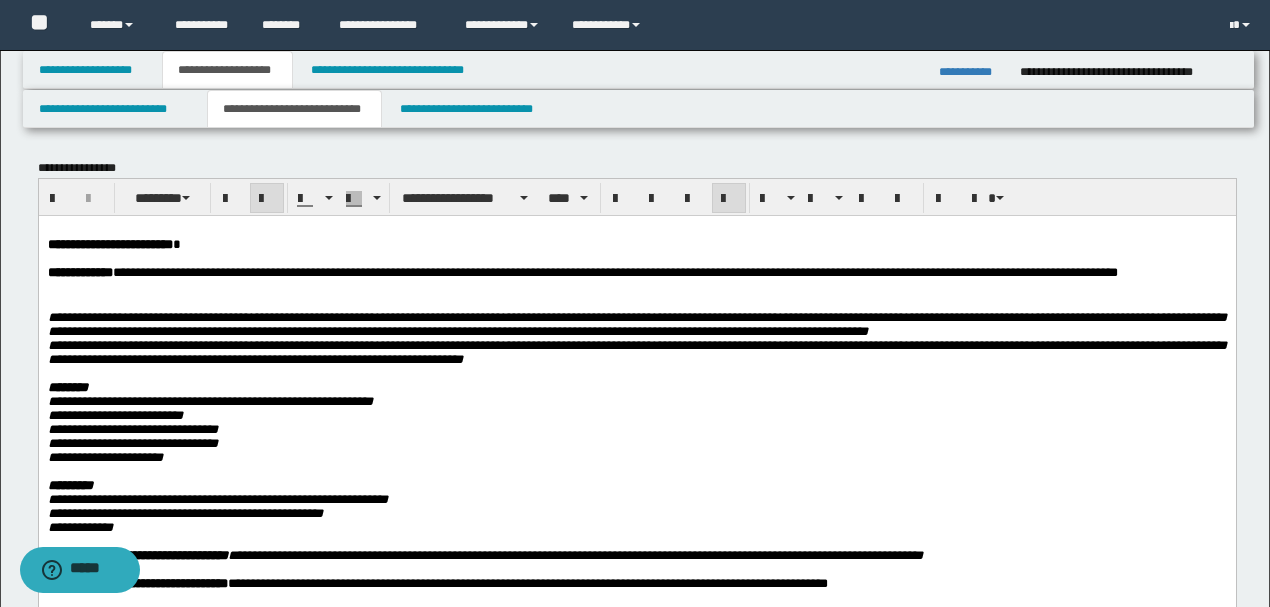 click on "**********" at bounding box center (636, 323) 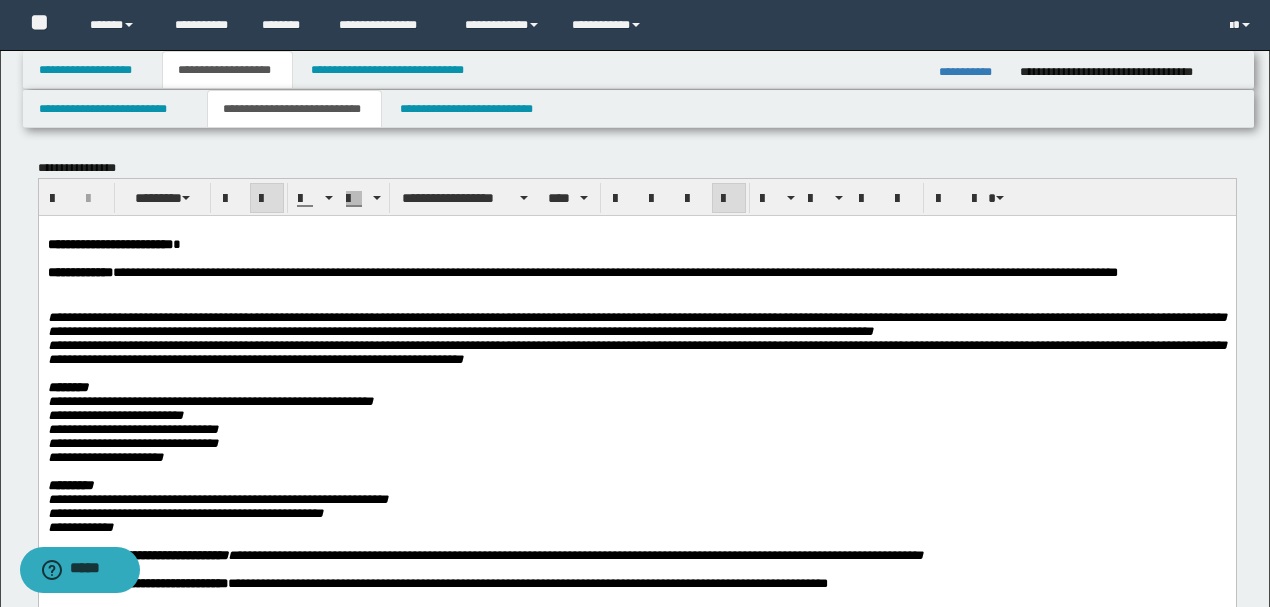click at bounding box center (636, 373) 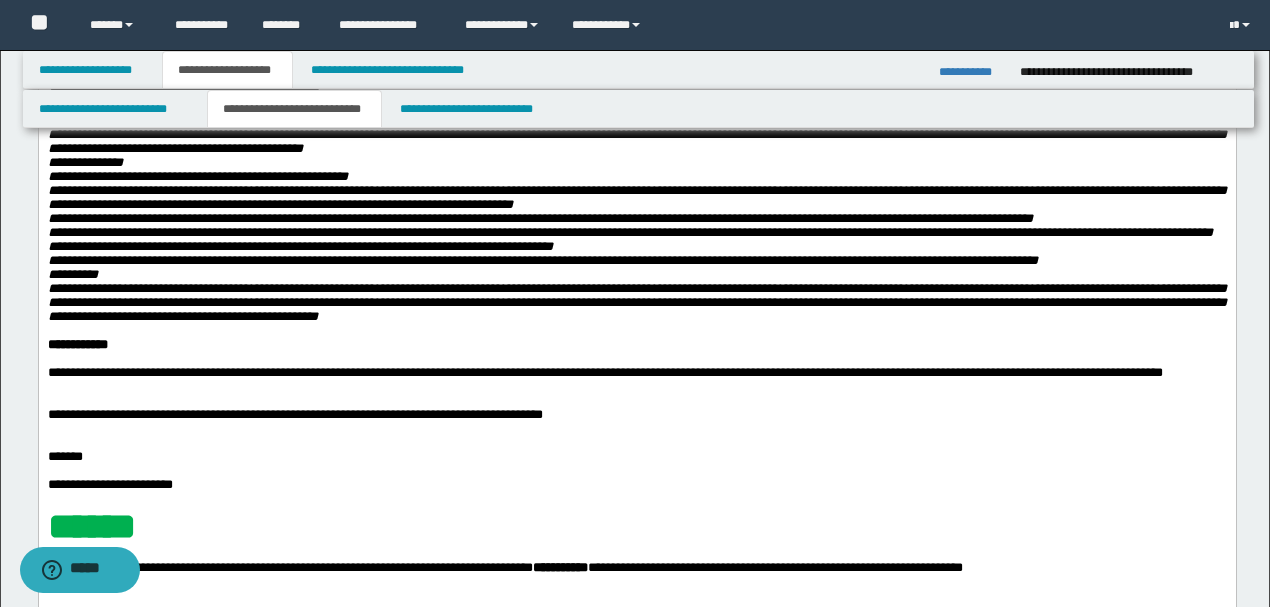 scroll, scrollTop: 733, scrollLeft: 0, axis: vertical 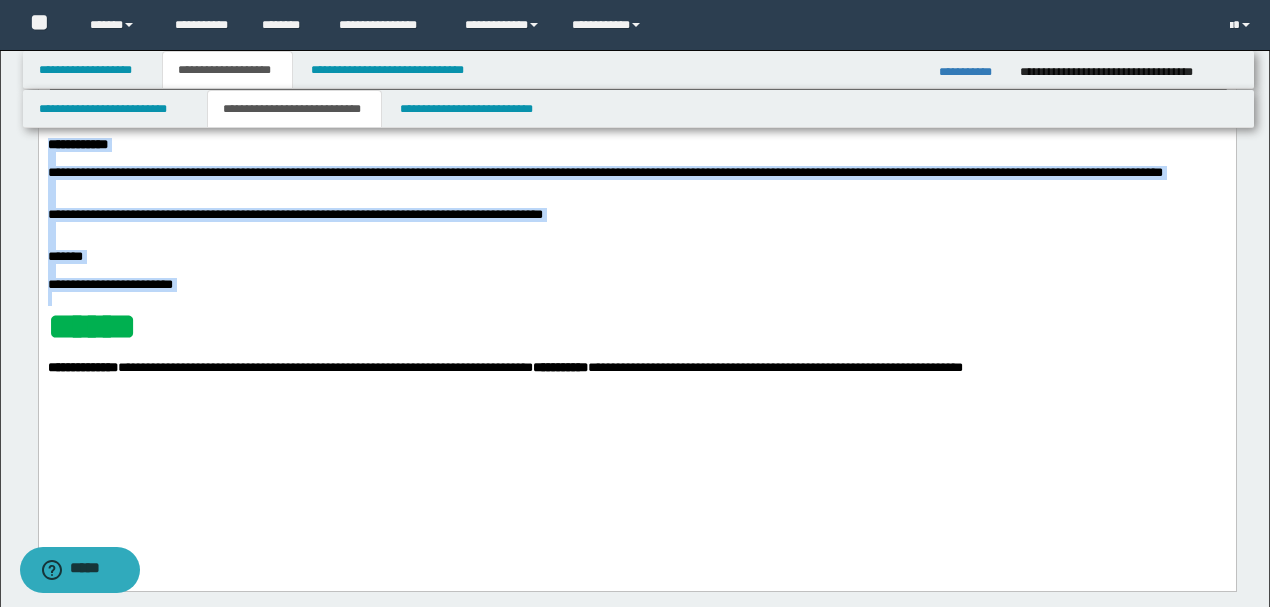 drag, startPoint x: 48, startPoint y: 218, endPoint x: 248, endPoint y: 408, distance: 275.86227 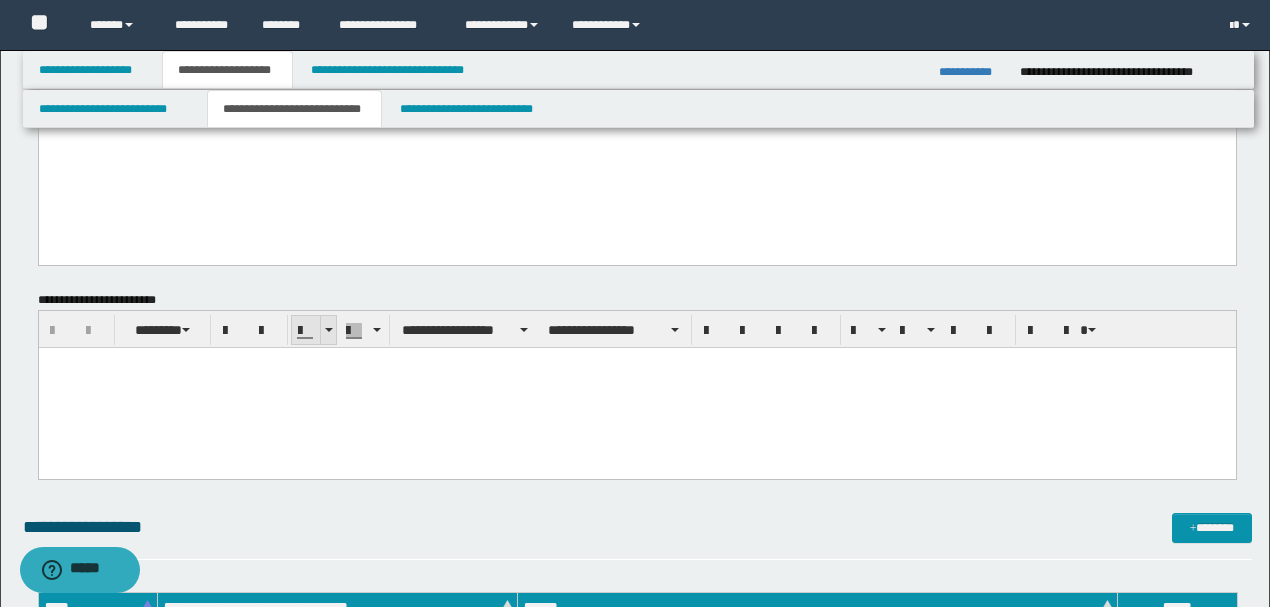 scroll, scrollTop: 866, scrollLeft: 0, axis: vertical 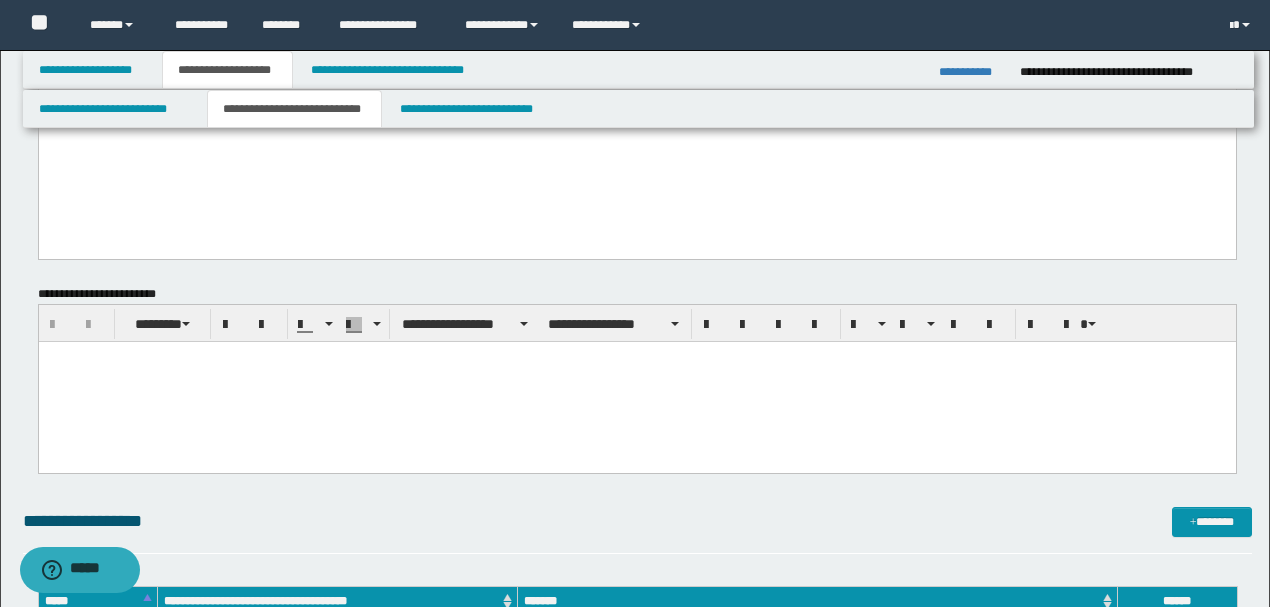 click at bounding box center [636, 382] 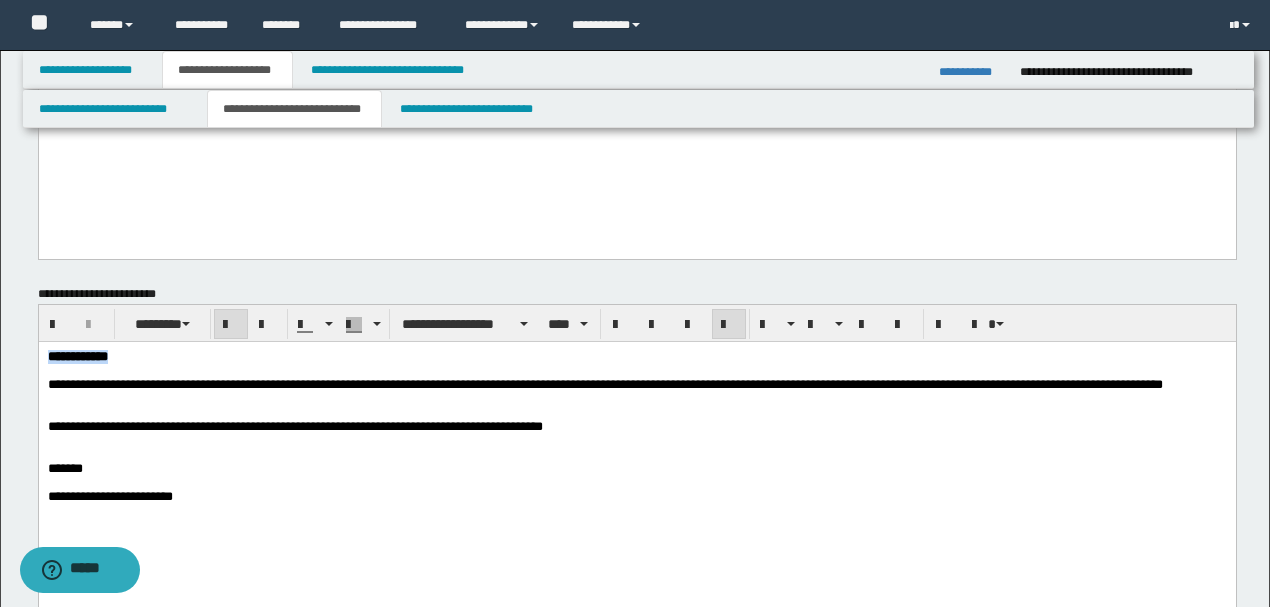 drag, startPoint x: 142, startPoint y: 360, endPoint x: 2, endPoint y: 362, distance: 140.01428 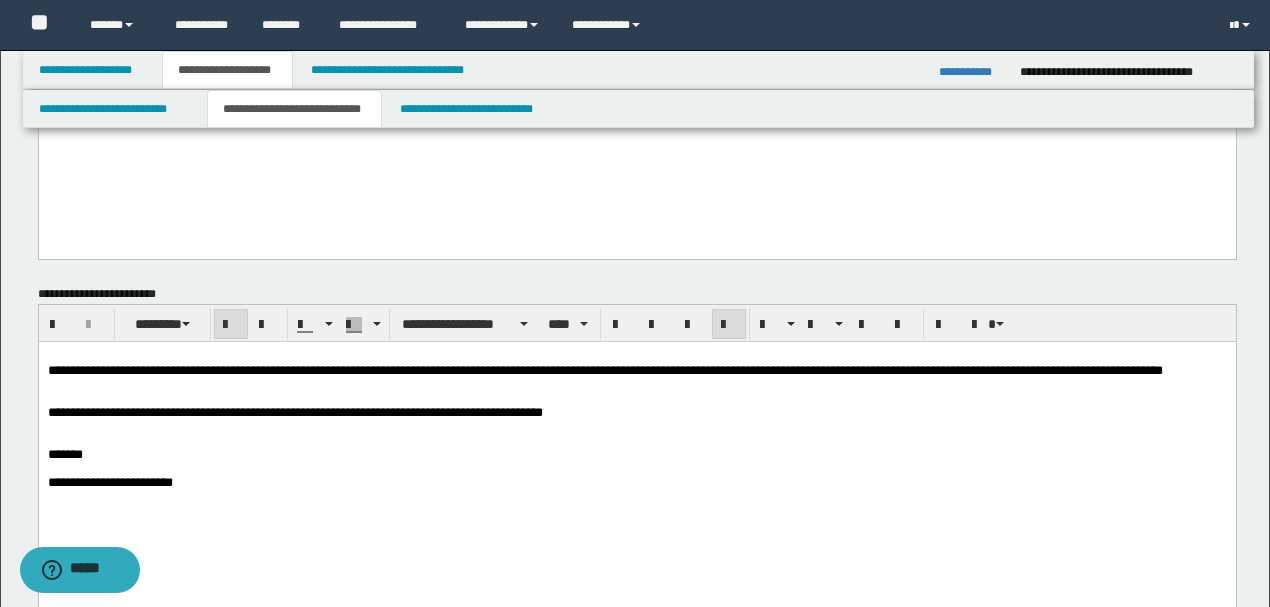 scroll, scrollTop: 800, scrollLeft: 0, axis: vertical 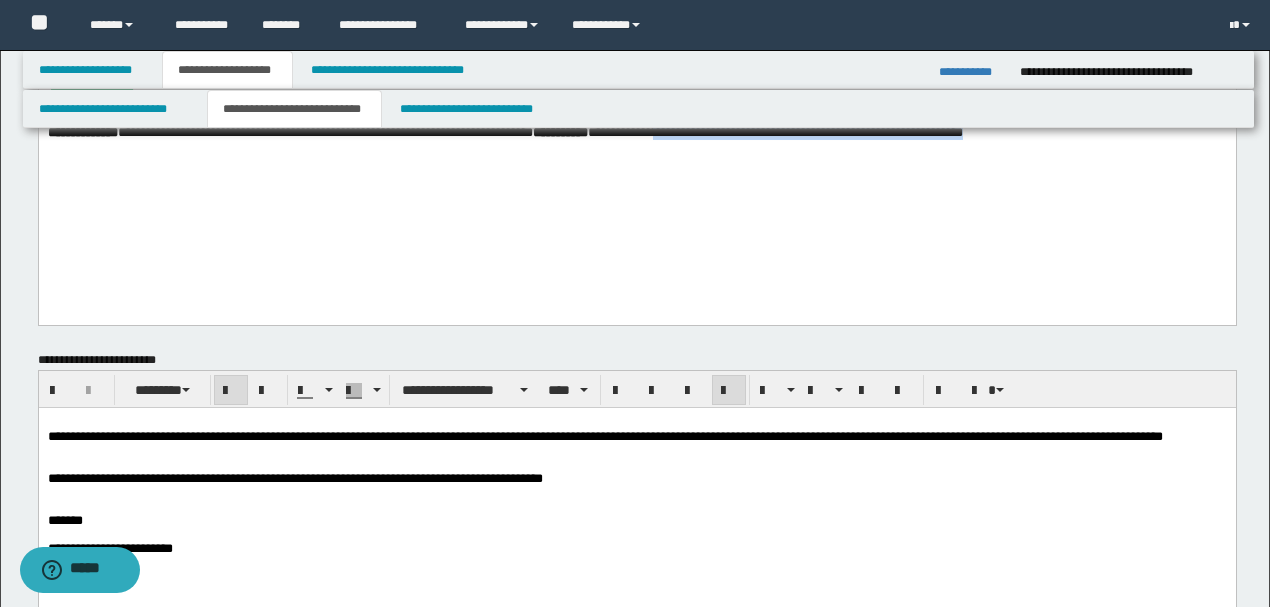 drag, startPoint x: 1070, startPoint y: 209, endPoint x: 741, endPoint y: 206, distance: 329.01367 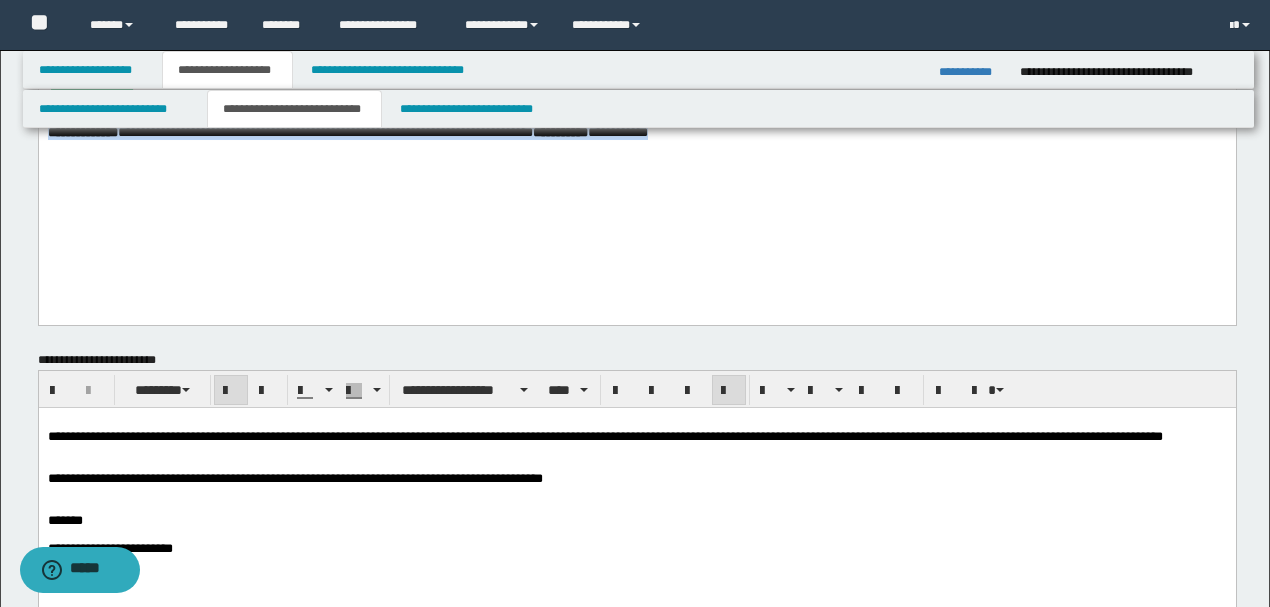 drag, startPoint x: 700, startPoint y: 207, endPoint x: 44, endPoint y: -393, distance: 889.0084 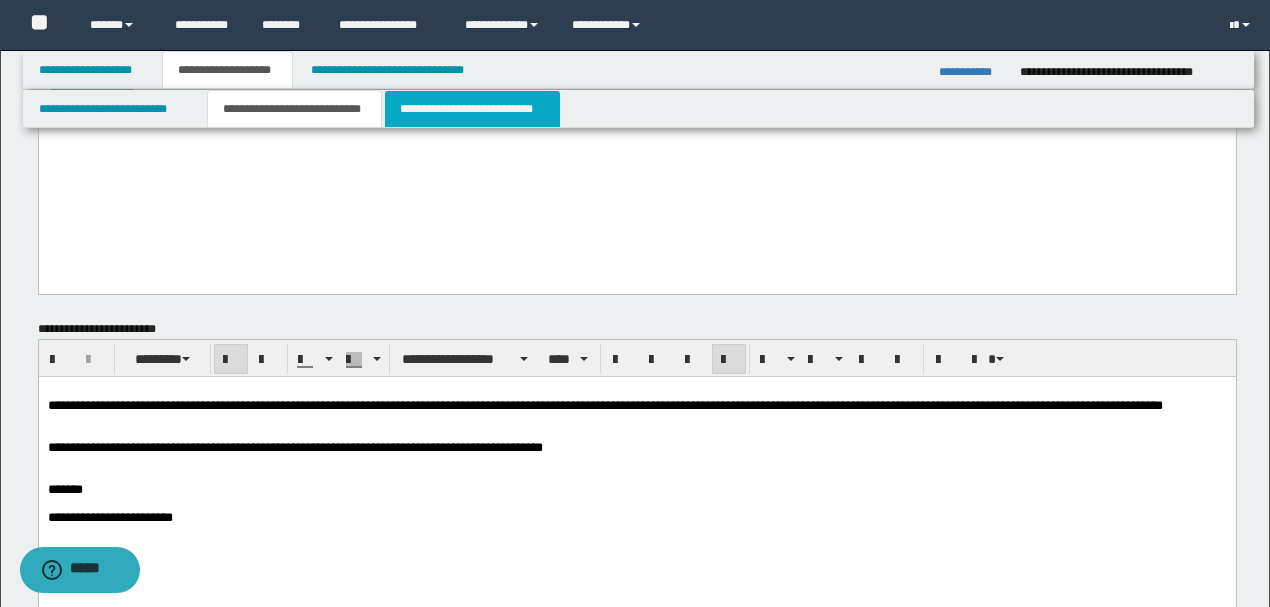 click on "**********" at bounding box center [472, 109] 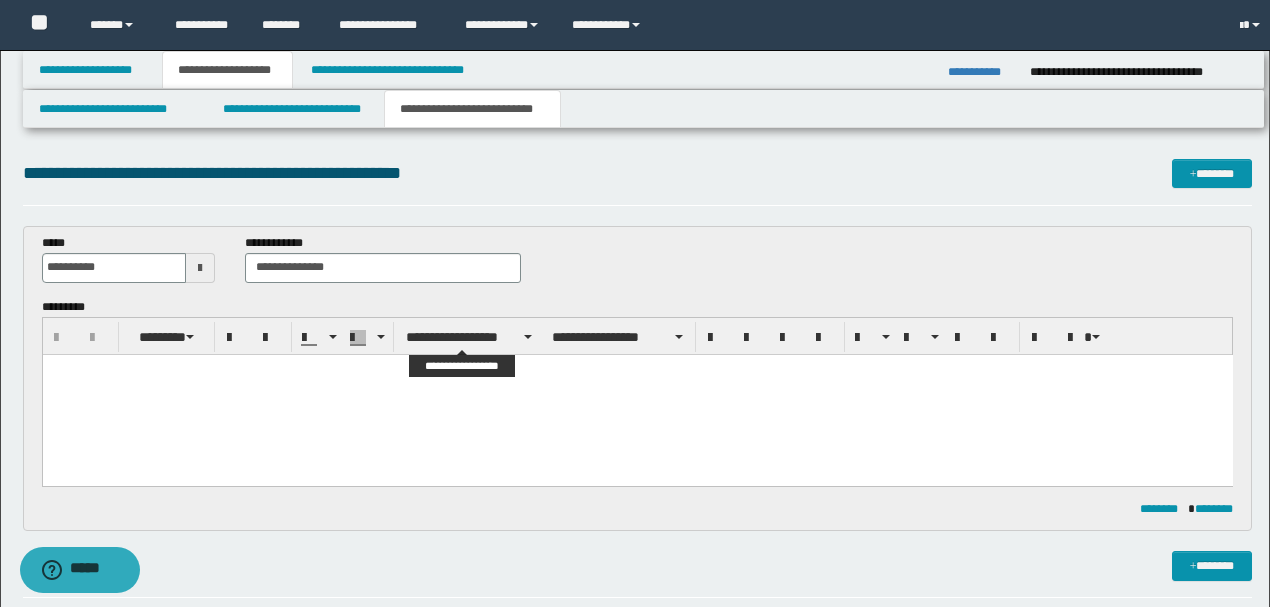 scroll, scrollTop: 0, scrollLeft: 0, axis: both 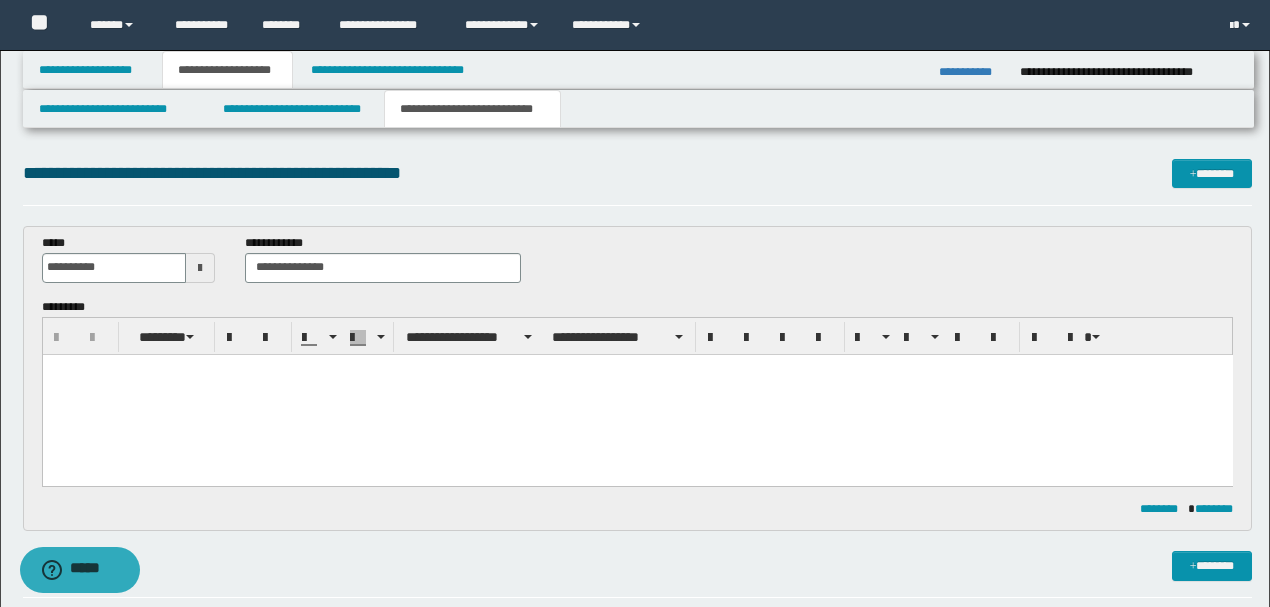 click at bounding box center [637, 394] 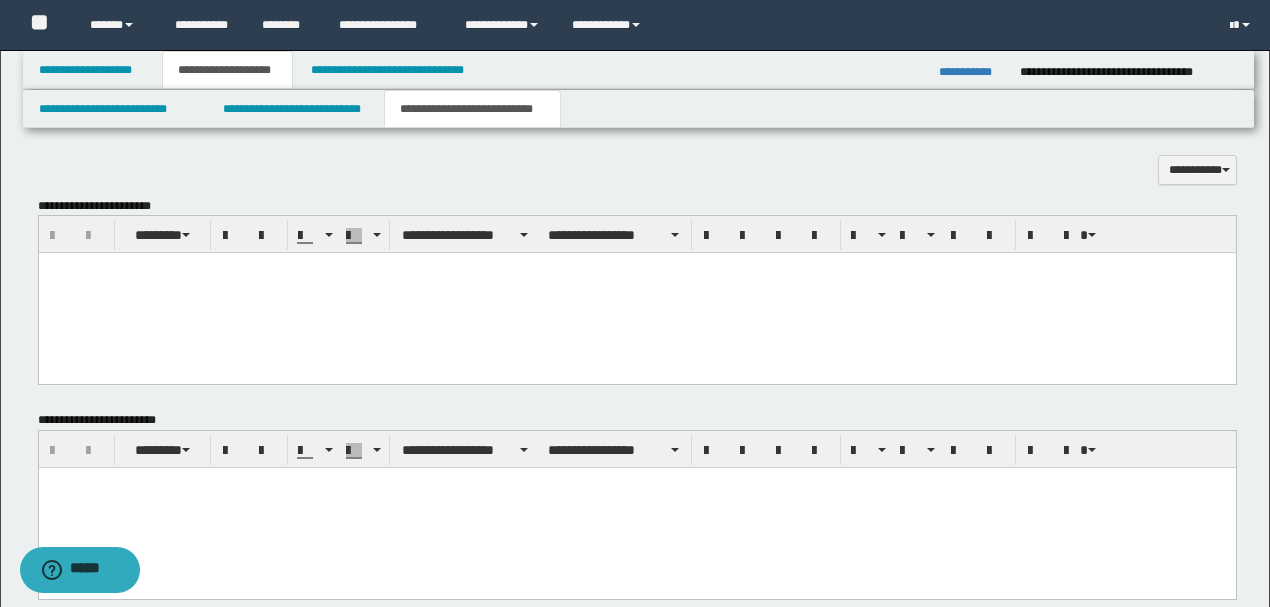 scroll, scrollTop: 200, scrollLeft: 0, axis: vertical 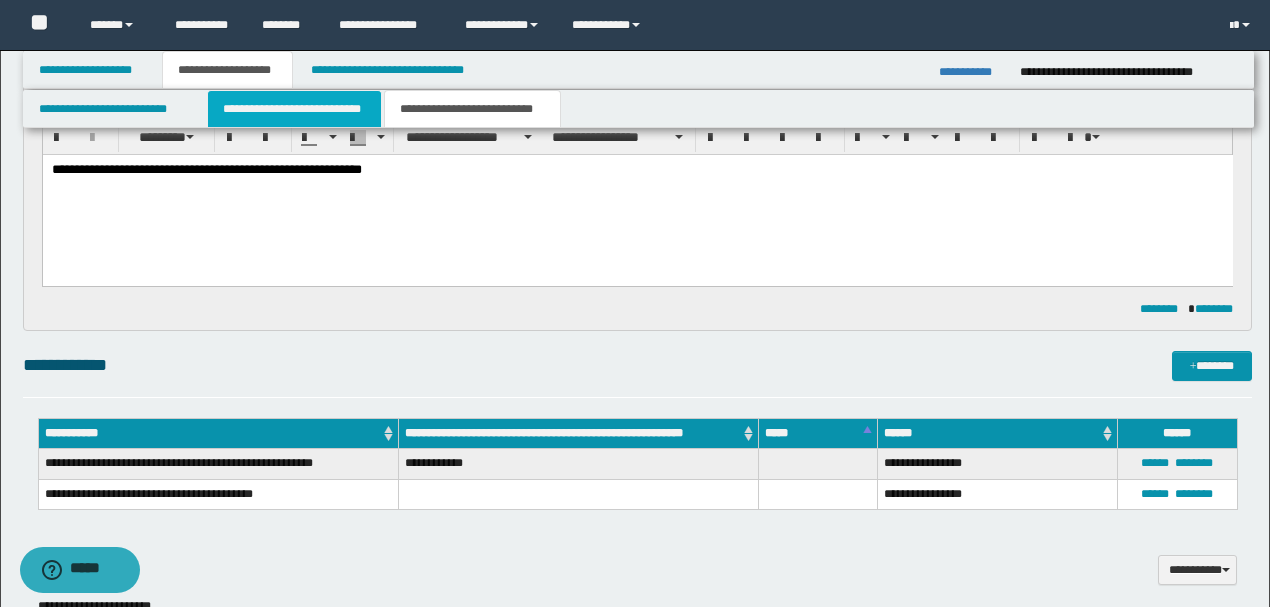 click on "**********" at bounding box center (294, 109) 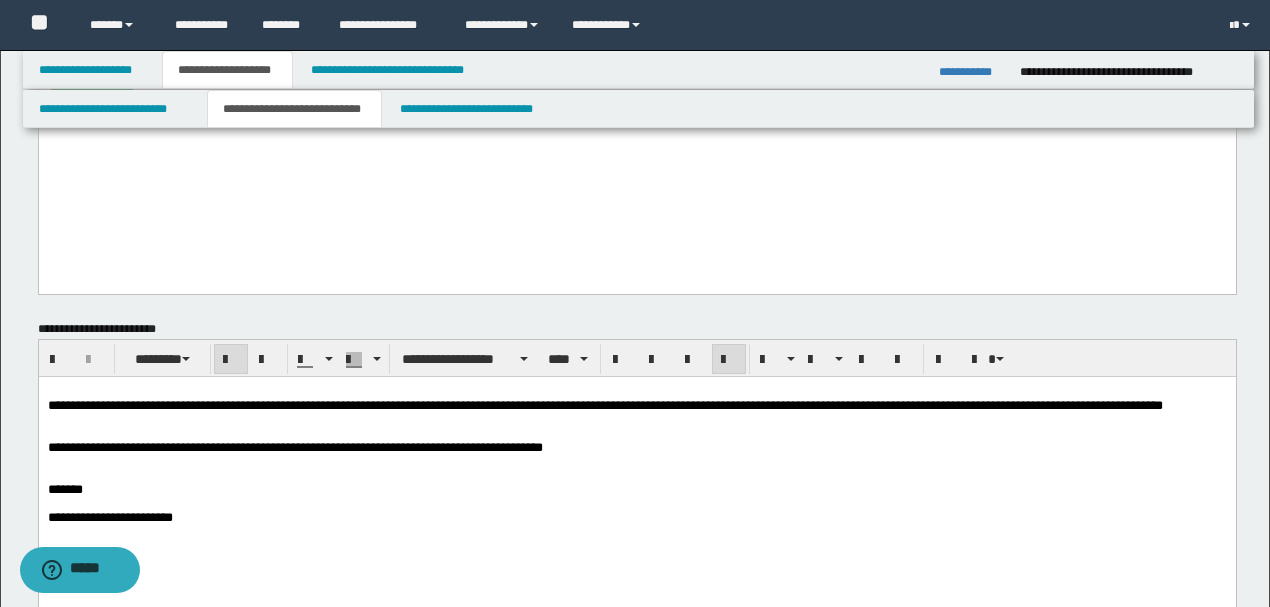 scroll, scrollTop: 1000, scrollLeft: 0, axis: vertical 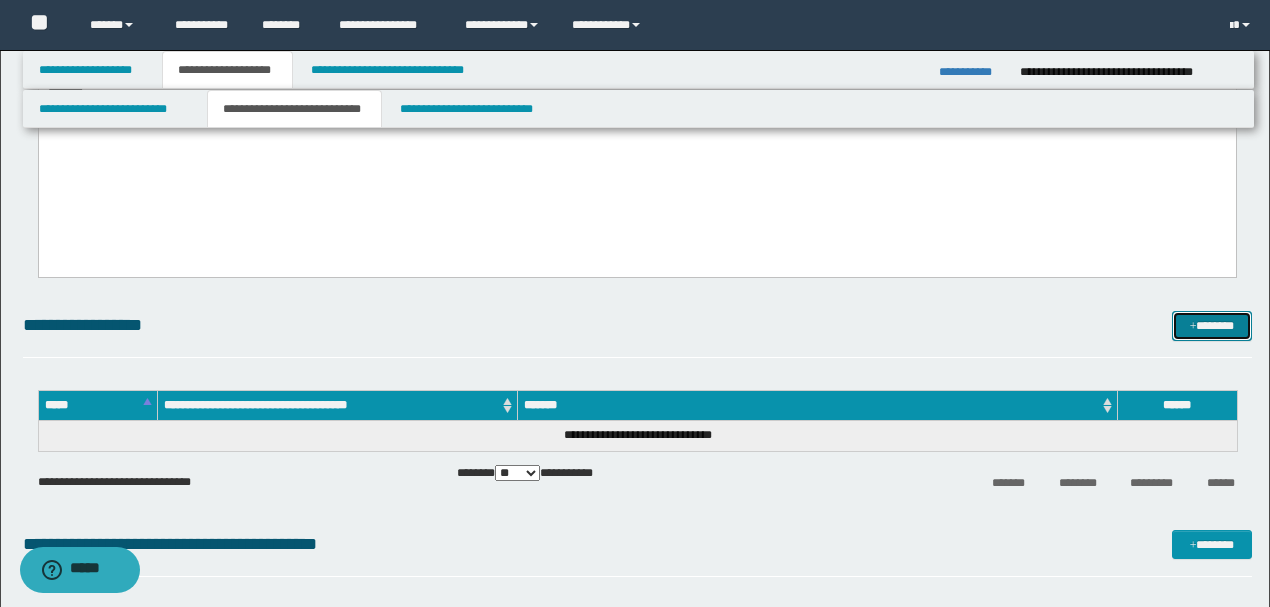 click on "*******" at bounding box center (1211, 325) 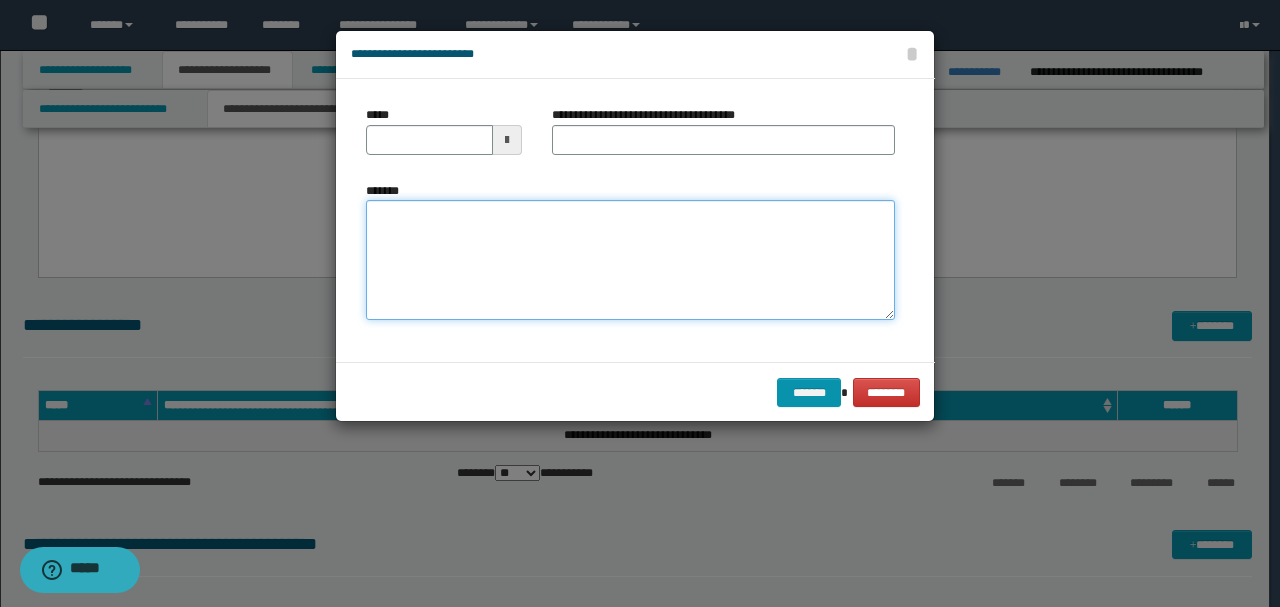 click on "*******" at bounding box center (630, 260) 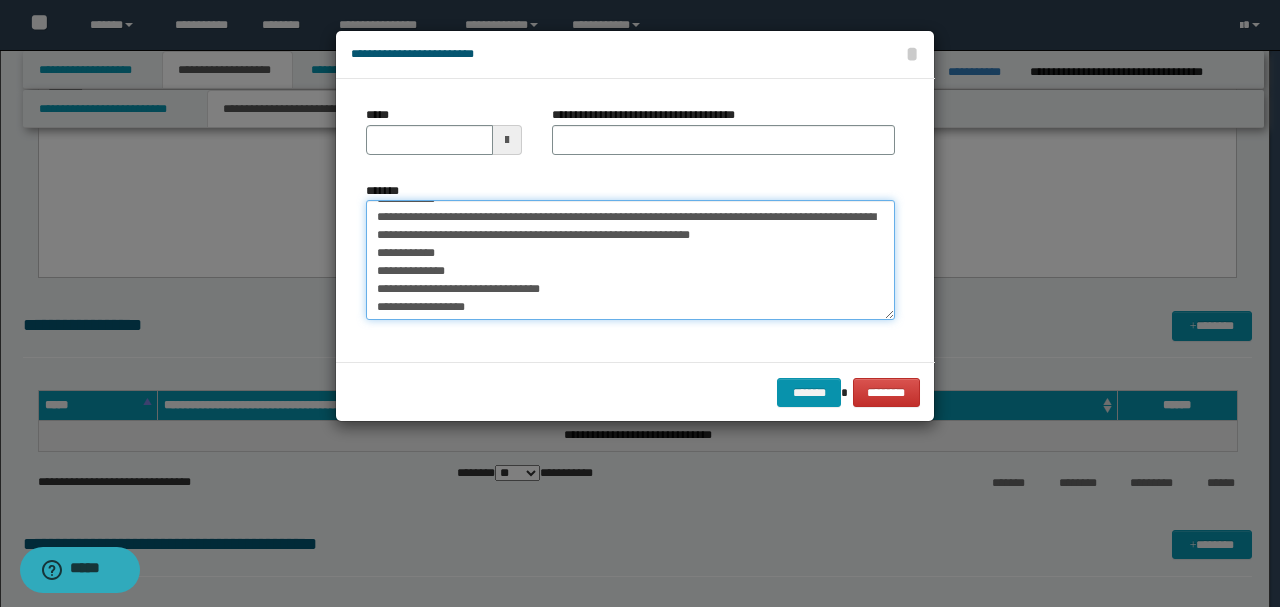 scroll, scrollTop: 0, scrollLeft: 0, axis: both 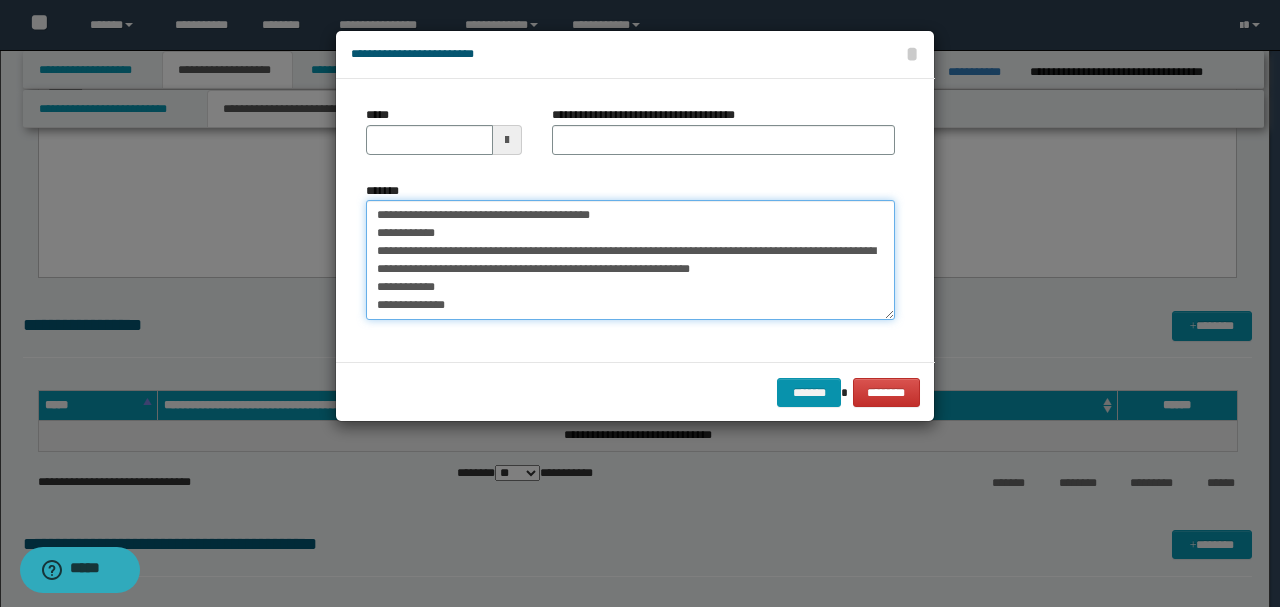 click on "*******" at bounding box center [630, 259] 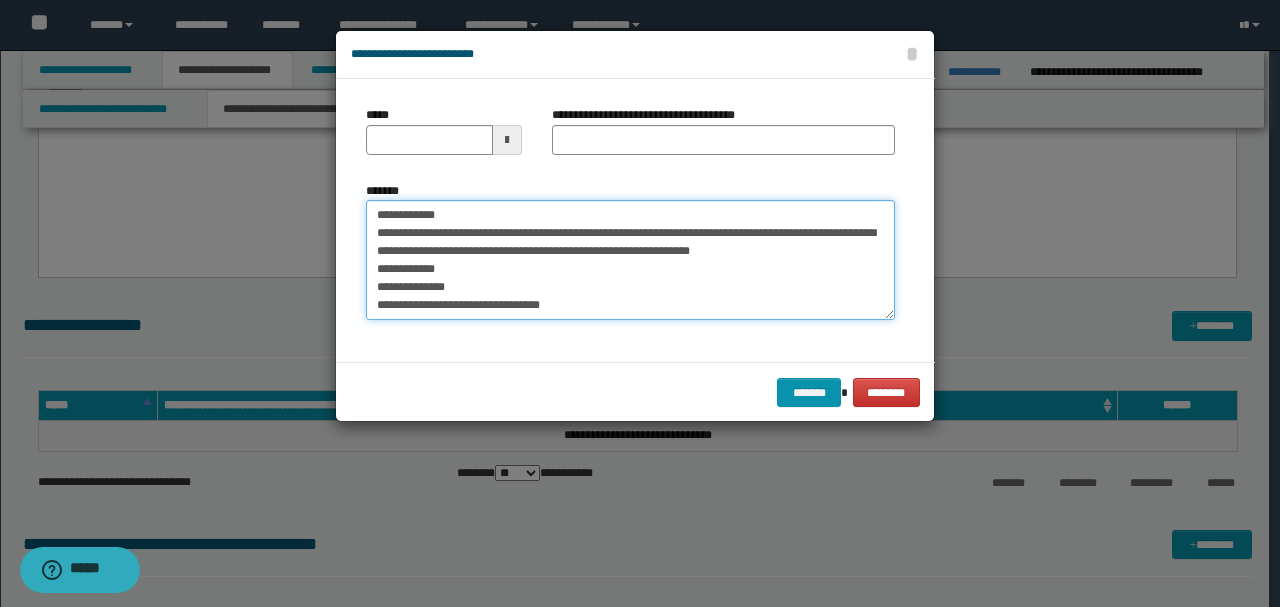 type on "**********" 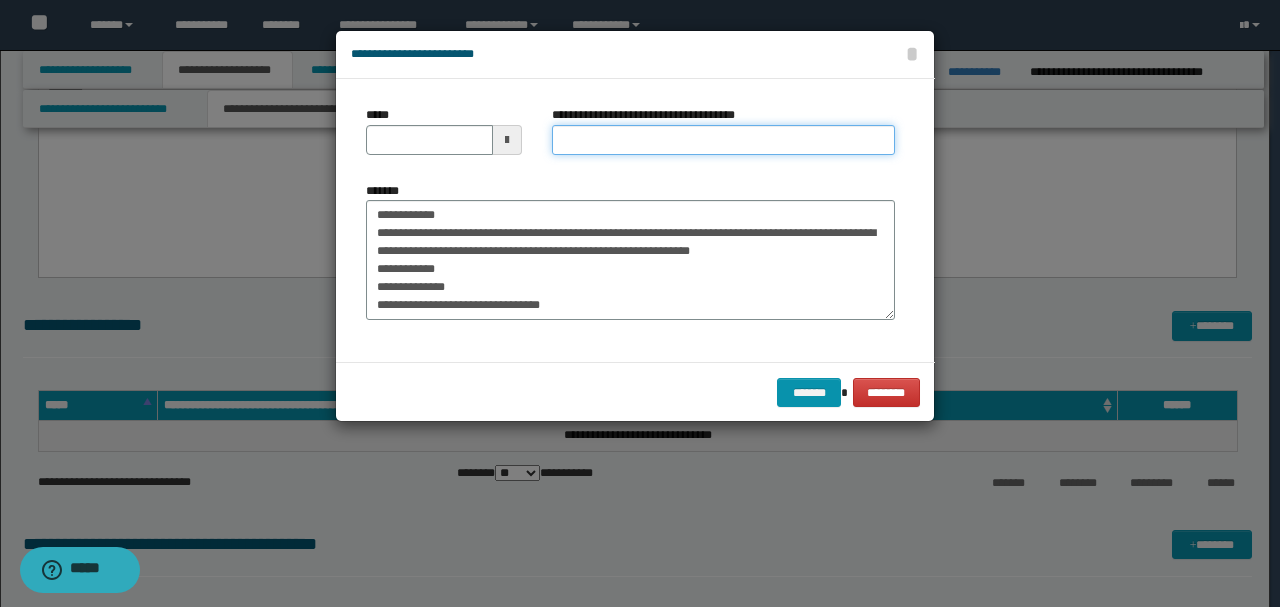 click on "**********" at bounding box center (723, 140) 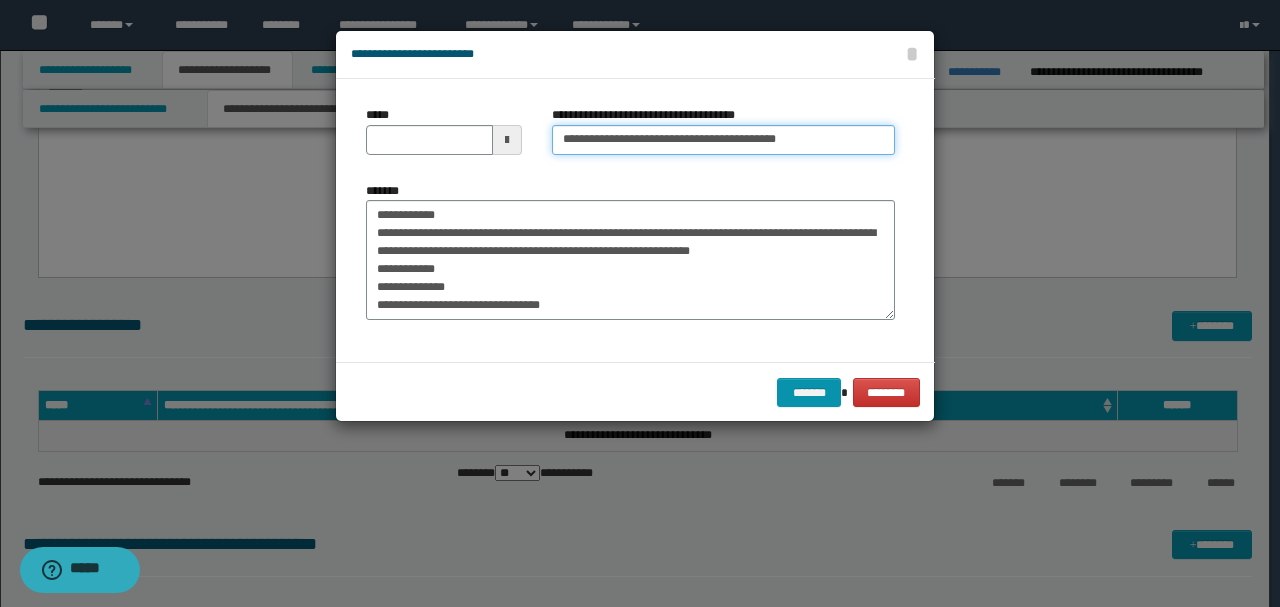drag, startPoint x: 808, startPoint y: 141, endPoint x: 726, endPoint y: 140, distance: 82.006096 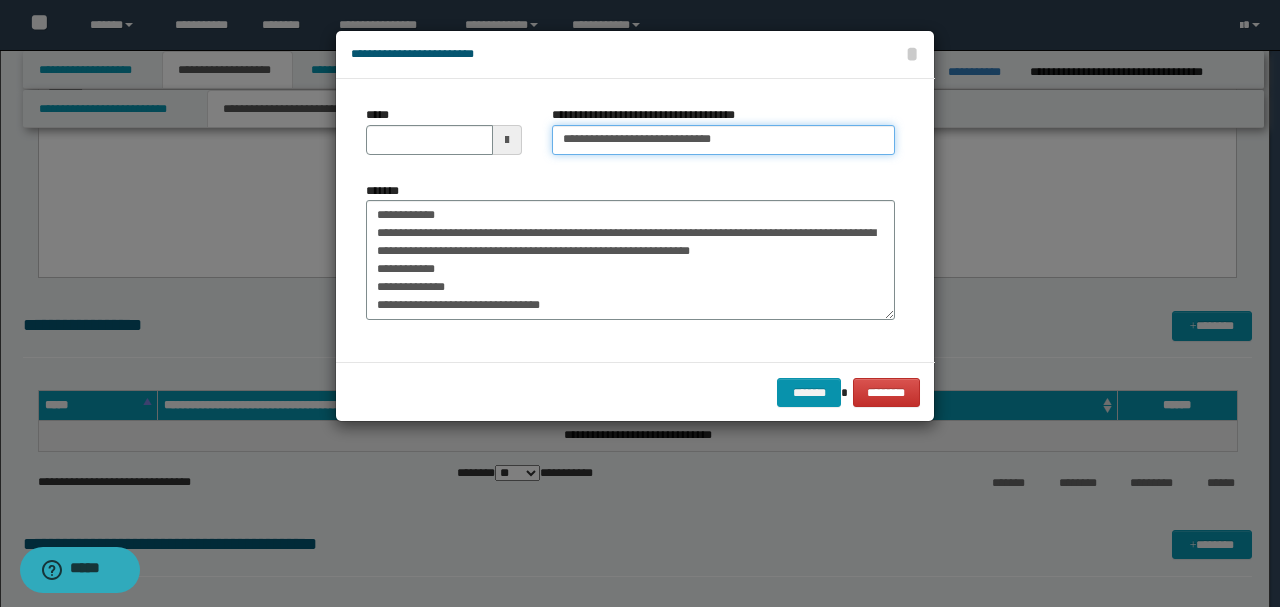 type 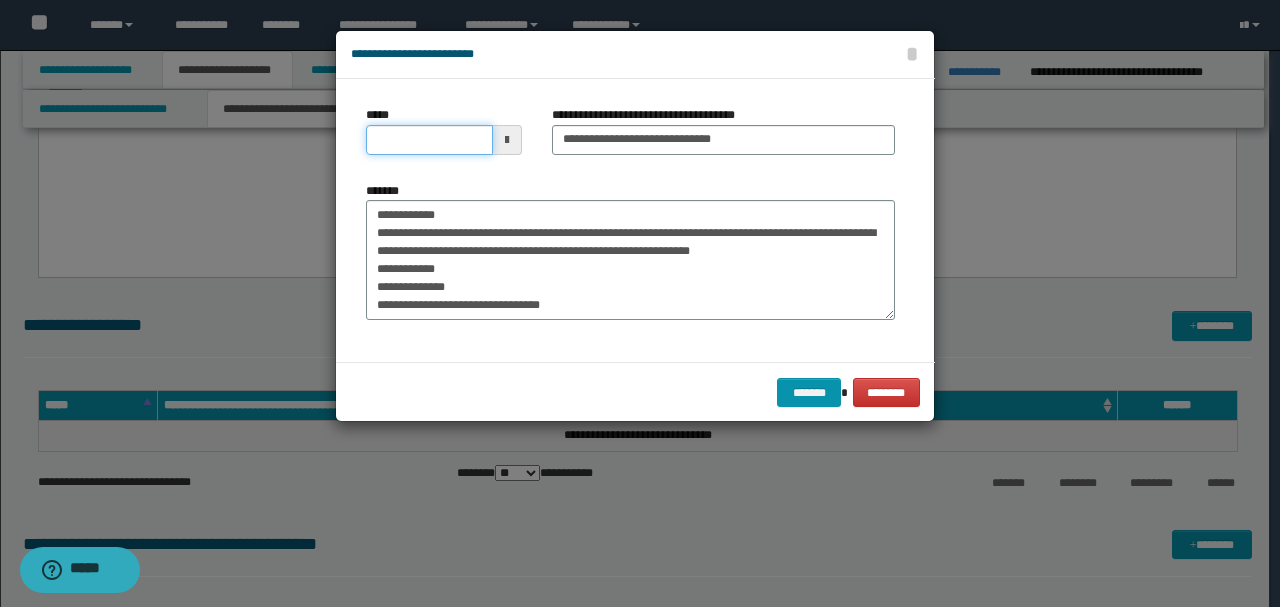 click on "*****" at bounding box center (429, 140) 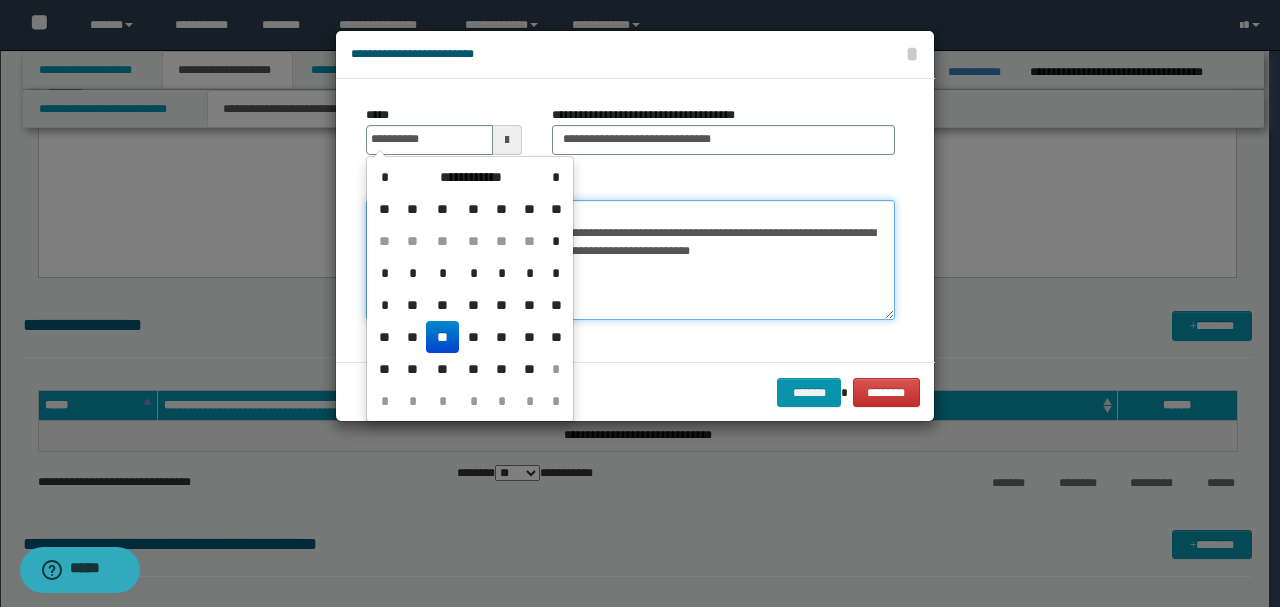 type on "**********" 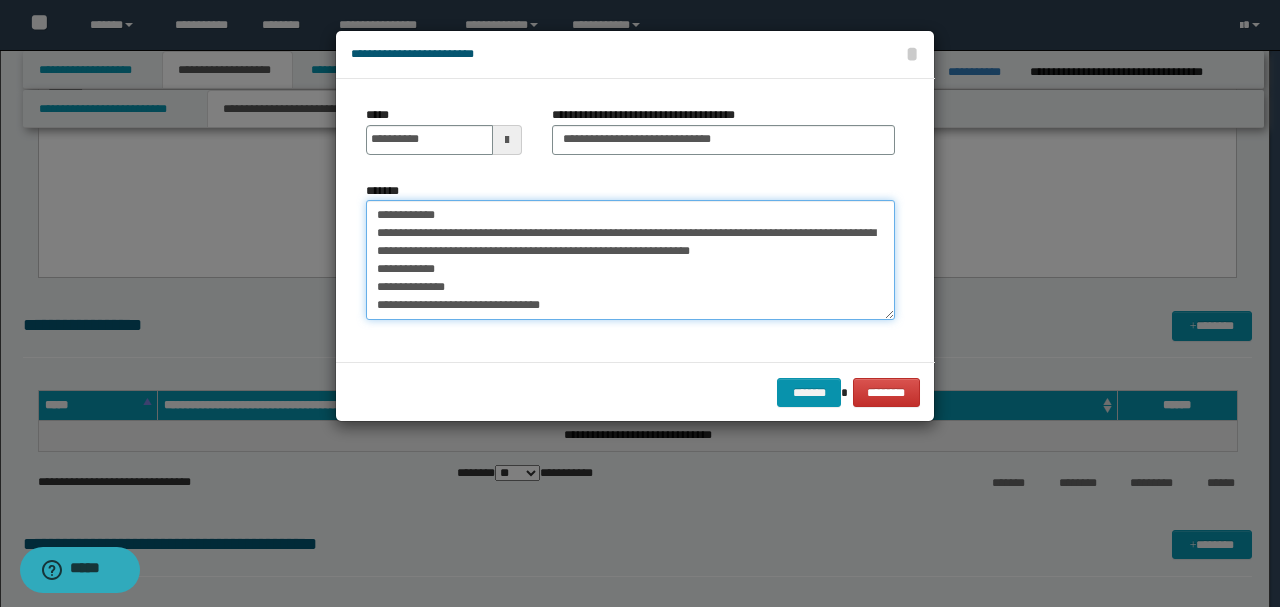 click on "*******" at bounding box center [630, 259] 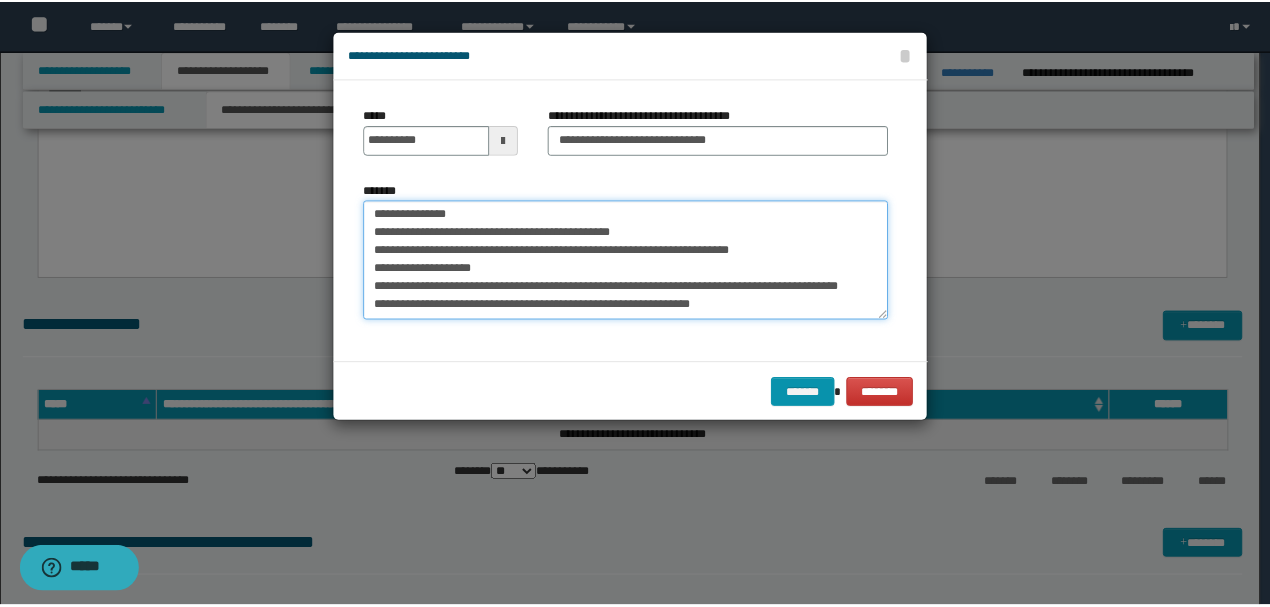scroll, scrollTop: 1332, scrollLeft: 0, axis: vertical 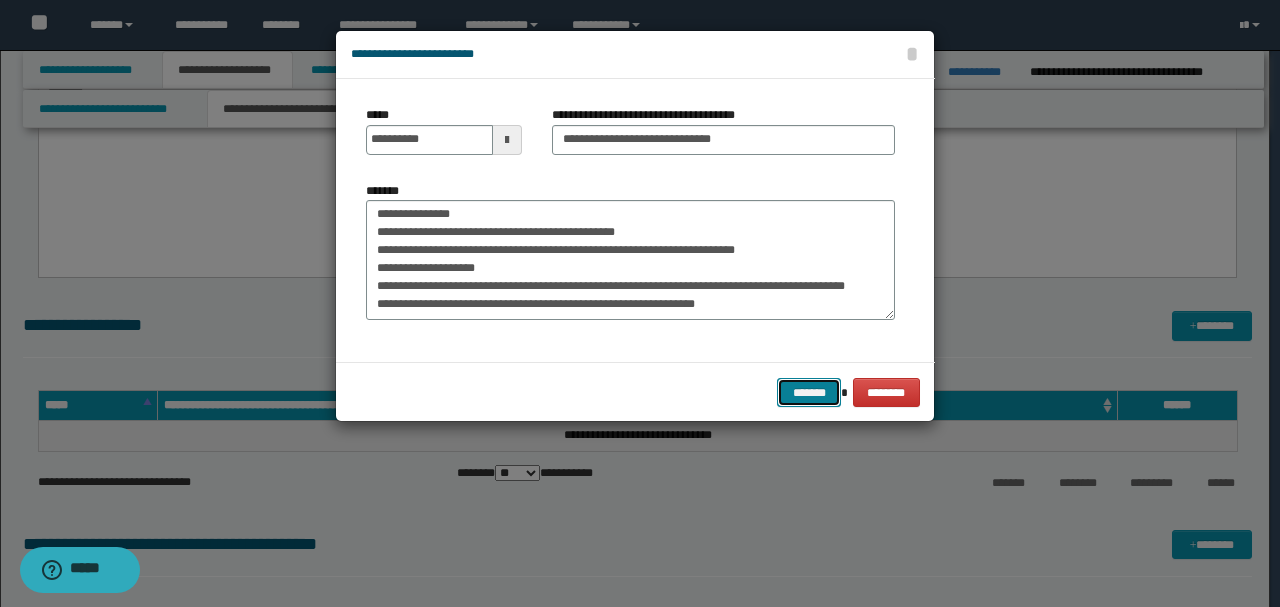 click on "*******" at bounding box center [809, 392] 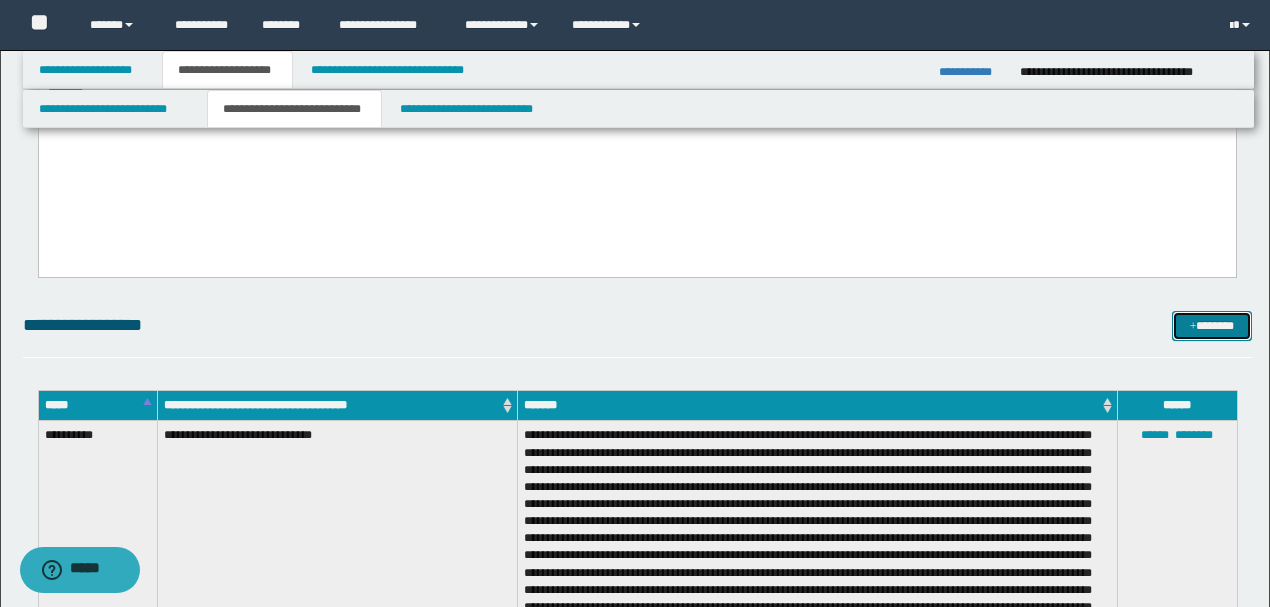 scroll, scrollTop: 800, scrollLeft: 0, axis: vertical 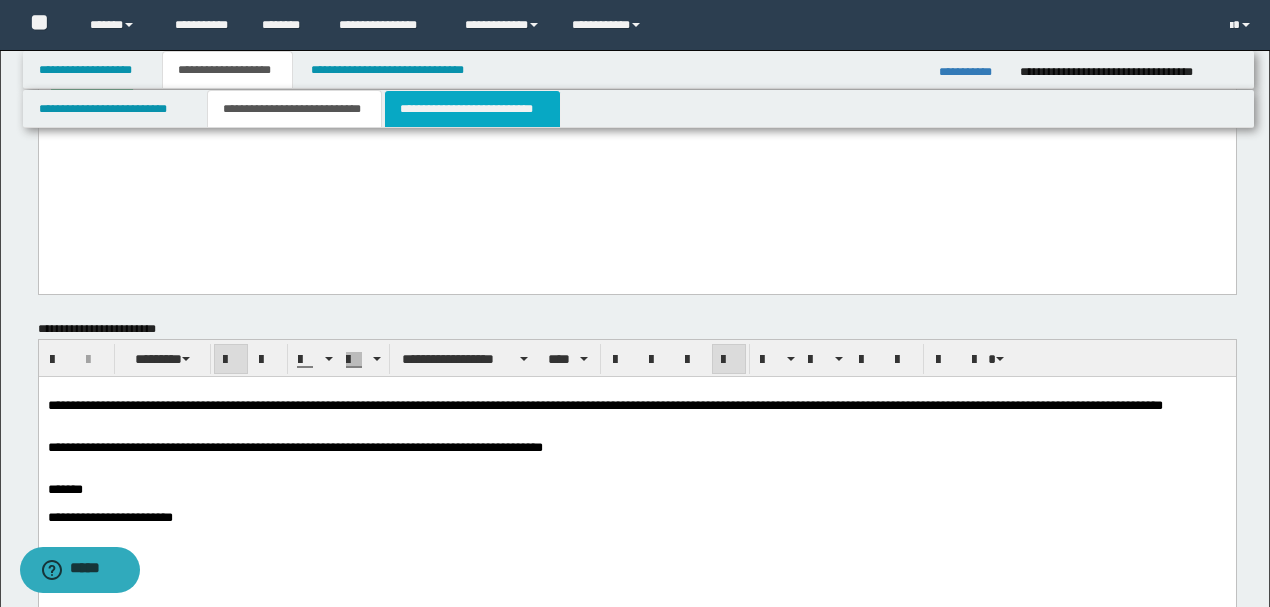 click on "**********" at bounding box center (472, 109) 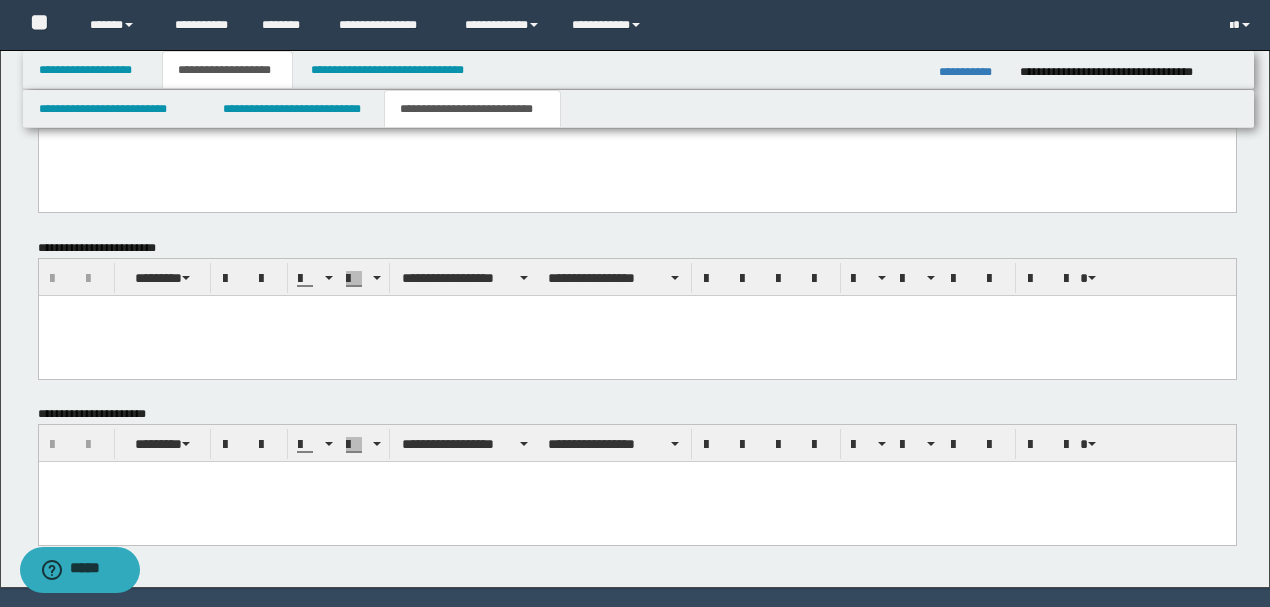 scroll, scrollTop: 584, scrollLeft: 0, axis: vertical 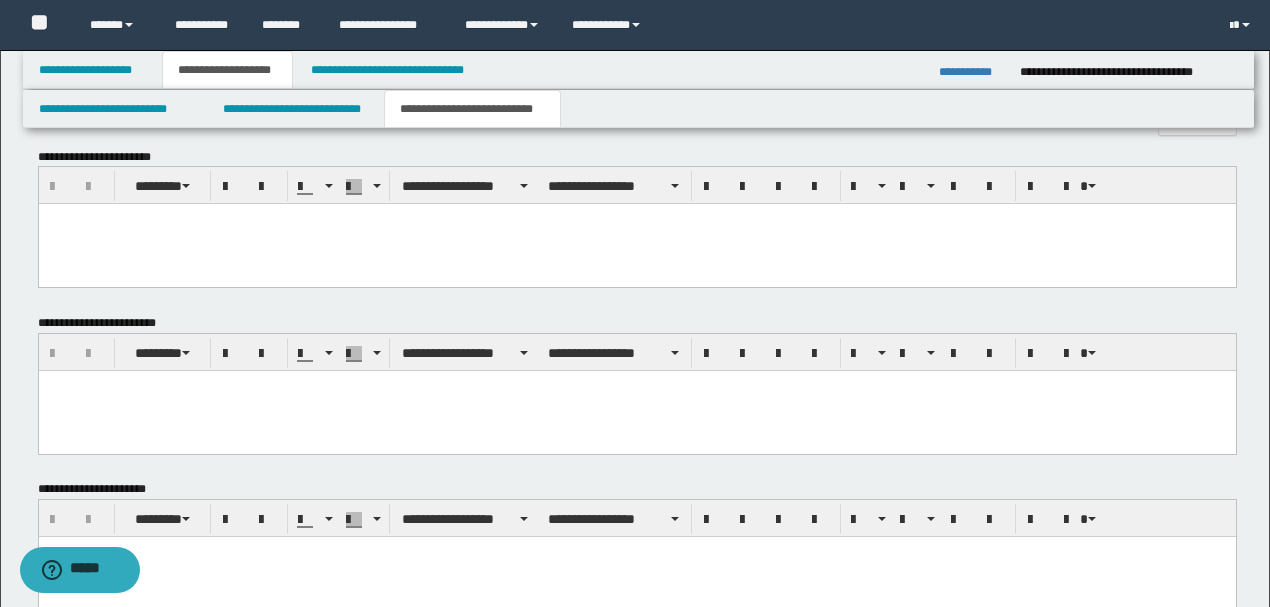 click at bounding box center [636, 244] 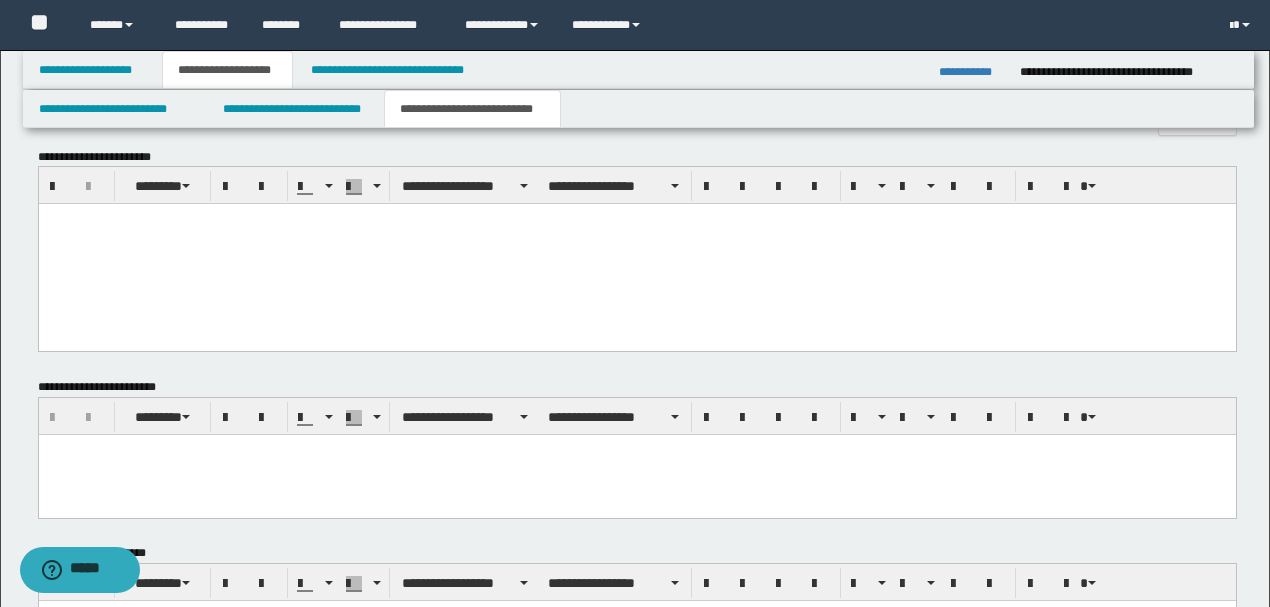 type 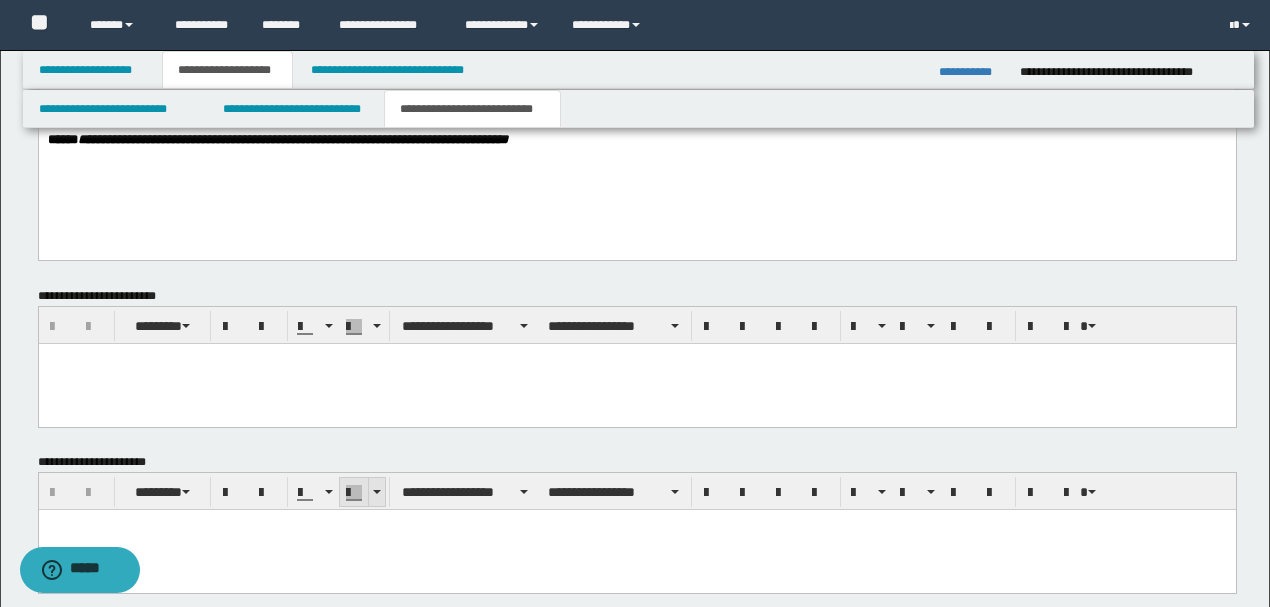 scroll, scrollTop: 811, scrollLeft: 0, axis: vertical 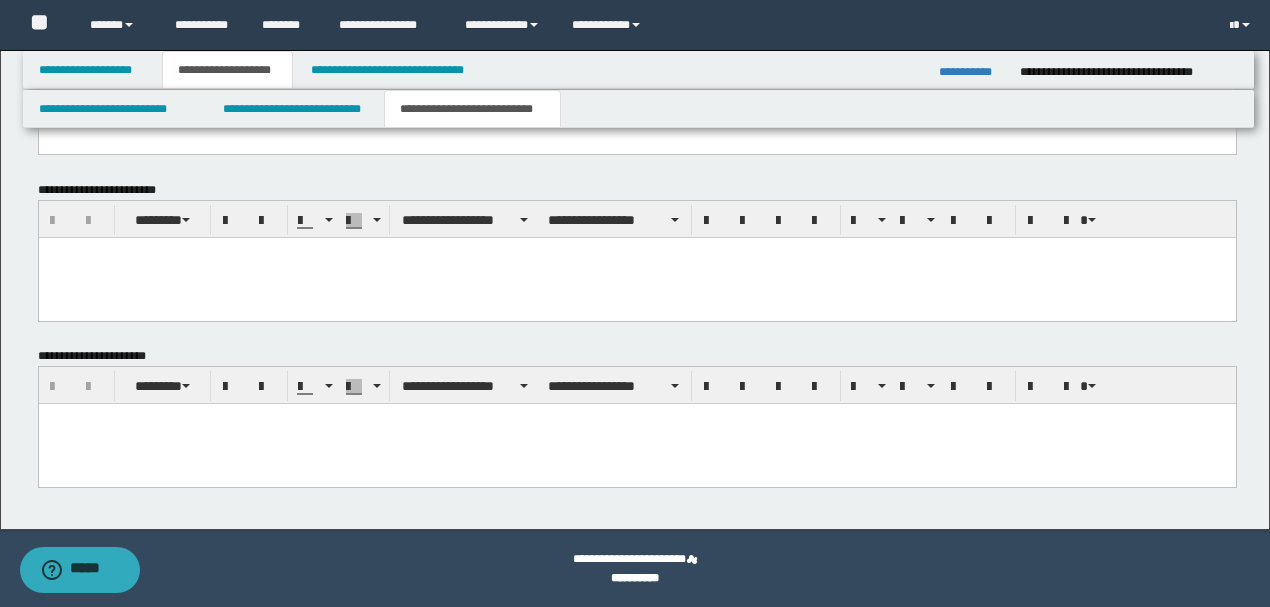 click at bounding box center (636, 443) 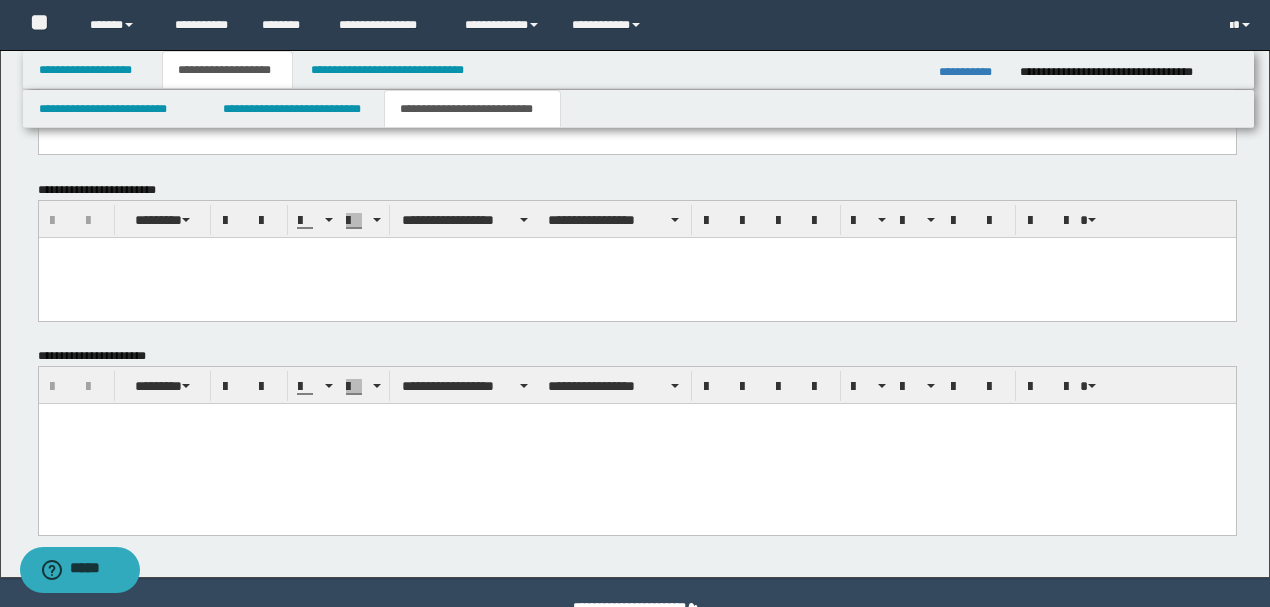 type 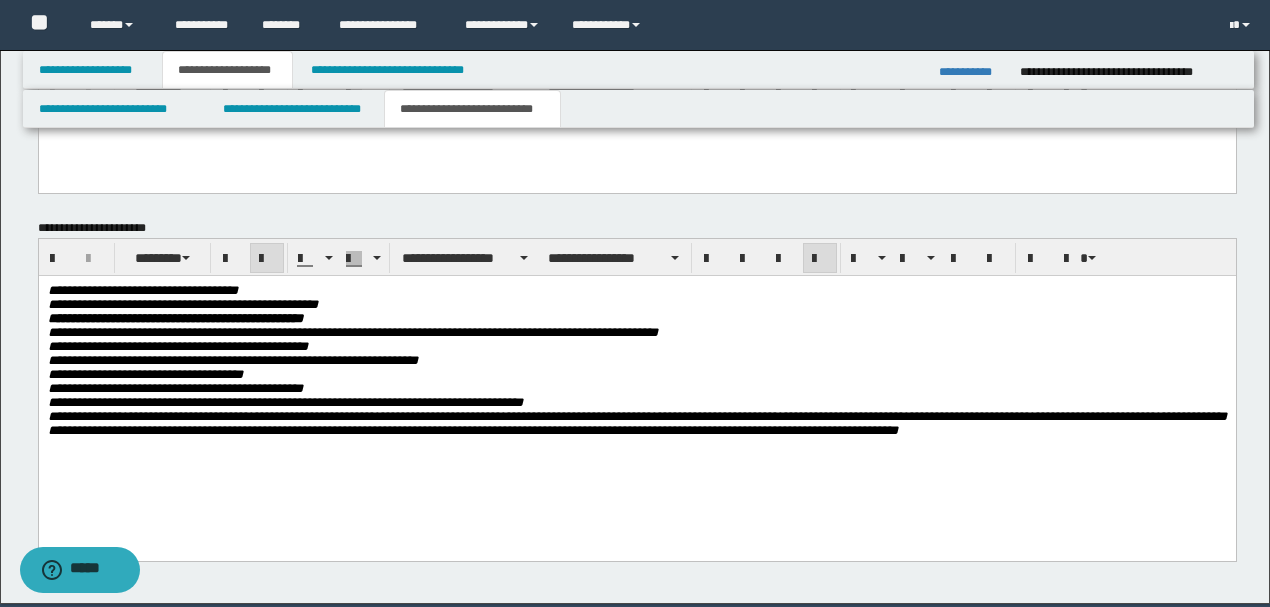 scroll, scrollTop: 944, scrollLeft: 0, axis: vertical 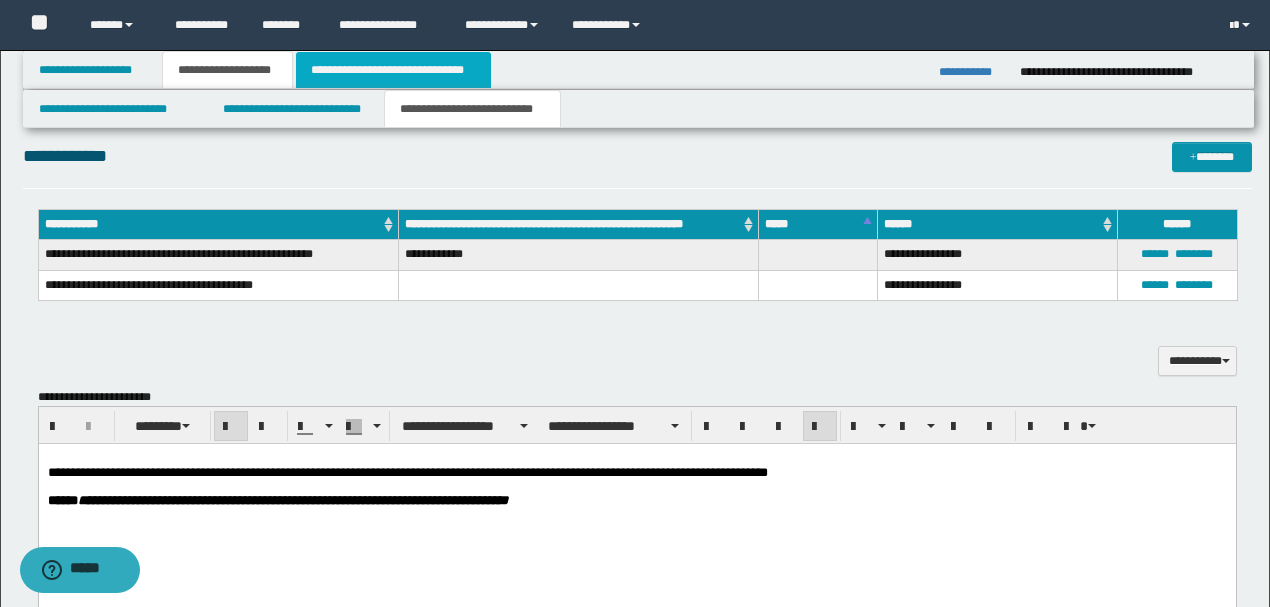 click on "**********" at bounding box center (393, 70) 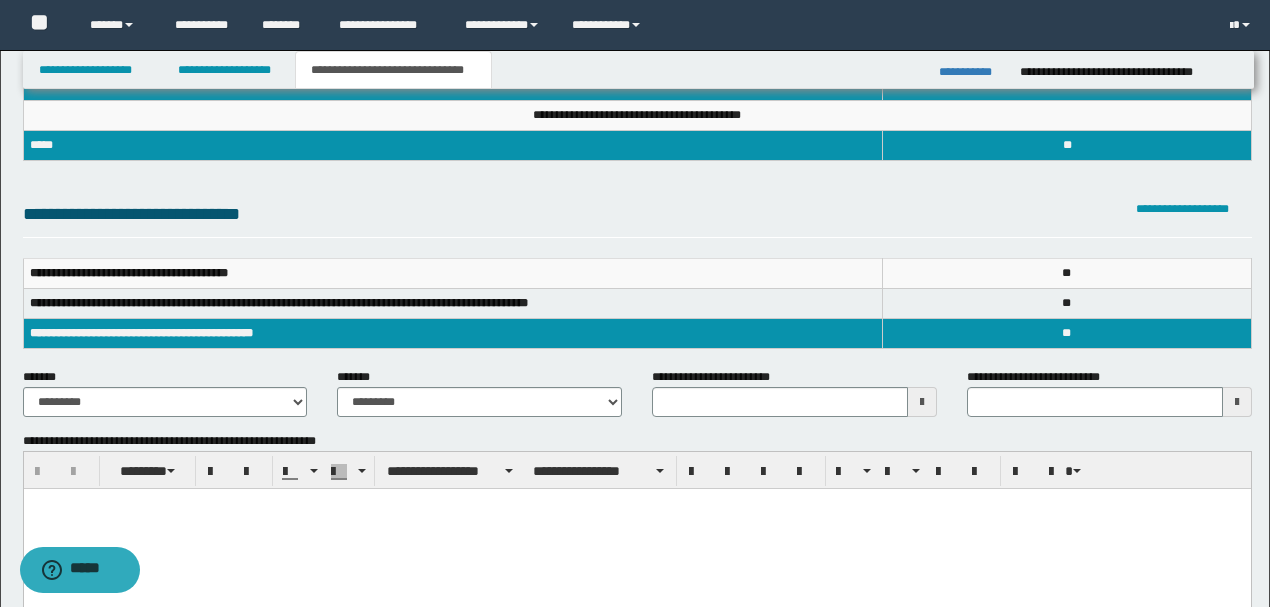 scroll, scrollTop: 133, scrollLeft: 0, axis: vertical 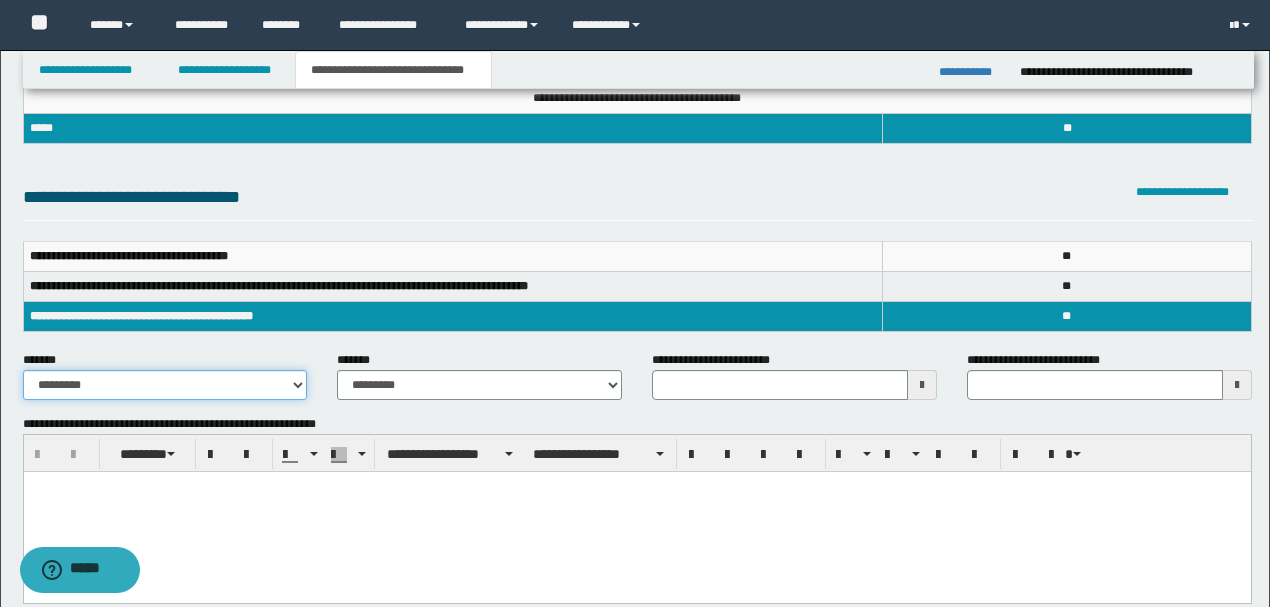 click on "**********" at bounding box center [165, 385] 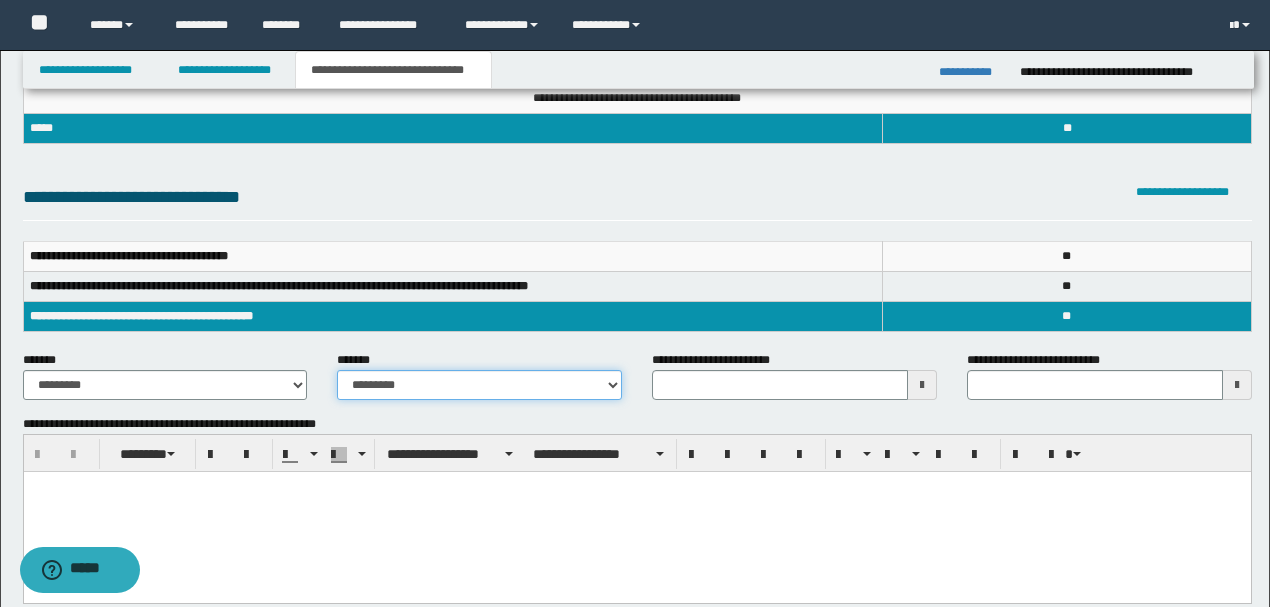 drag, startPoint x: 498, startPoint y: 368, endPoint x: 482, endPoint y: 380, distance: 20 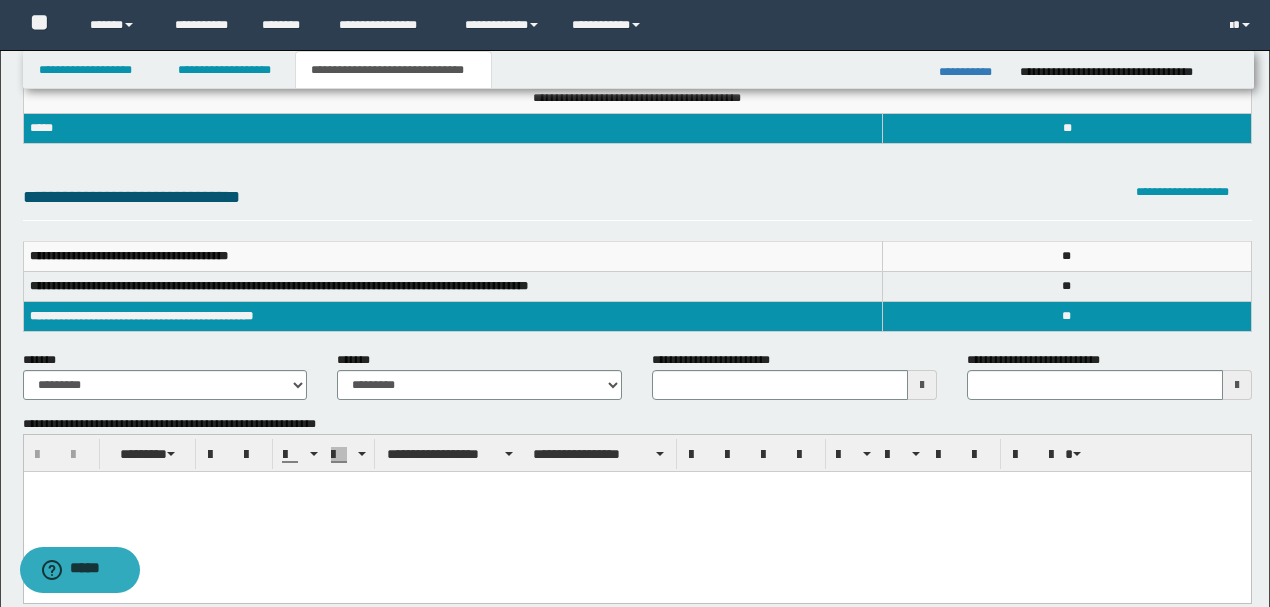 click on "**********" at bounding box center [637, 296] 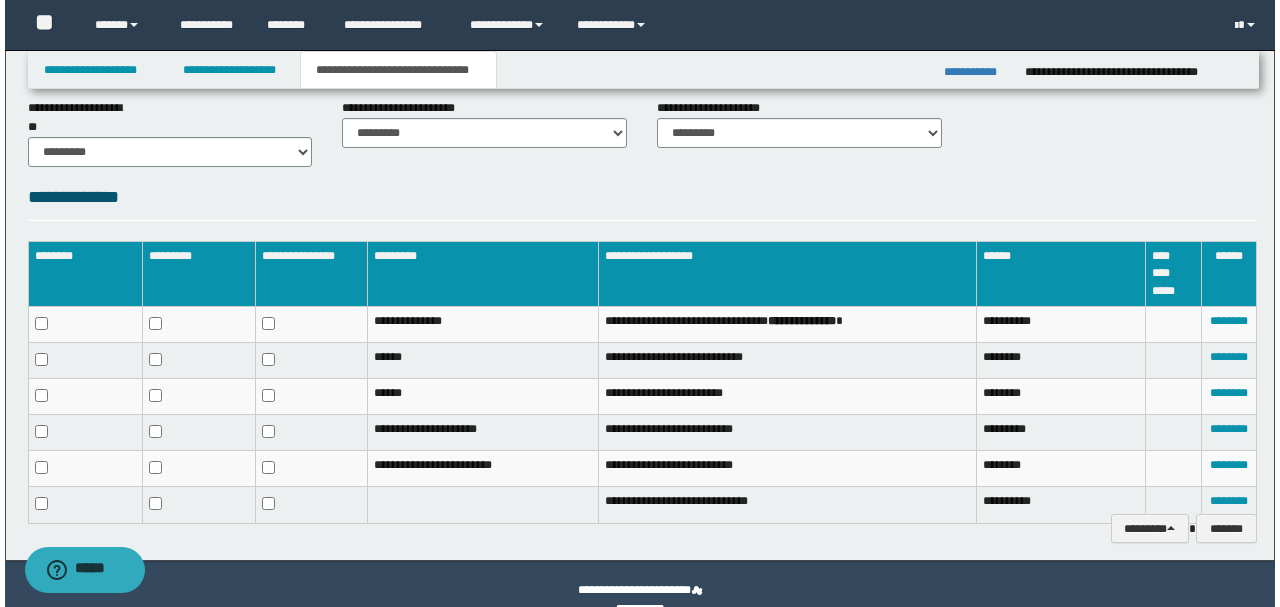 scroll, scrollTop: 900, scrollLeft: 0, axis: vertical 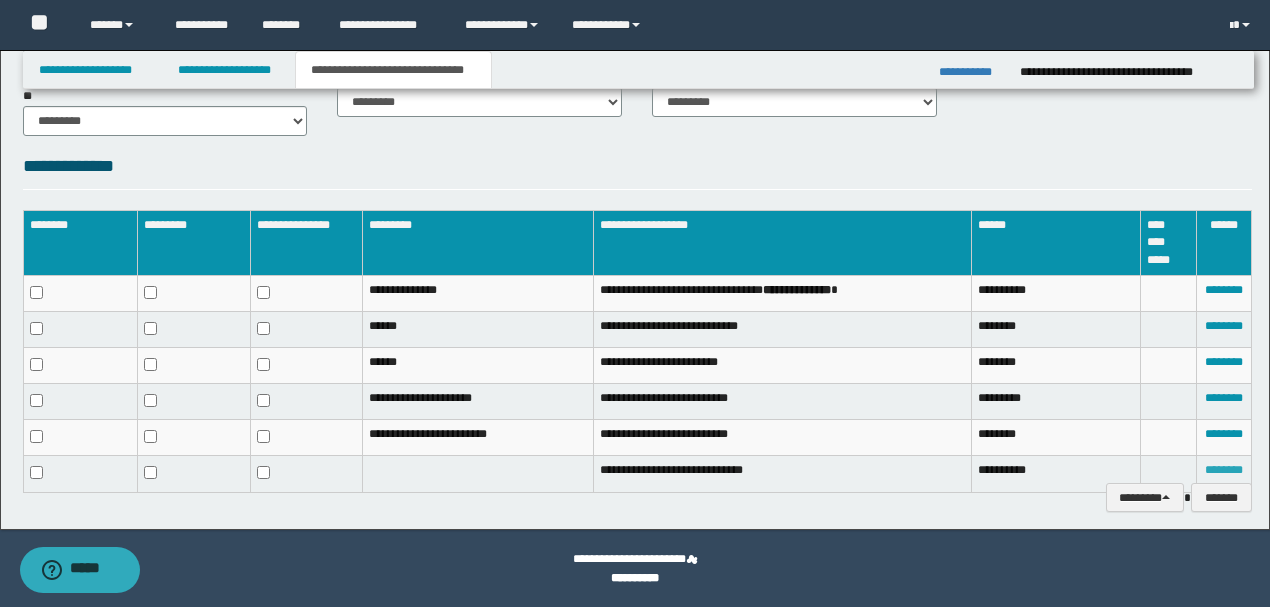 click on "********" at bounding box center [1224, 470] 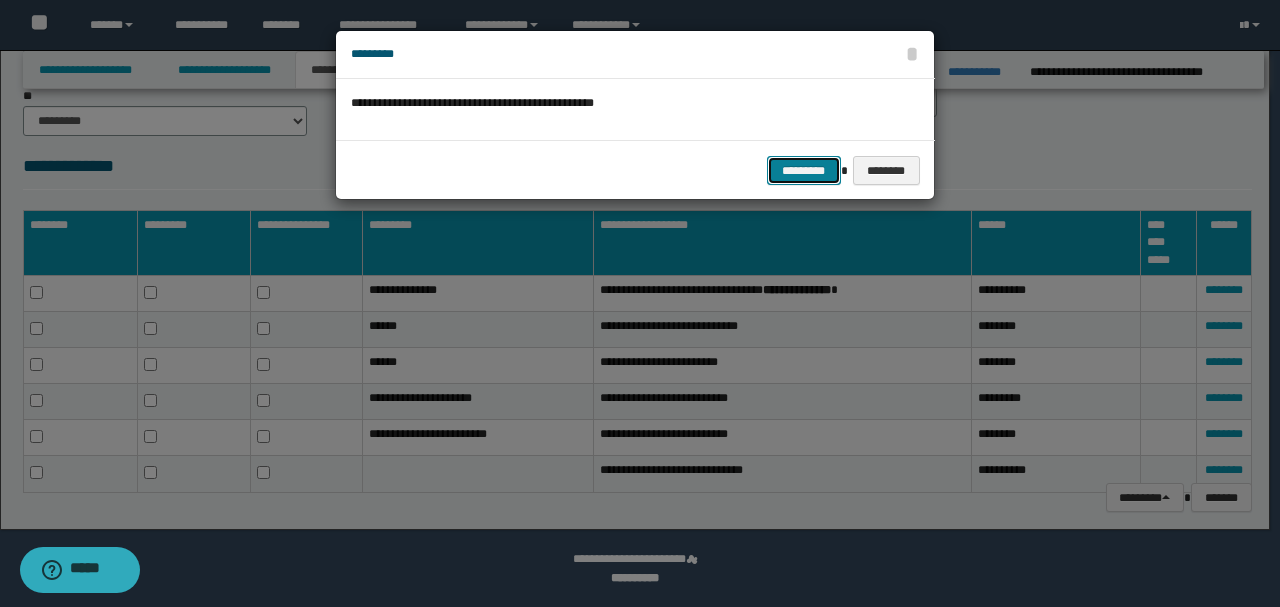click on "*********" at bounding box center [804, 170] 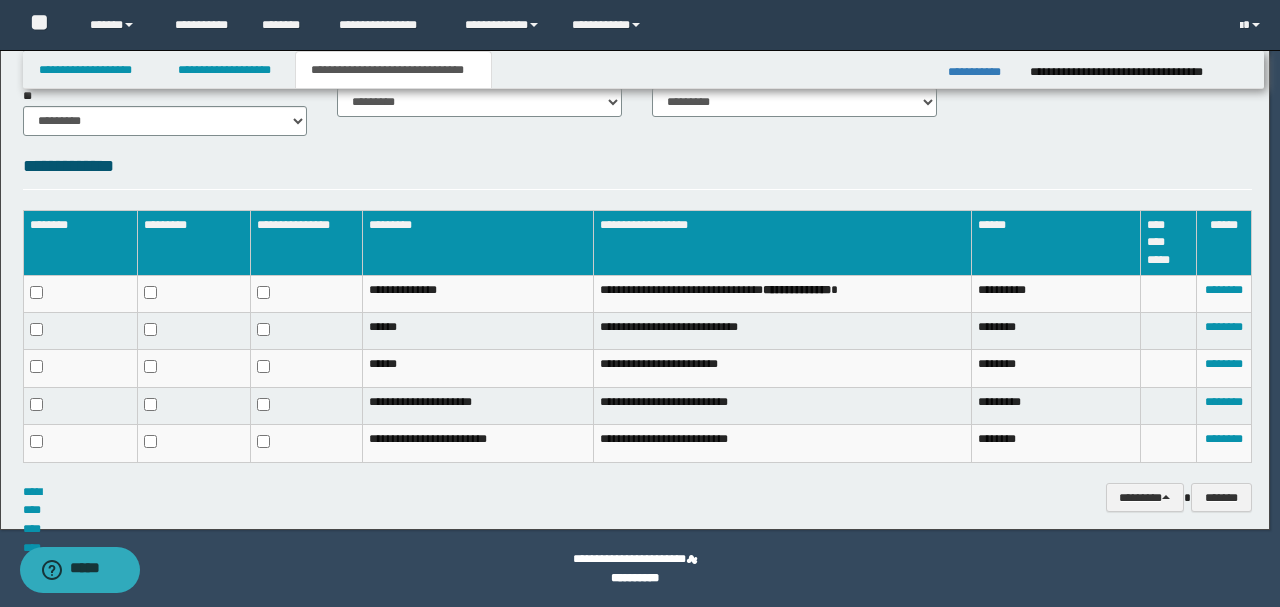 scroll, scrollTop: 885, scrollLeft: 0, axis: vertical 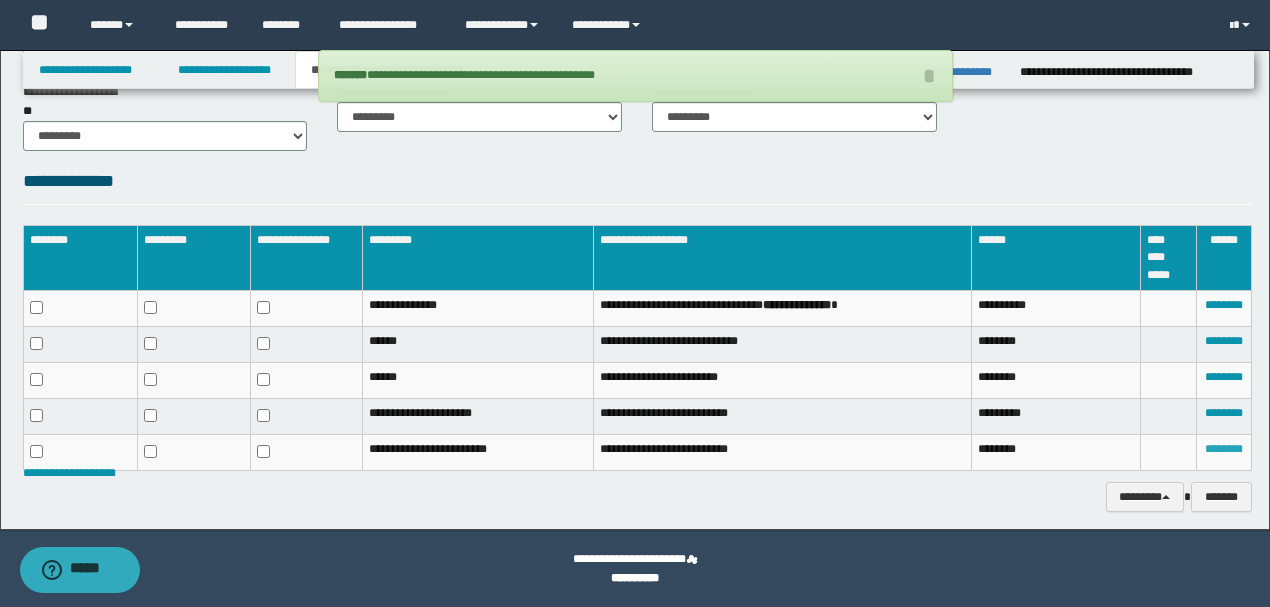 click on "********" at bounding box center (1224, 449) 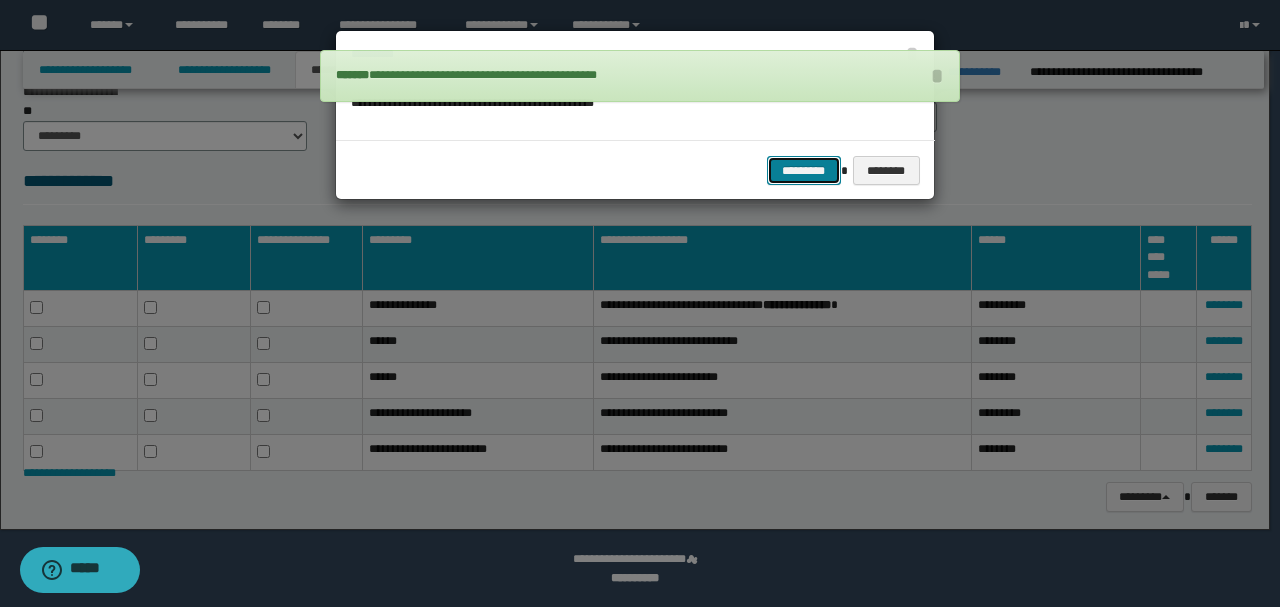click on "*********" at bounding box center (804, 170) 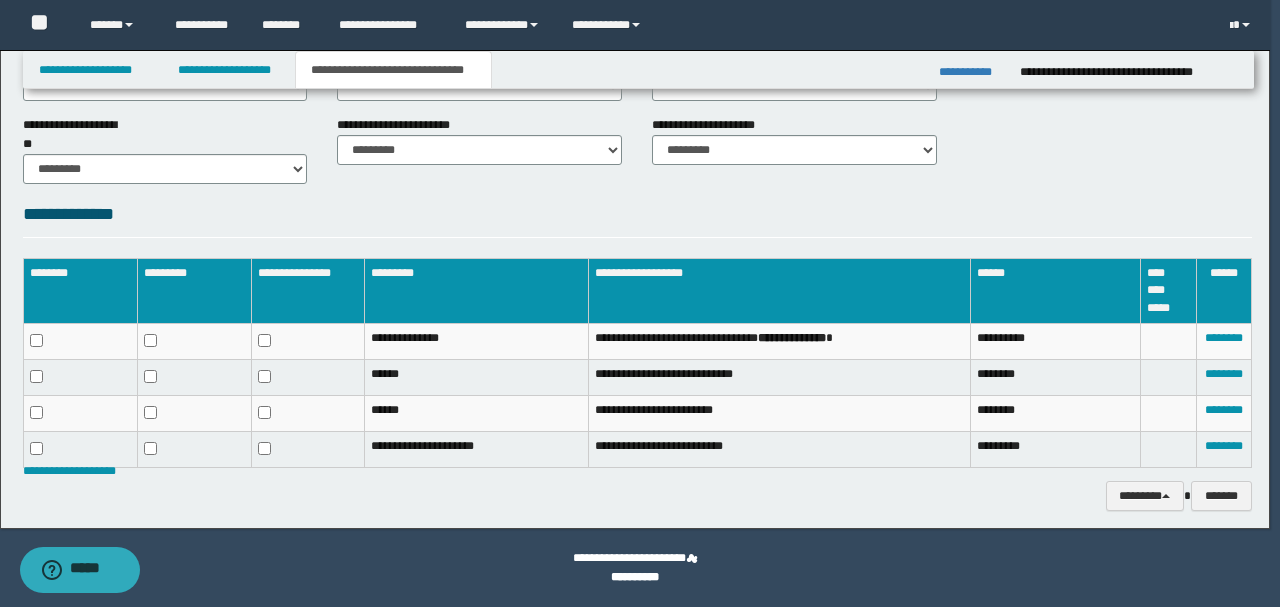 scroll, scrollTop: 851, scrollLeft: 0, axis: vertical 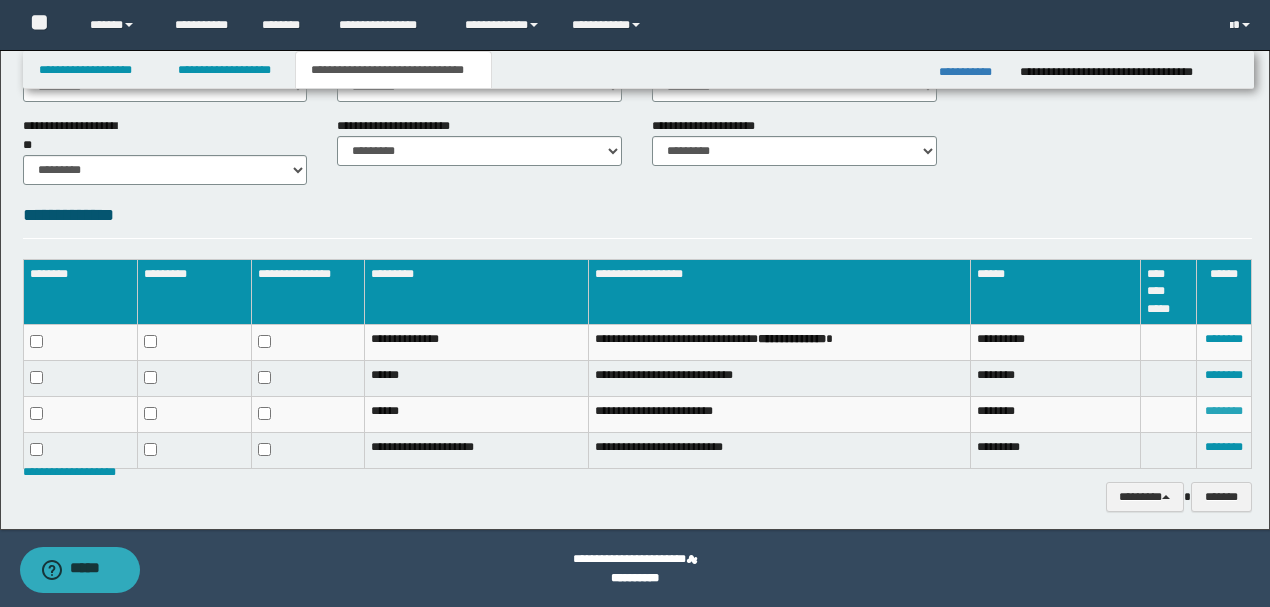 click on "********" at bounding box center (1224, 411) 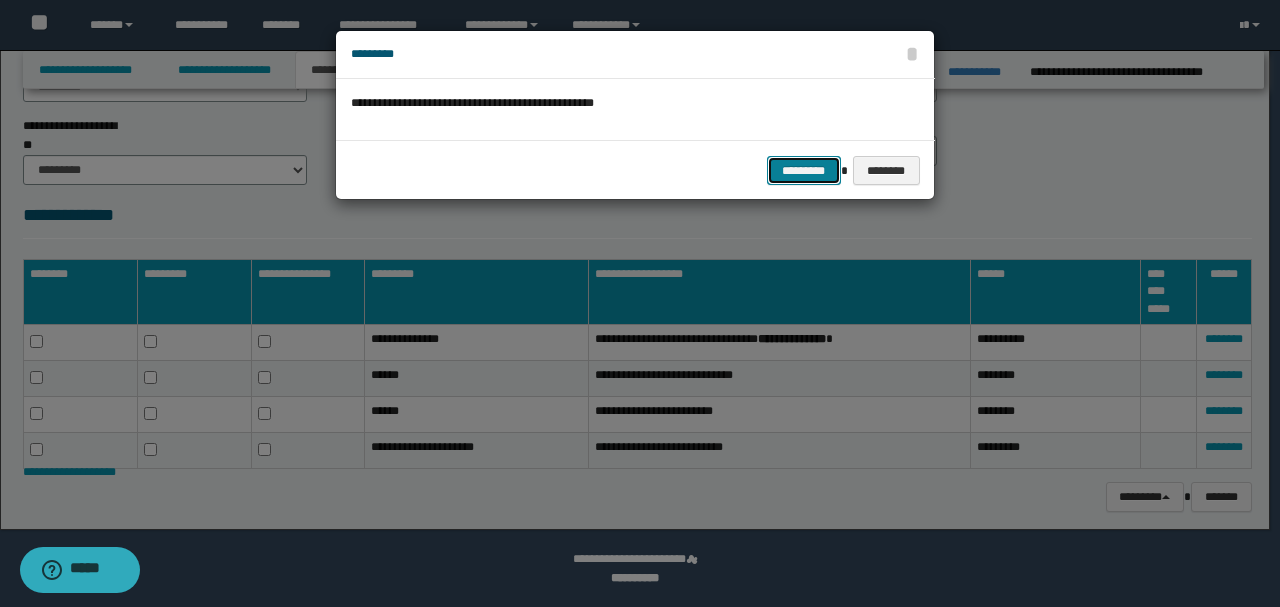 click on "*********" at bounding box center (804, 170) 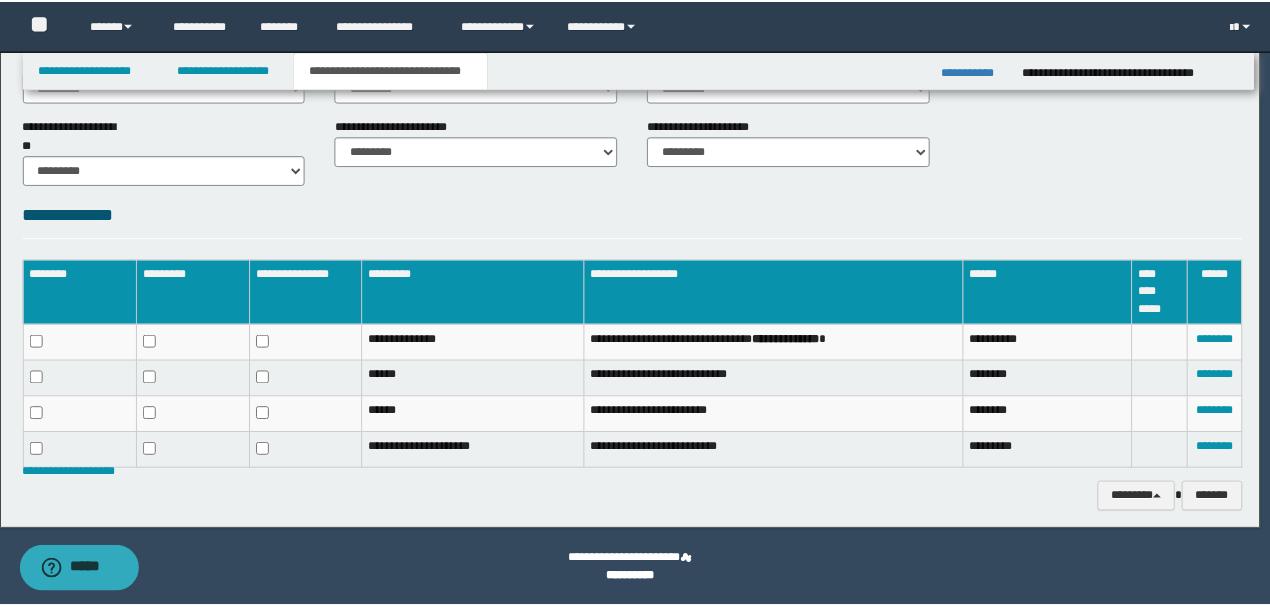 scroll, scrollTop: 817, scrollLeft: 0, axis: vertical 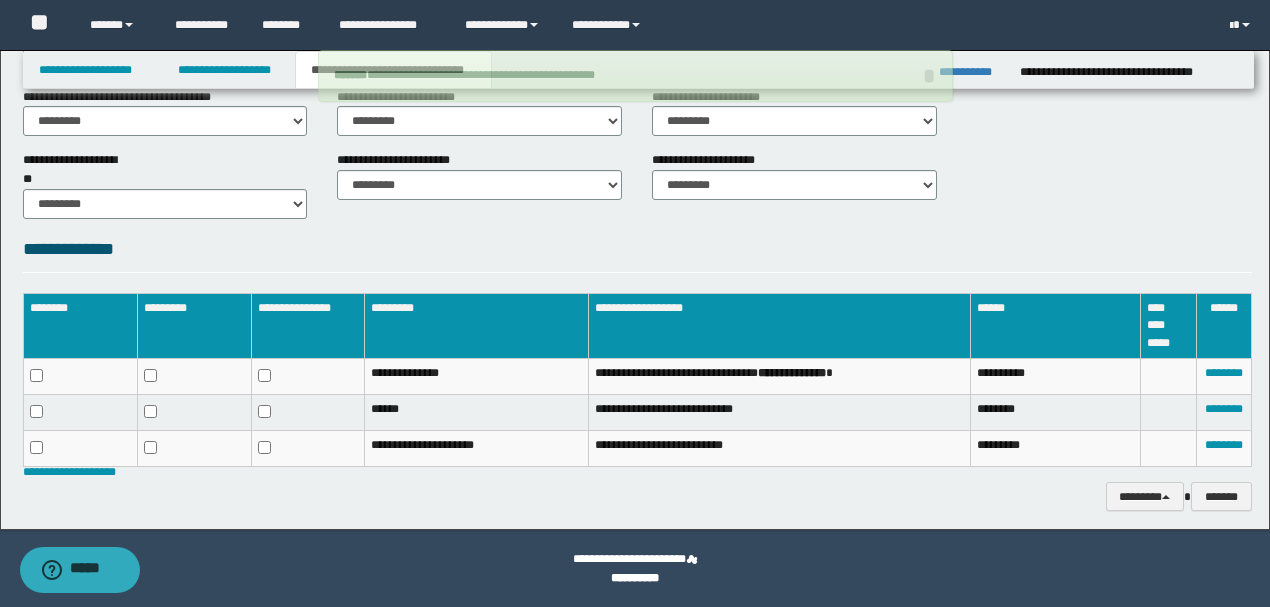 click on "**********" at bounding box center (637, 254) 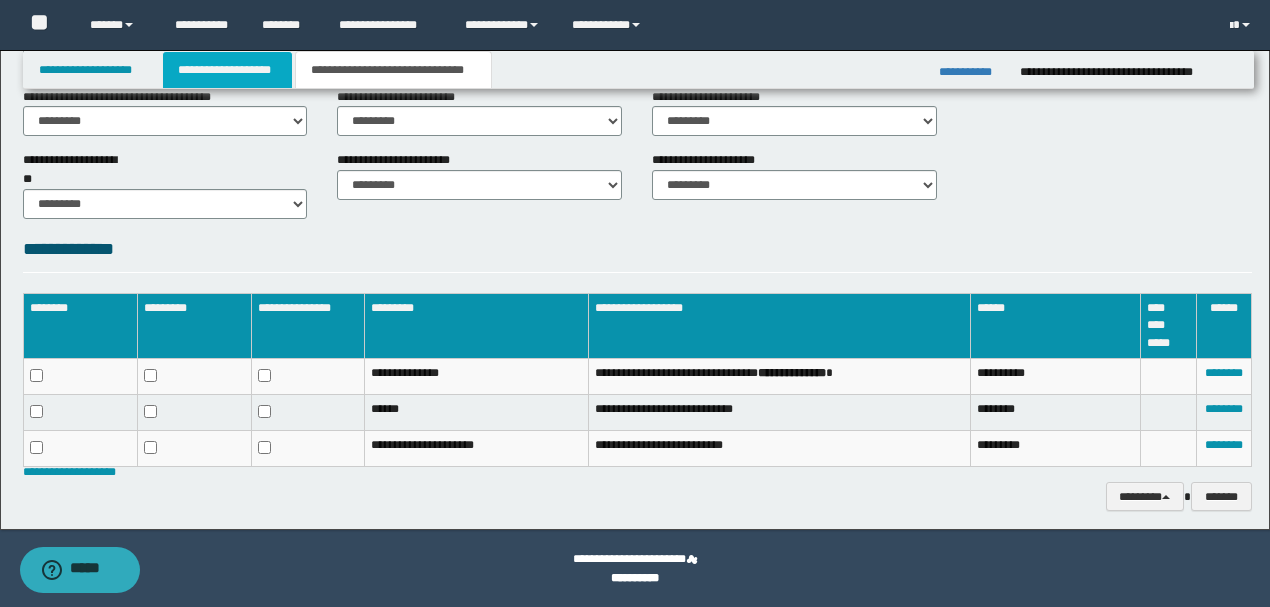 click on "**********" at bounding box center (227, 70) 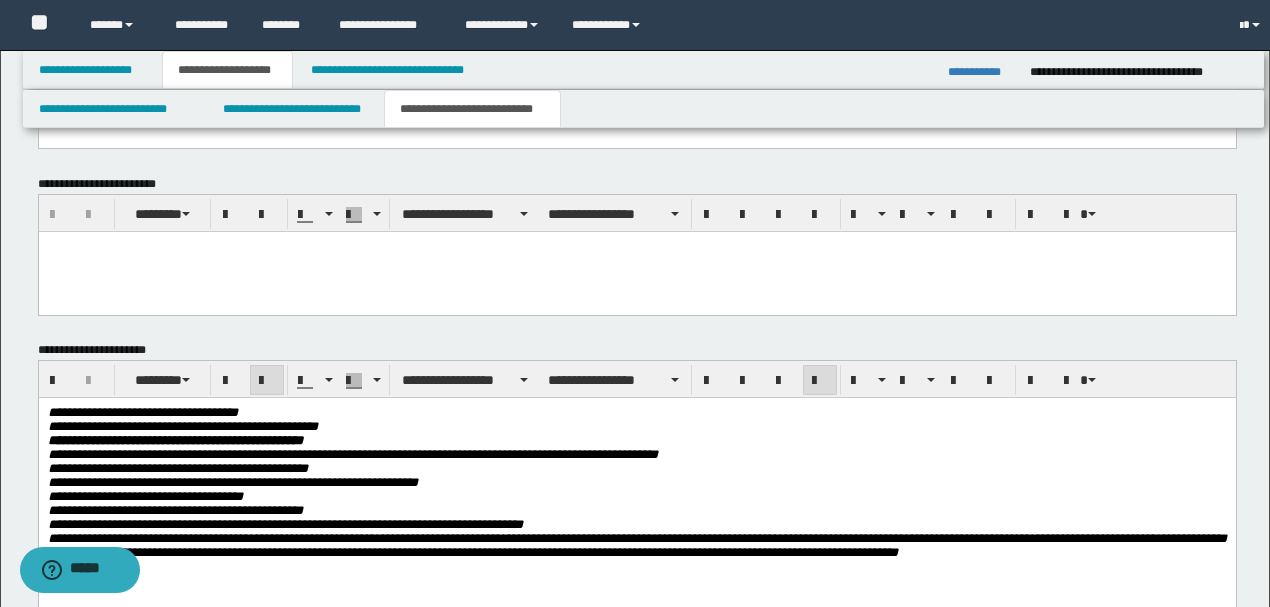 scroll, scrollTop: 848, scrollLeft: 0, axis: vertical 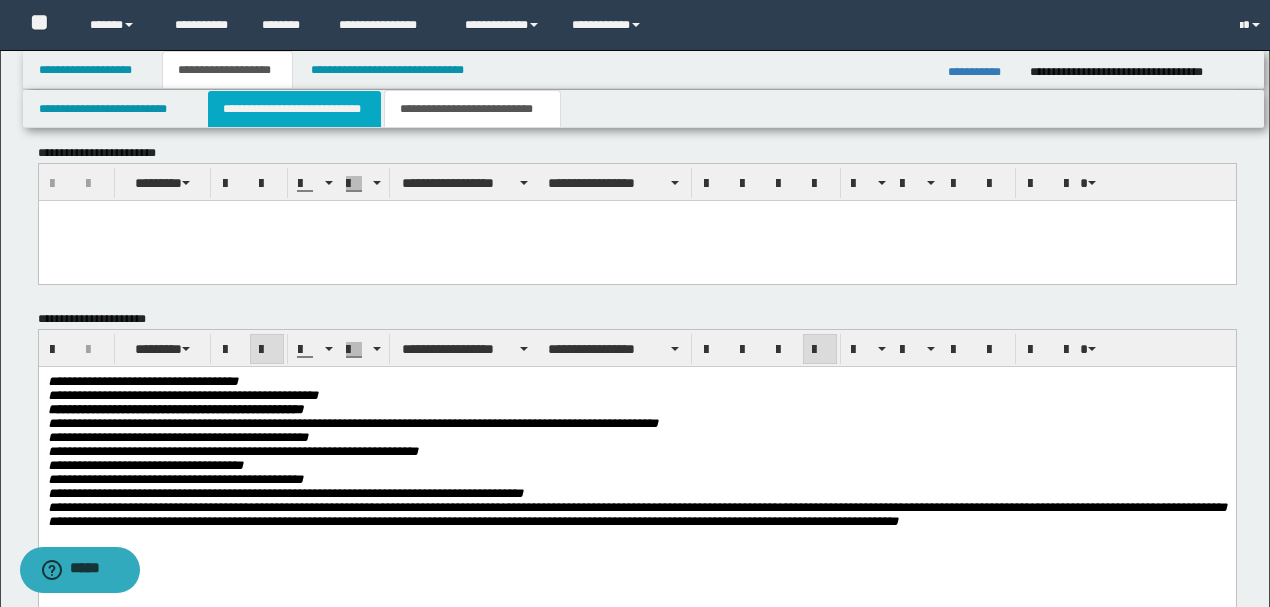 click on "**********" at bounding box center [294, 109] 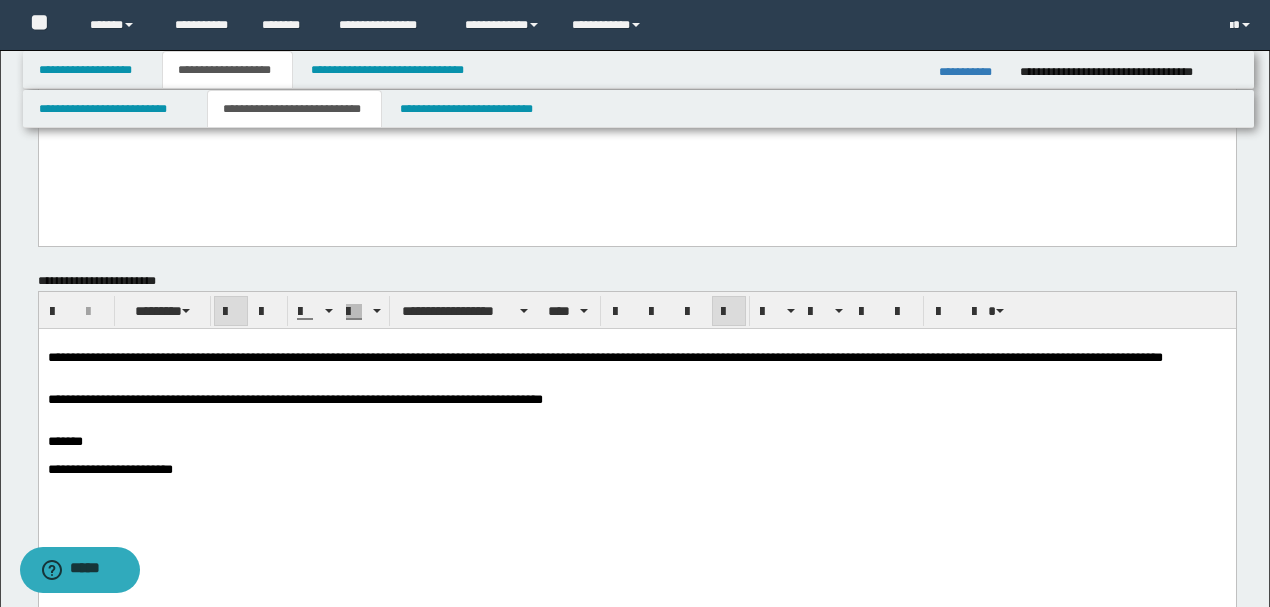 click on "**********" at bounding box center (636, -255) 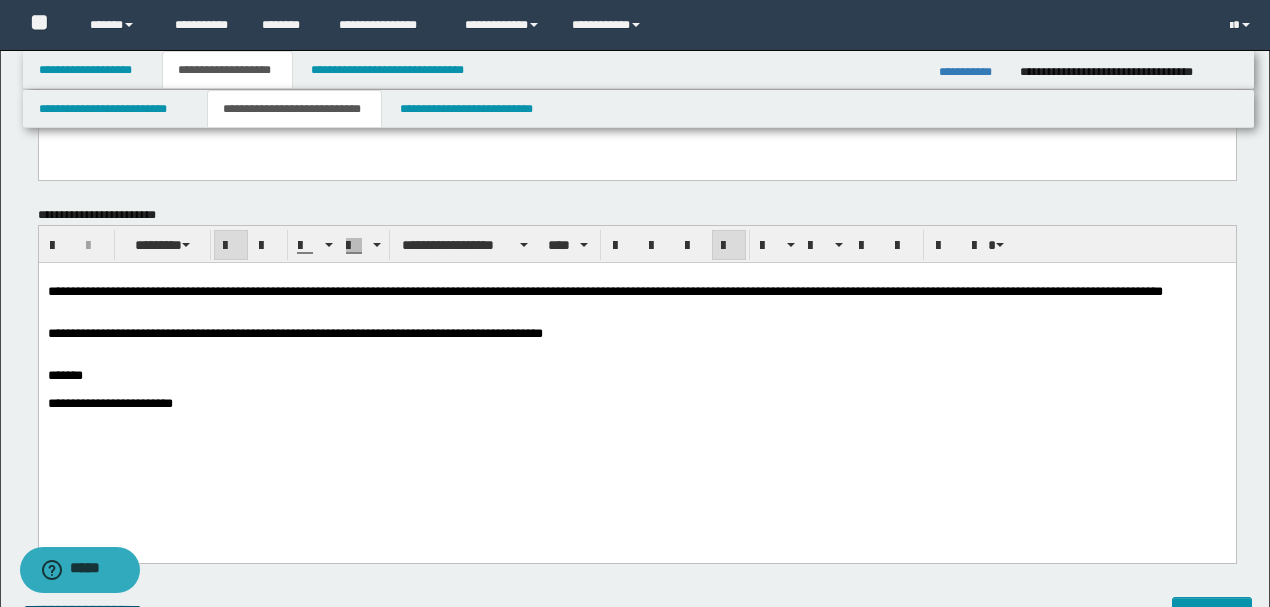 scroll, scrollTop: 933, scrollLeft: 0, axis: vertical 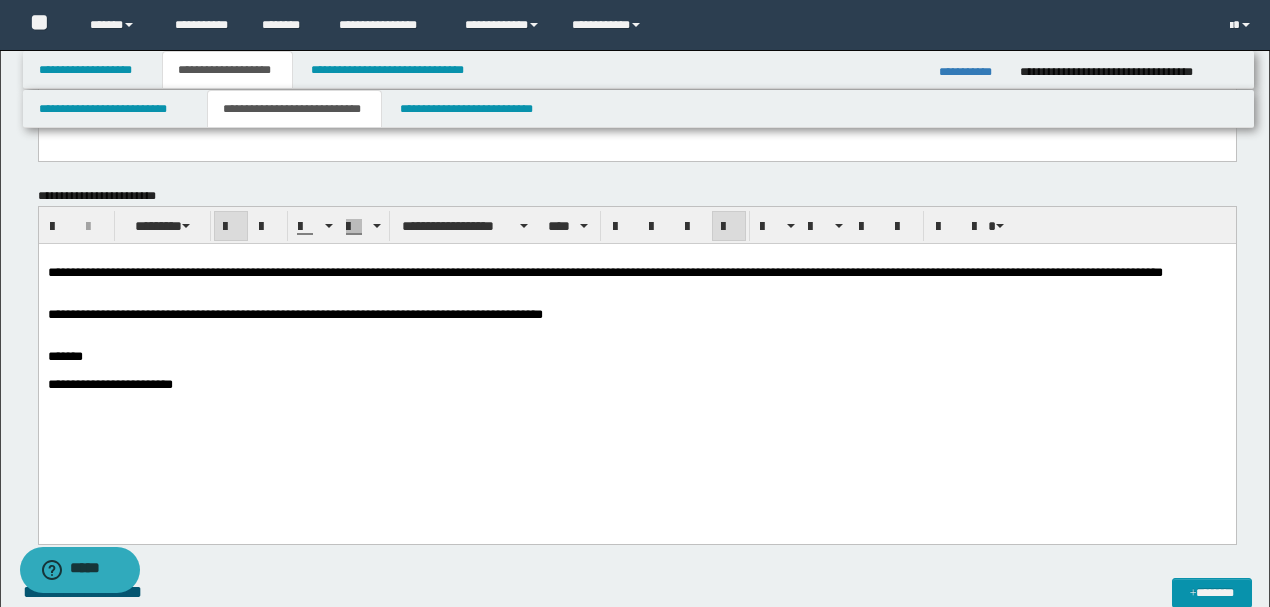 click on "*******" at bounding box center (636, 357) 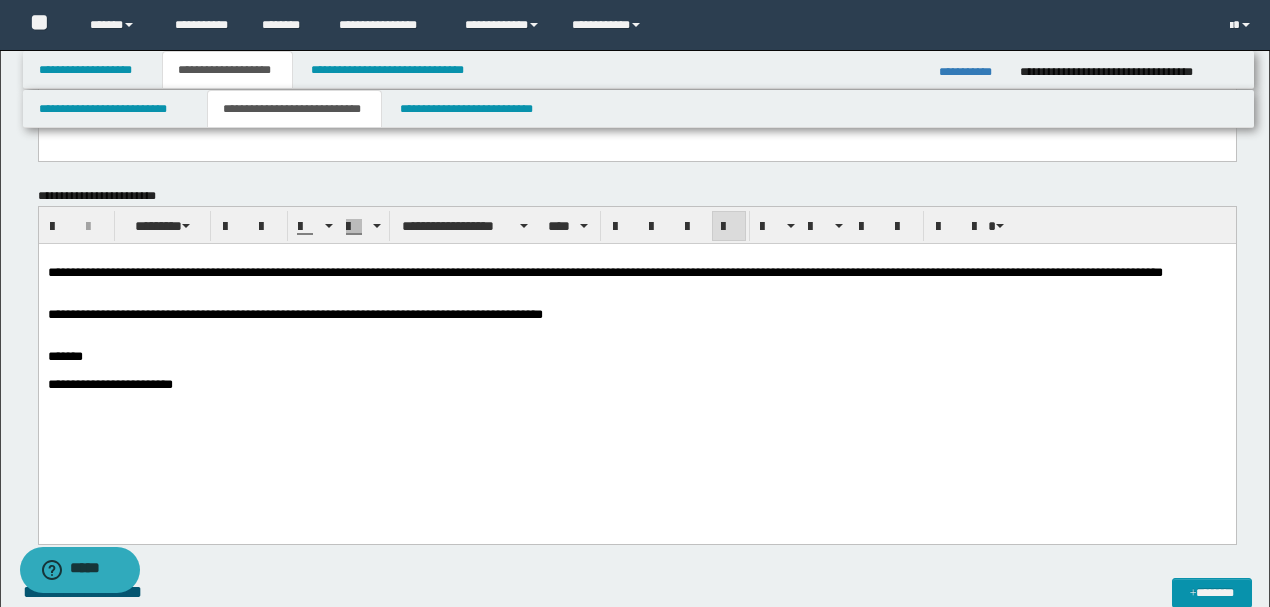 click on "**********" at bounding box center [294, 314] 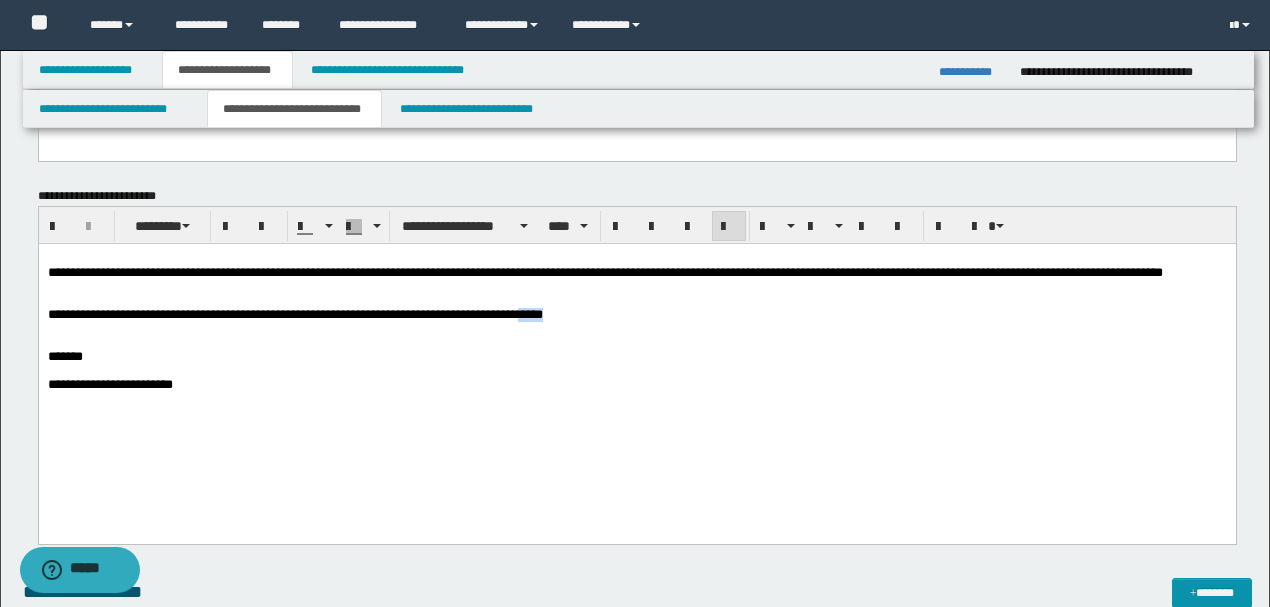 click on "**********" at bounding box center [294, 314] 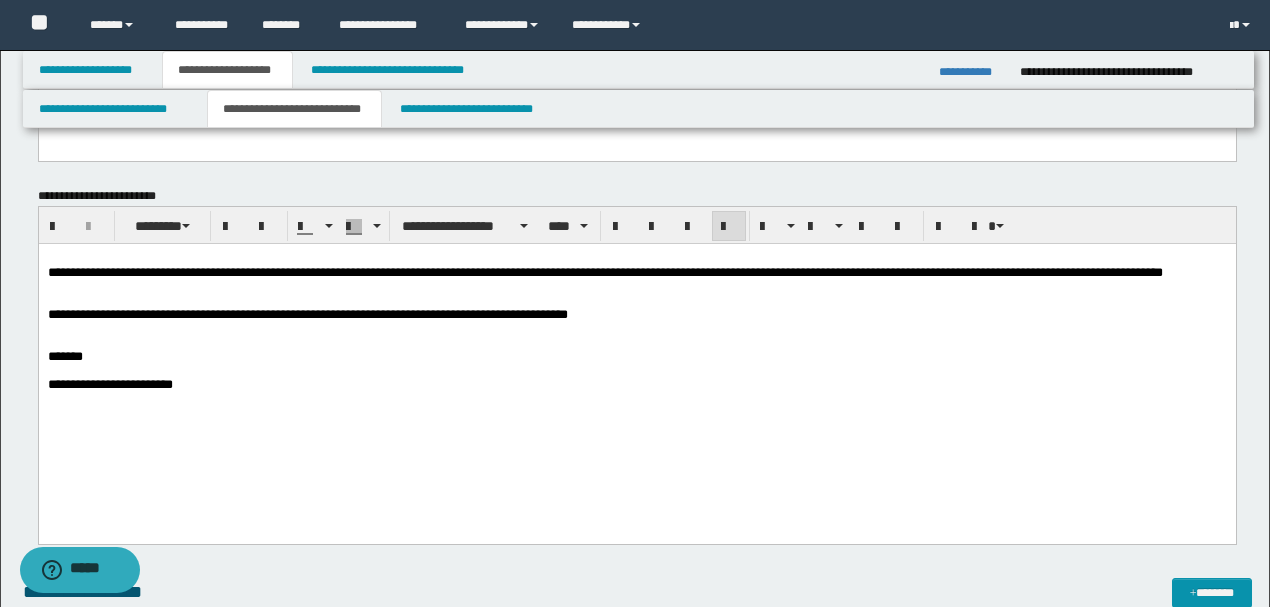 click at bounding box center (636, 371) 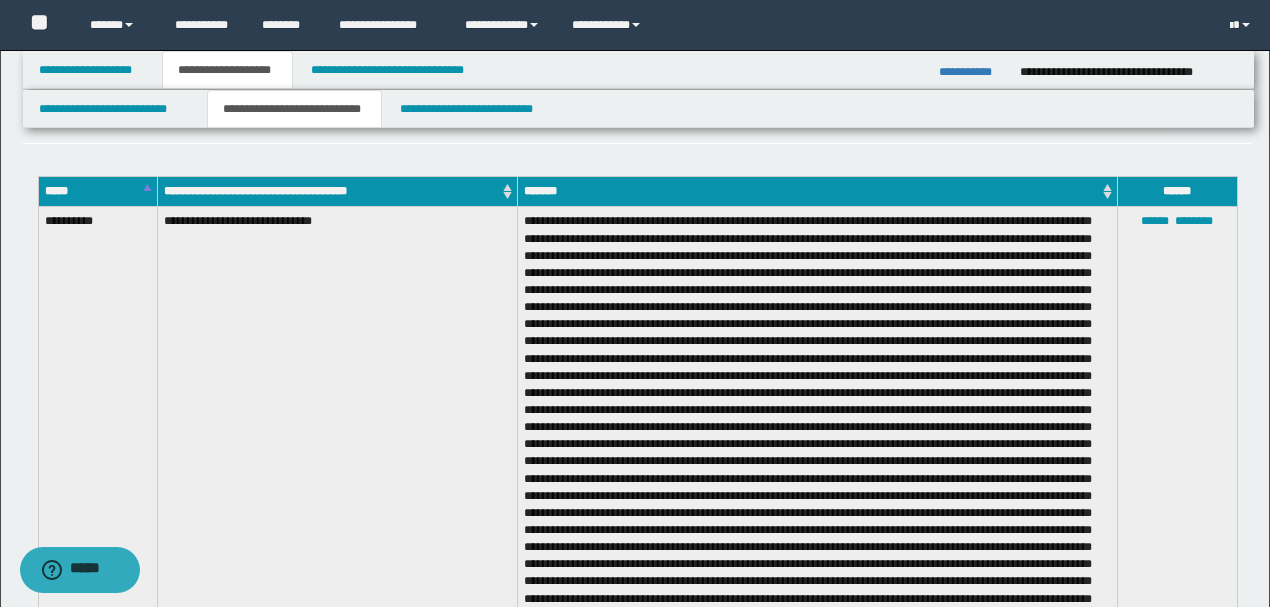 scroll, scrollTop: 1200, scrollLeft: 0, axis: vertical 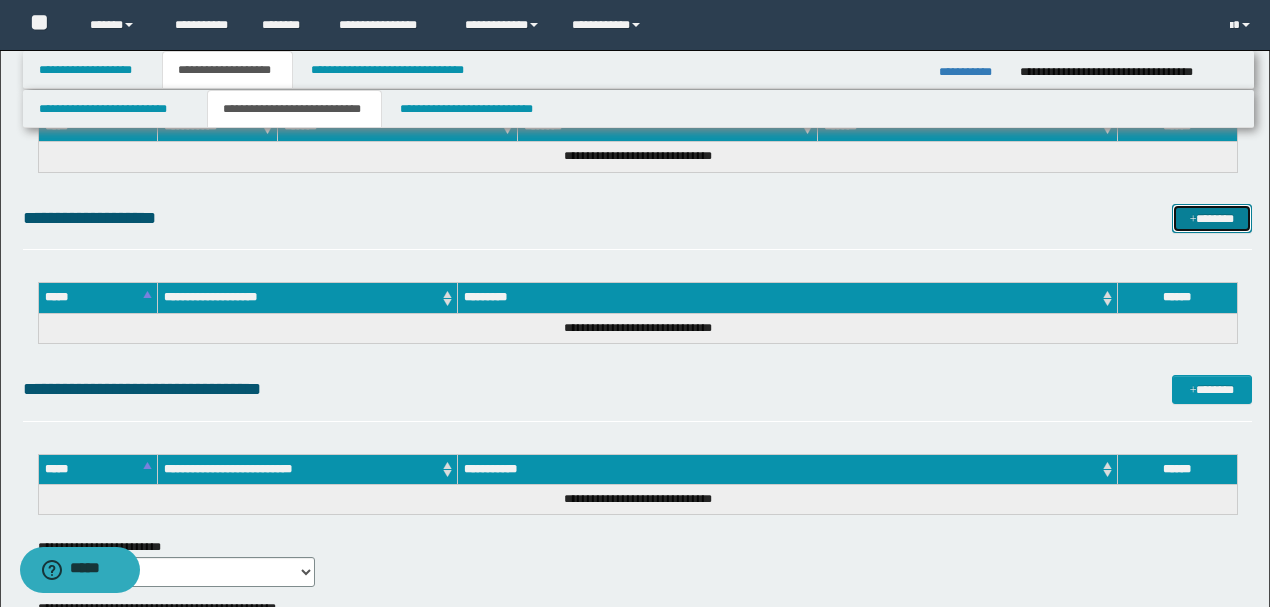 click on "*******" at bounding box center [1211, 218] 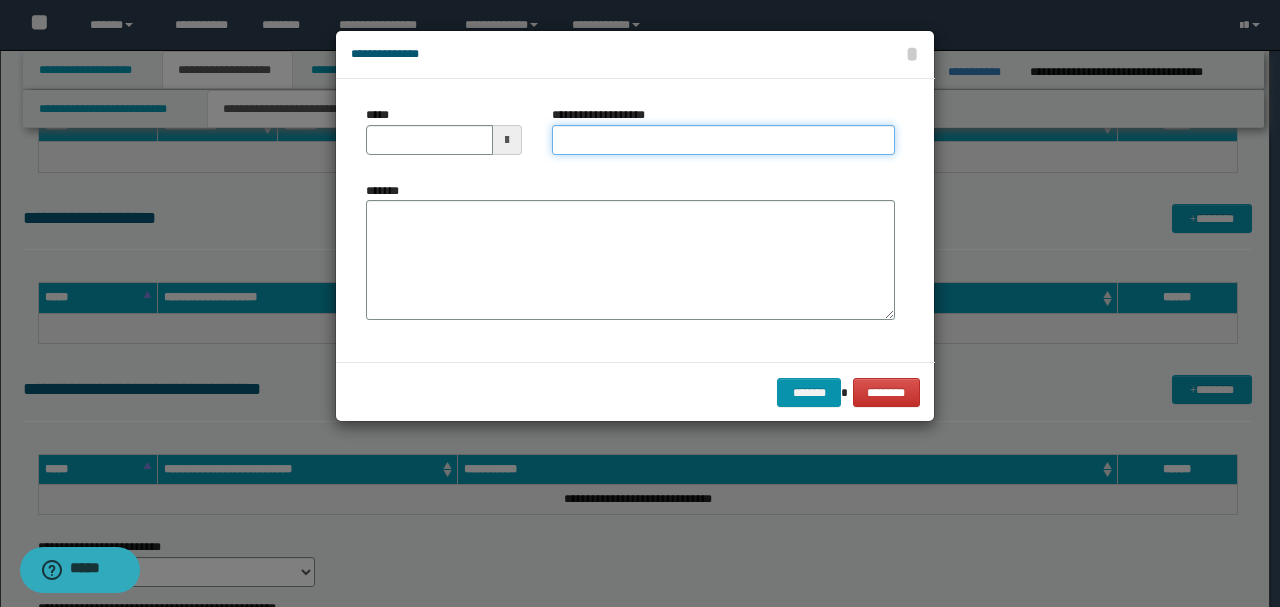 drag, startPoint x: 620, startPoint y: 134, endPoint x: 610, endPoint y: 140, distance: 11.661903 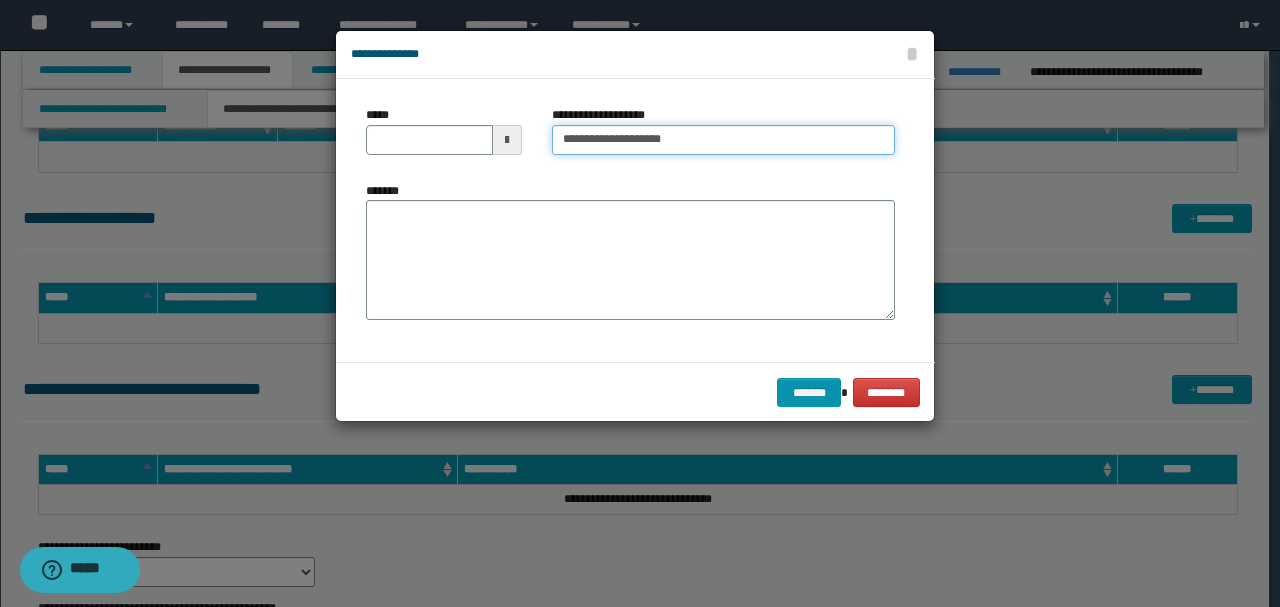 type on "**********" 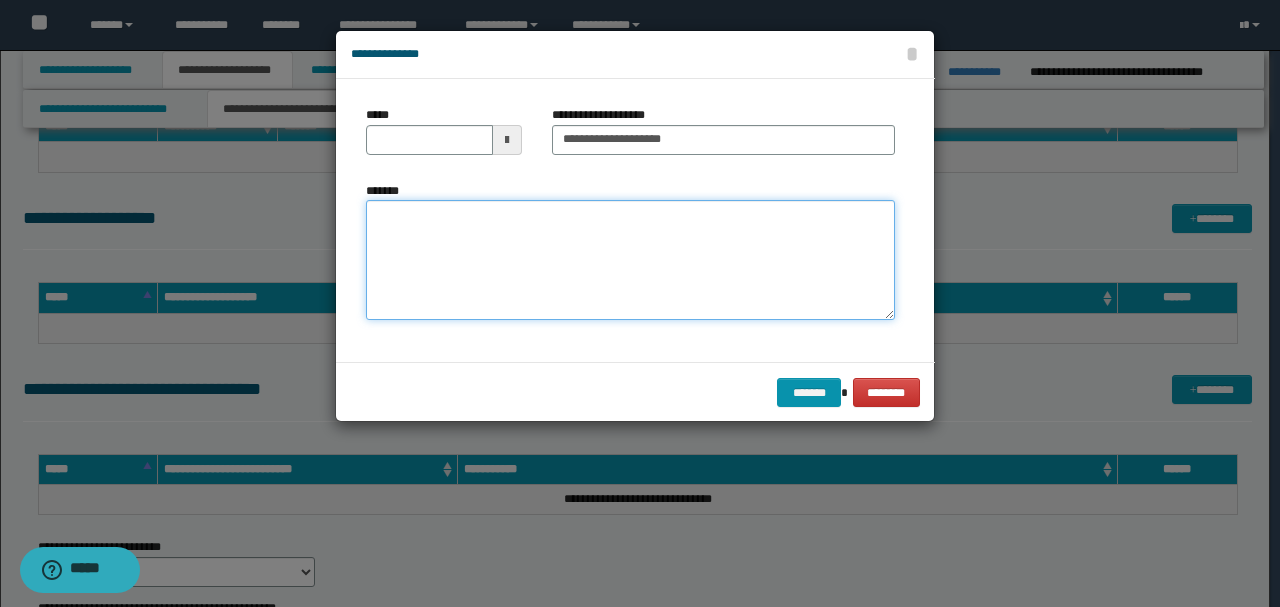 click on "*******" at bounding box center (630, 260) 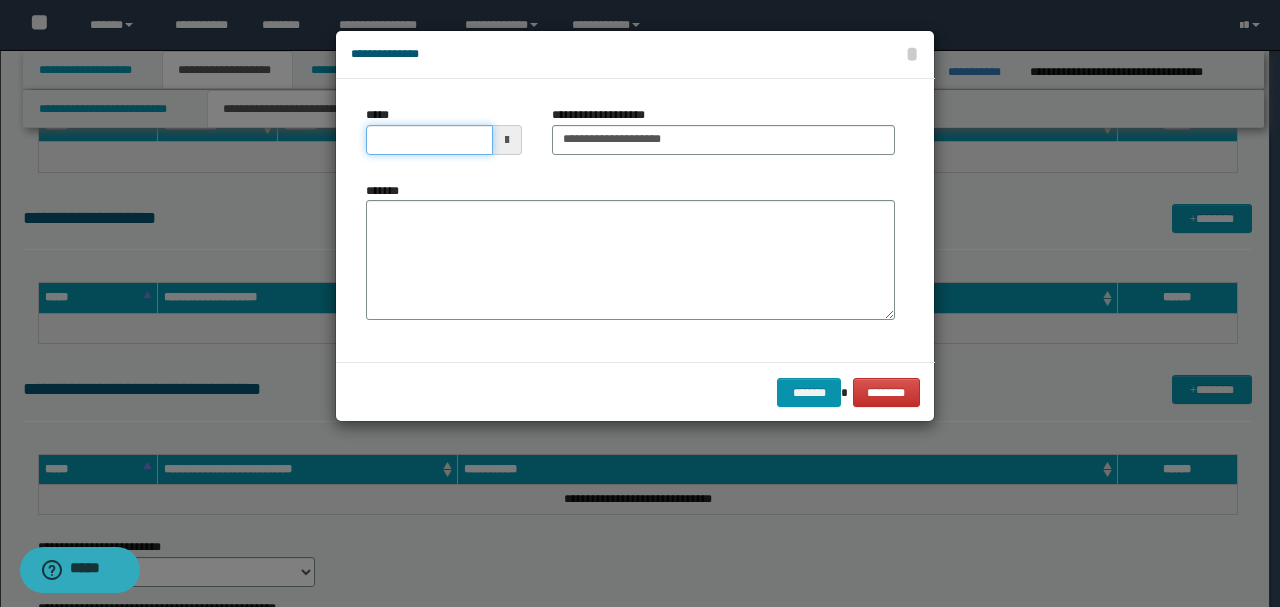 click on "*****" at bounding box center (429, 140) 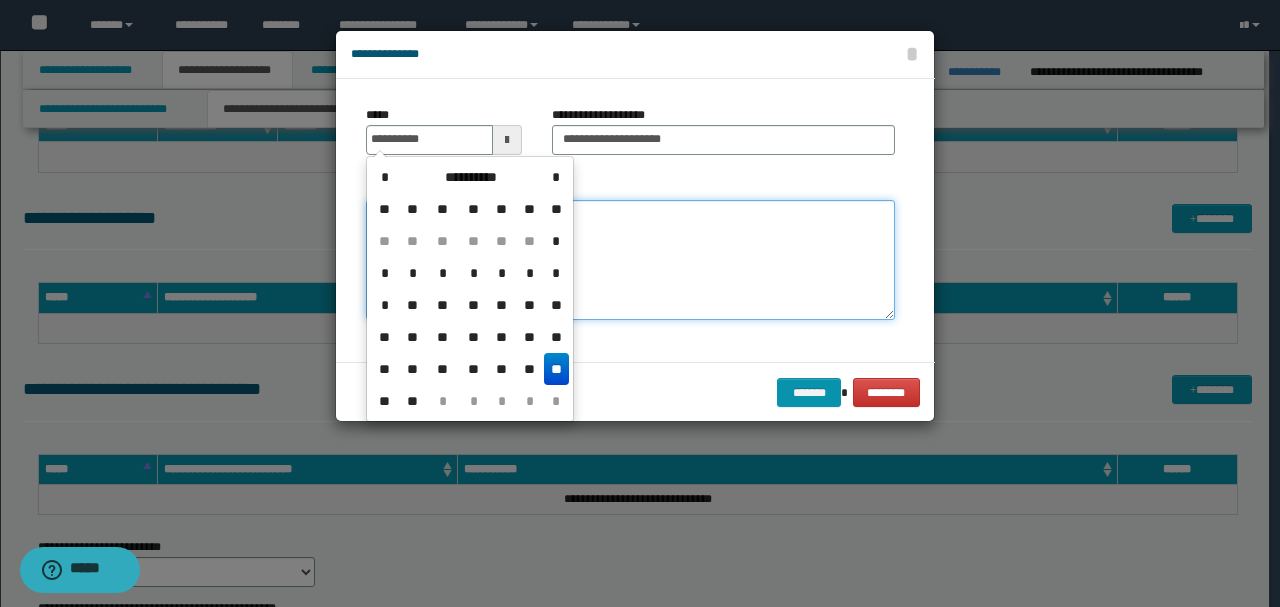 click on "*******" at bounding box center [630, 260] 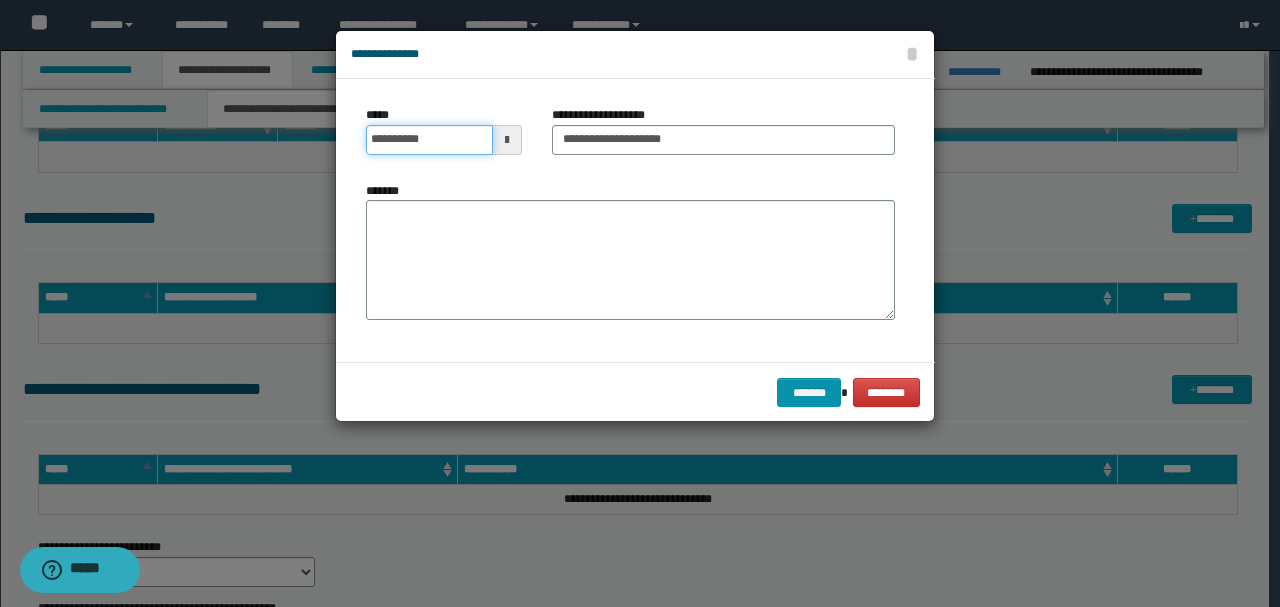 click on "**********" at bounding box center (429, 140) 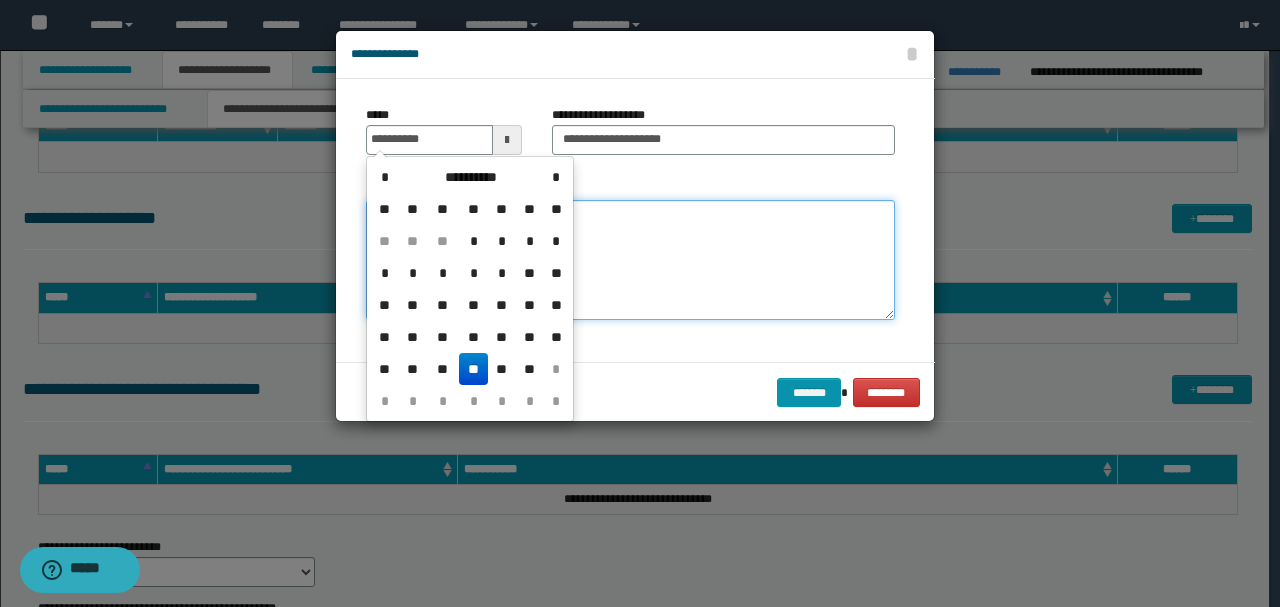 type on "**********" 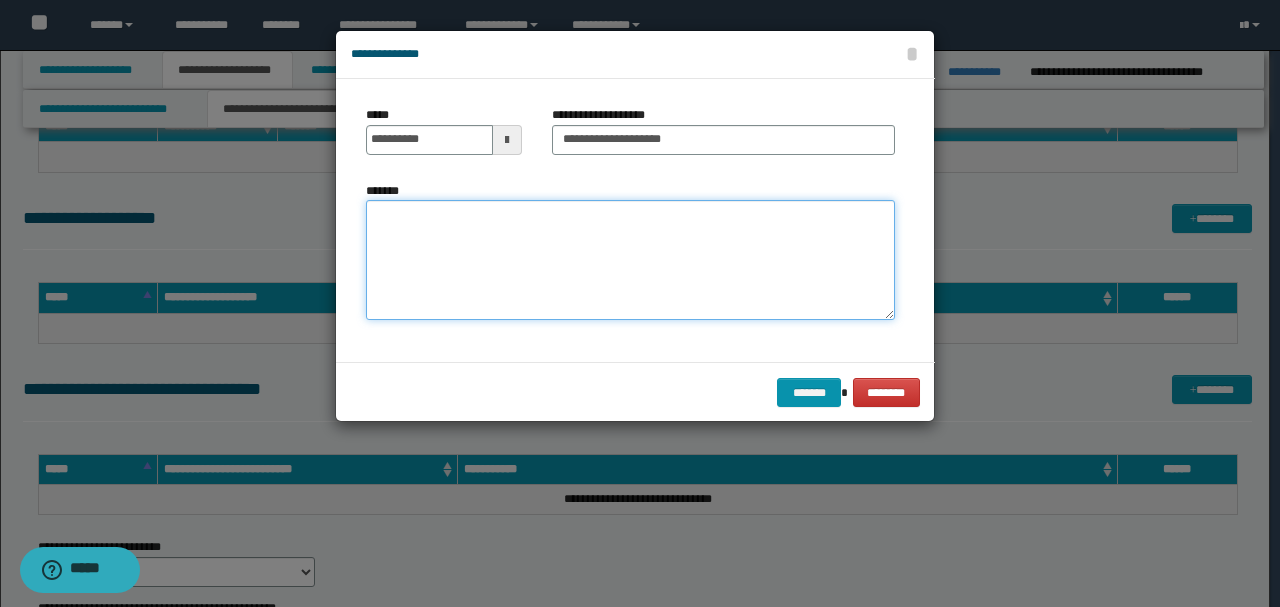 click on "*******" at bounding box center [630, 260] 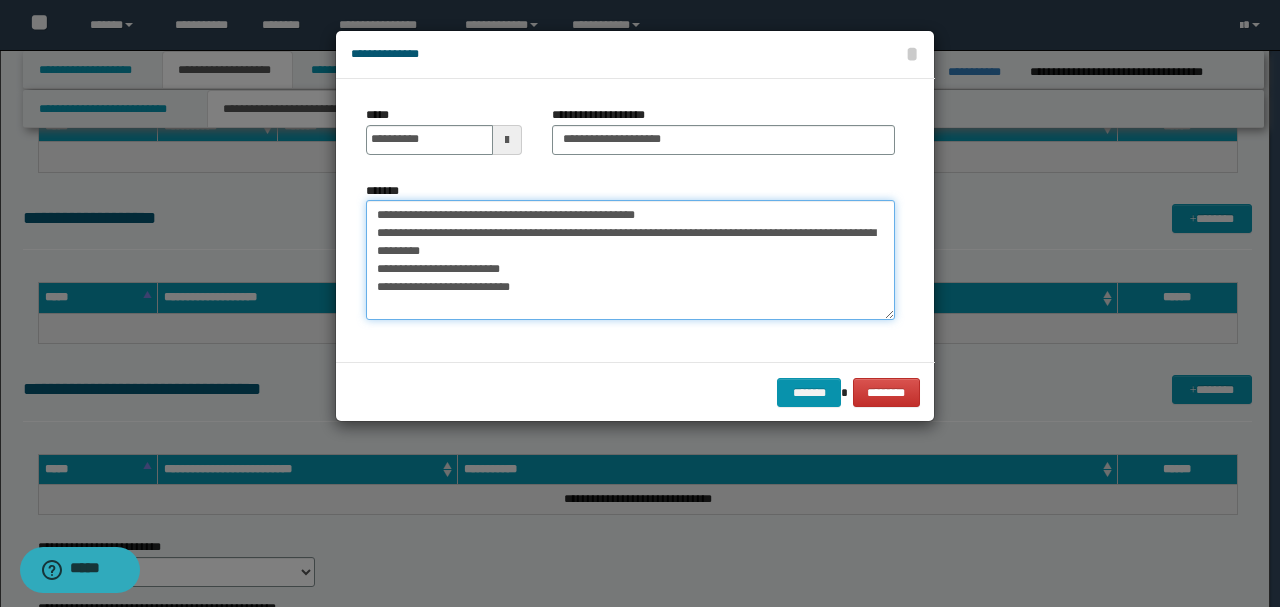 click on "**********" at bounding box center [630, 260] 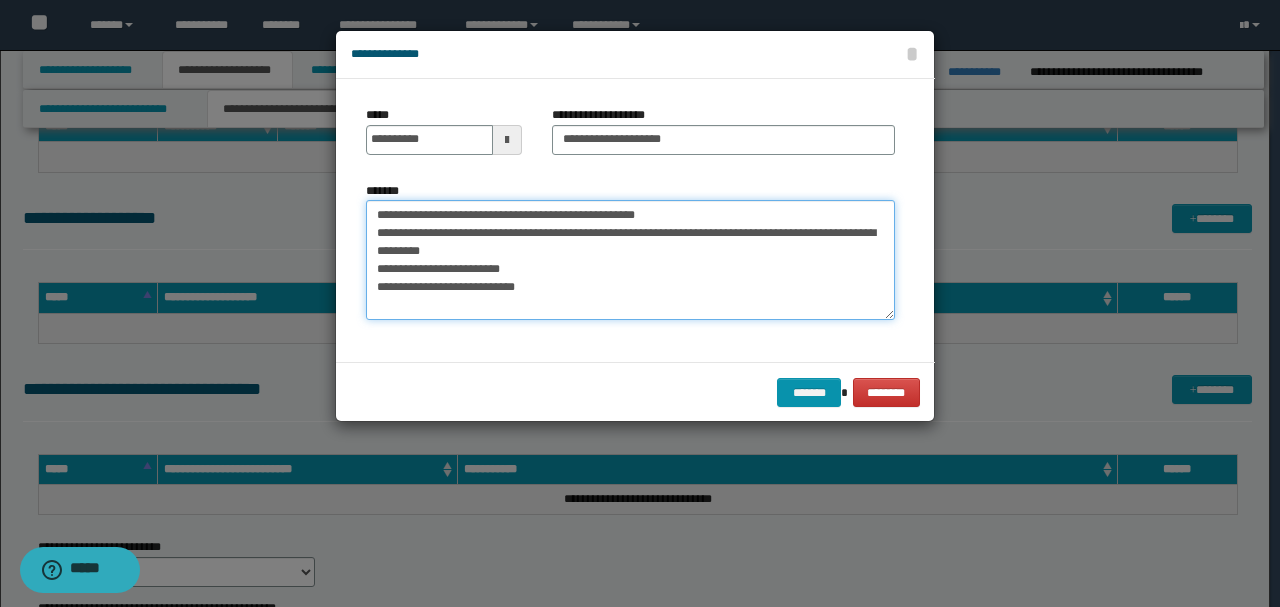 paste on "**********" 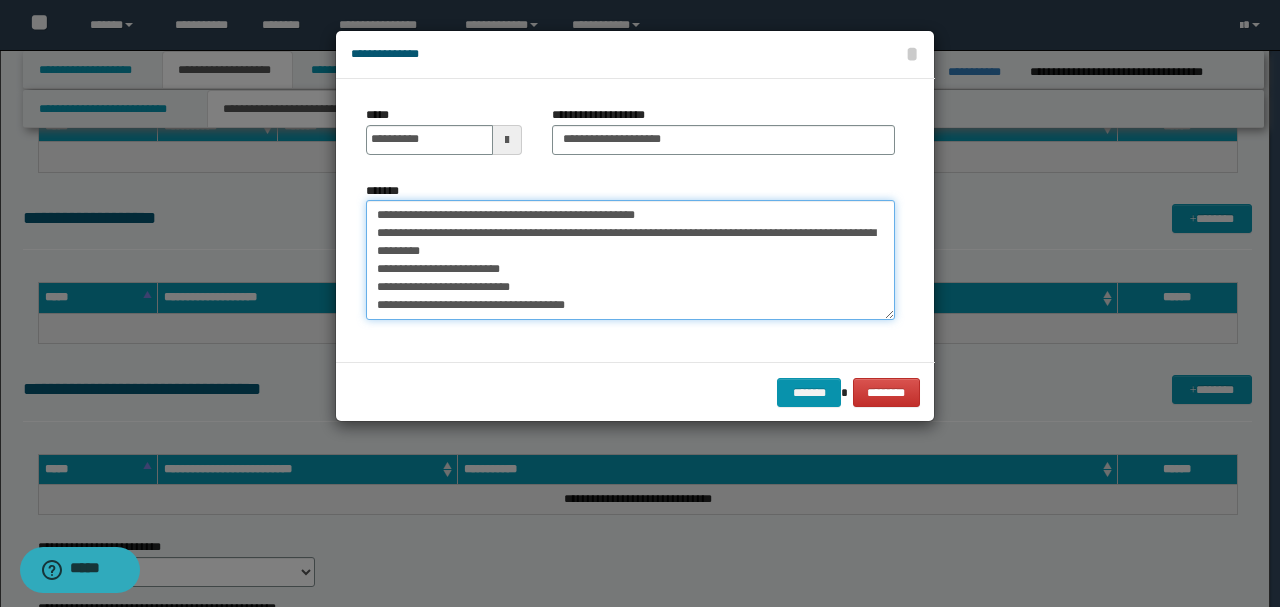 scroll, scrollTop: 246, scrollLeft: 0, axis: vertical 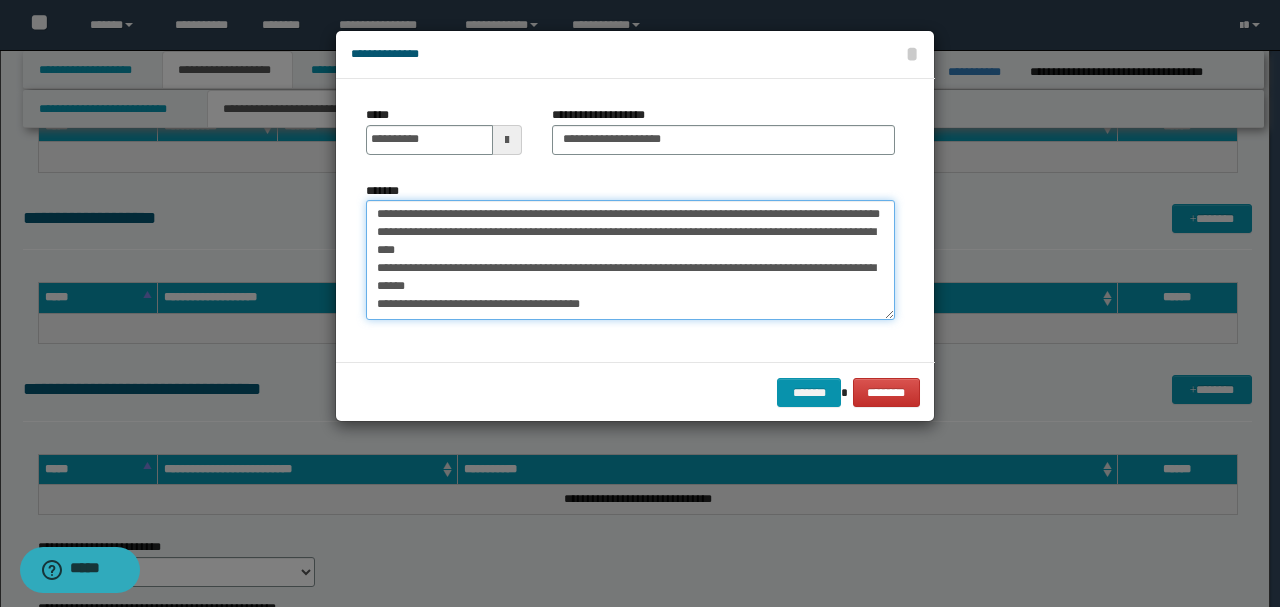 click on "**********" at bounding box center [630, 259] 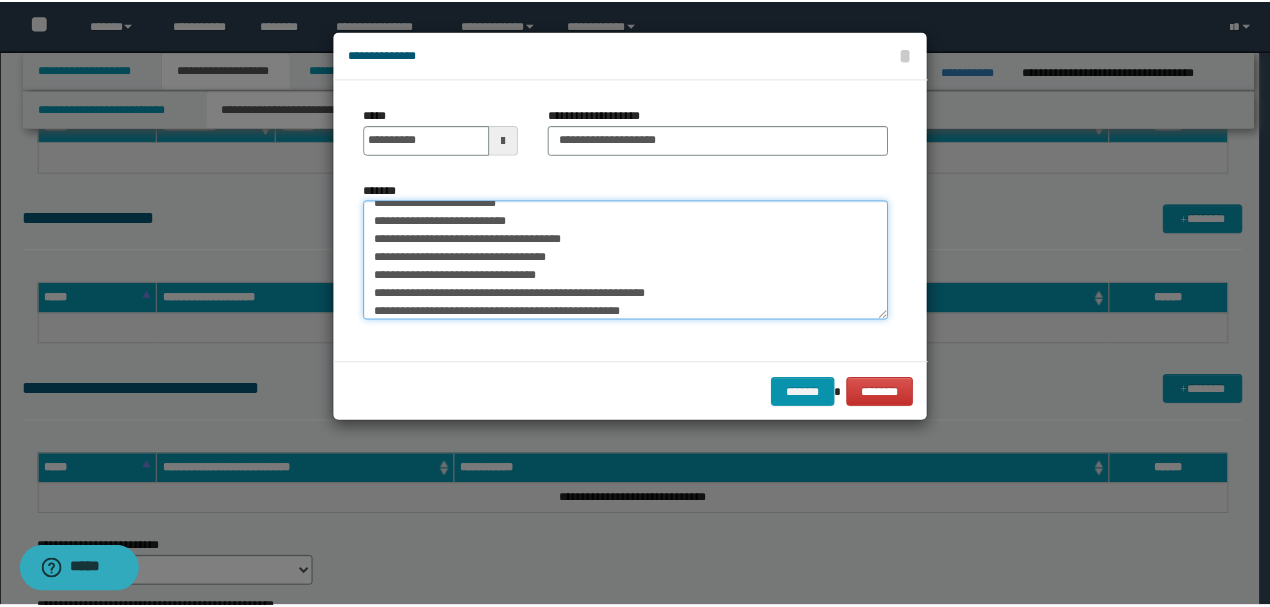 scroll, scrollTop: 252, scrollLeft: 0, axis: vertical 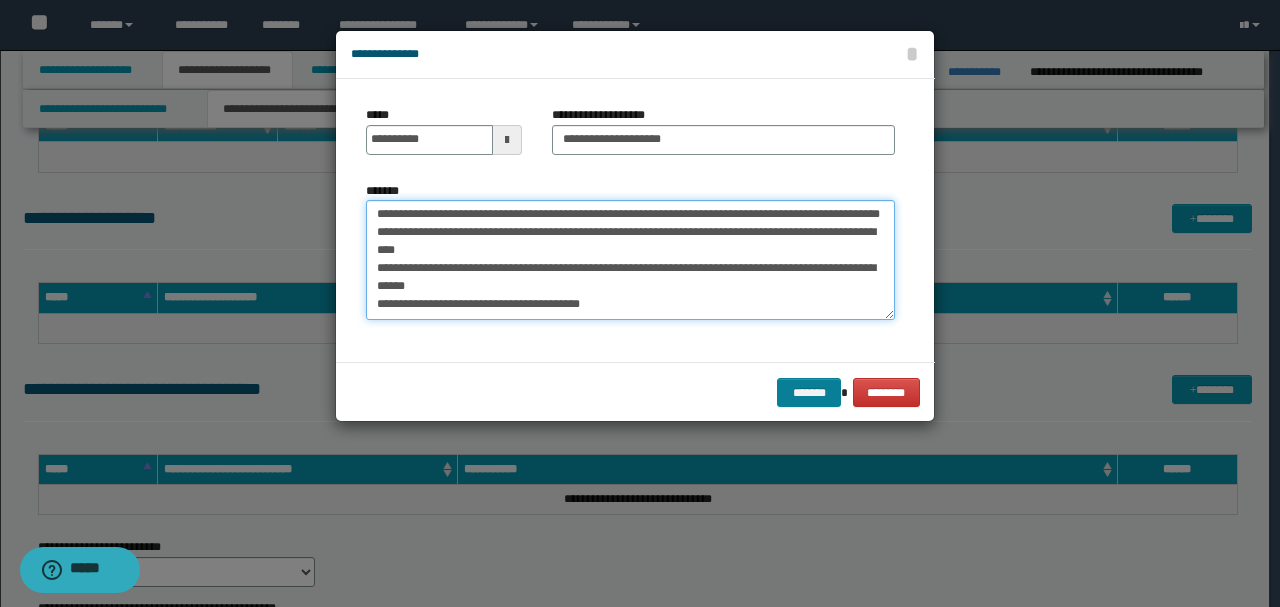 type on "**********" 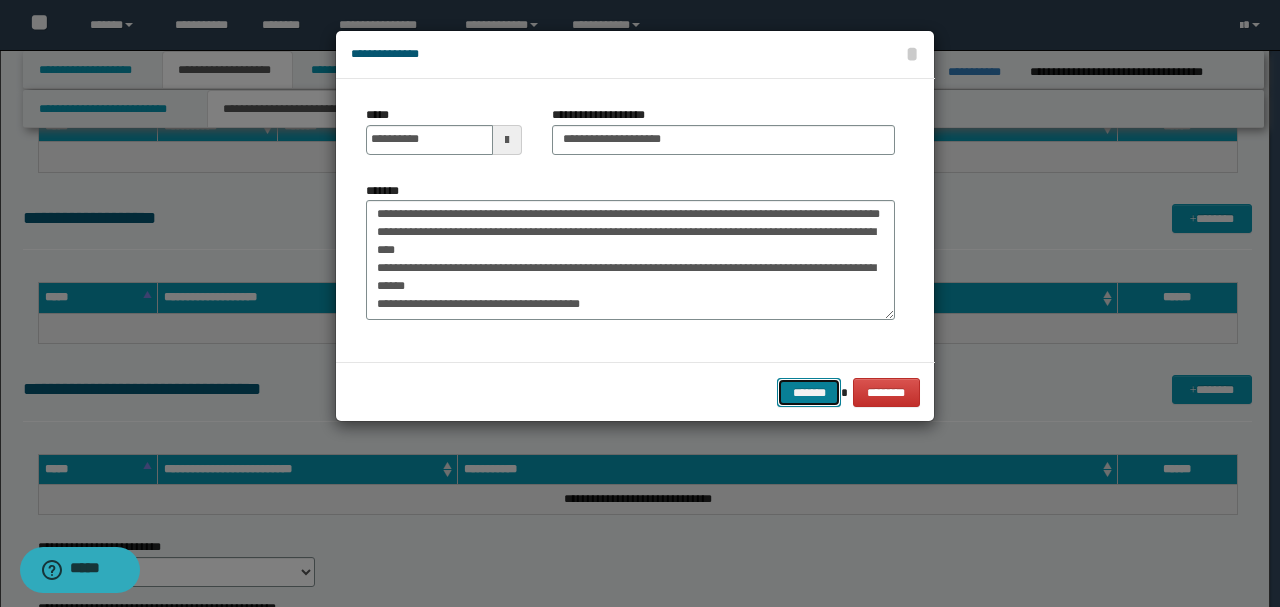click on "*******" at bounding box center (809, 392) 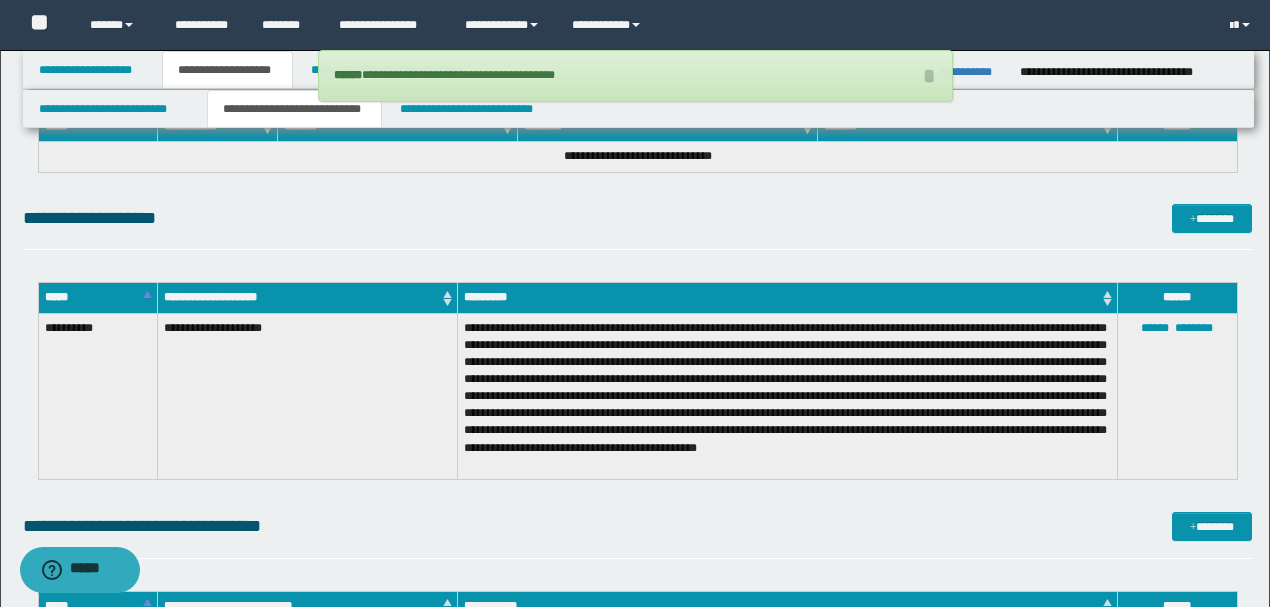 click on "**********" at bounding box center [787, 396] 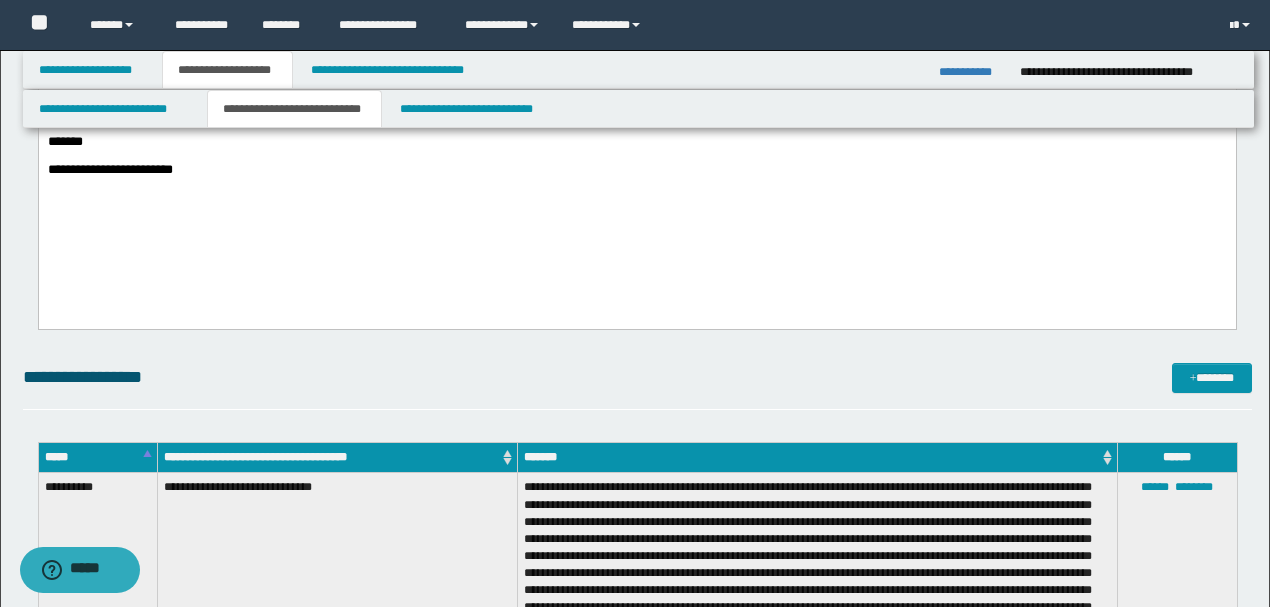scroll, scrollTop: 948, scrollLeft: 0, axis: vertical 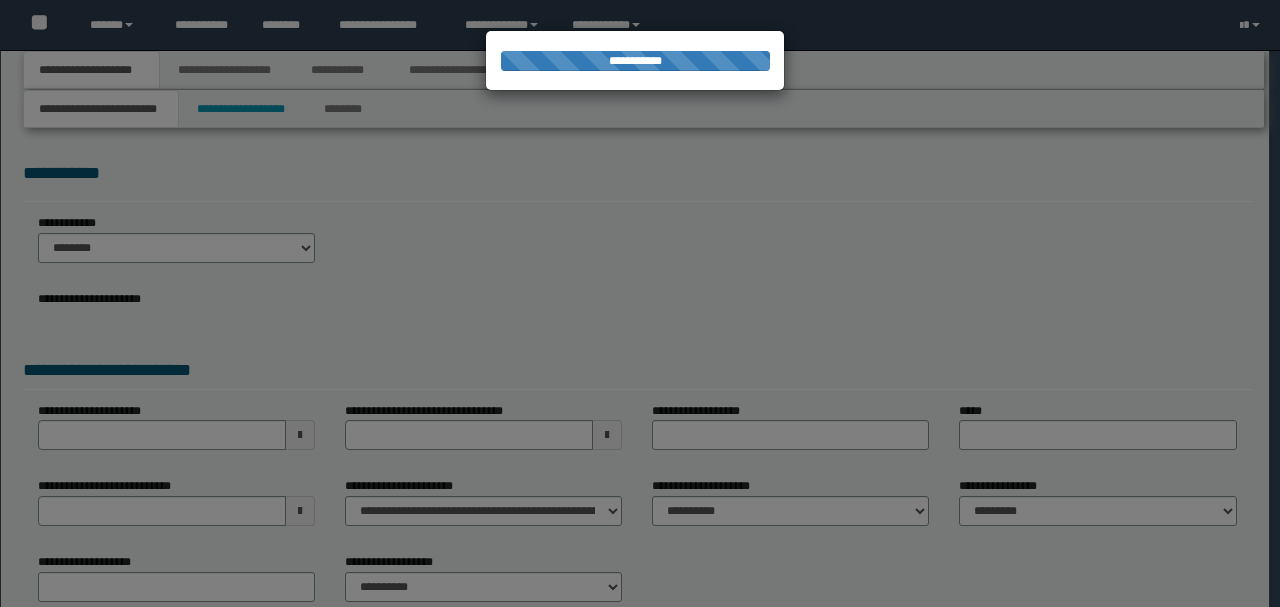 type on "**********" 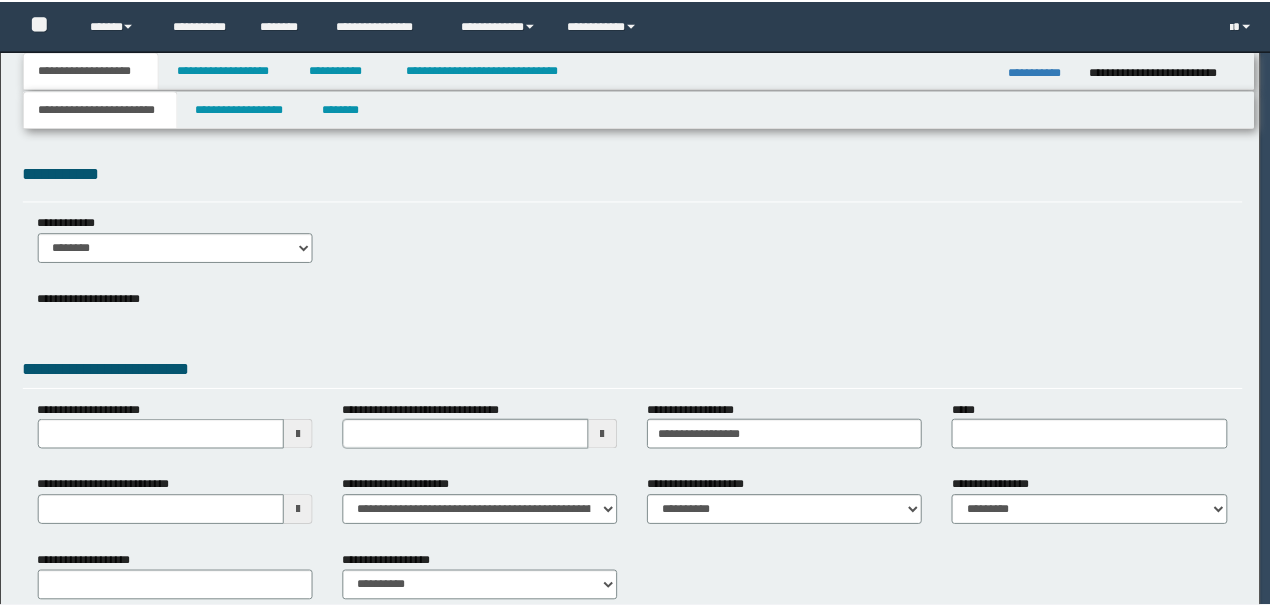 scroll, scrollTop: 0, scrollLeft: 0, axis: both 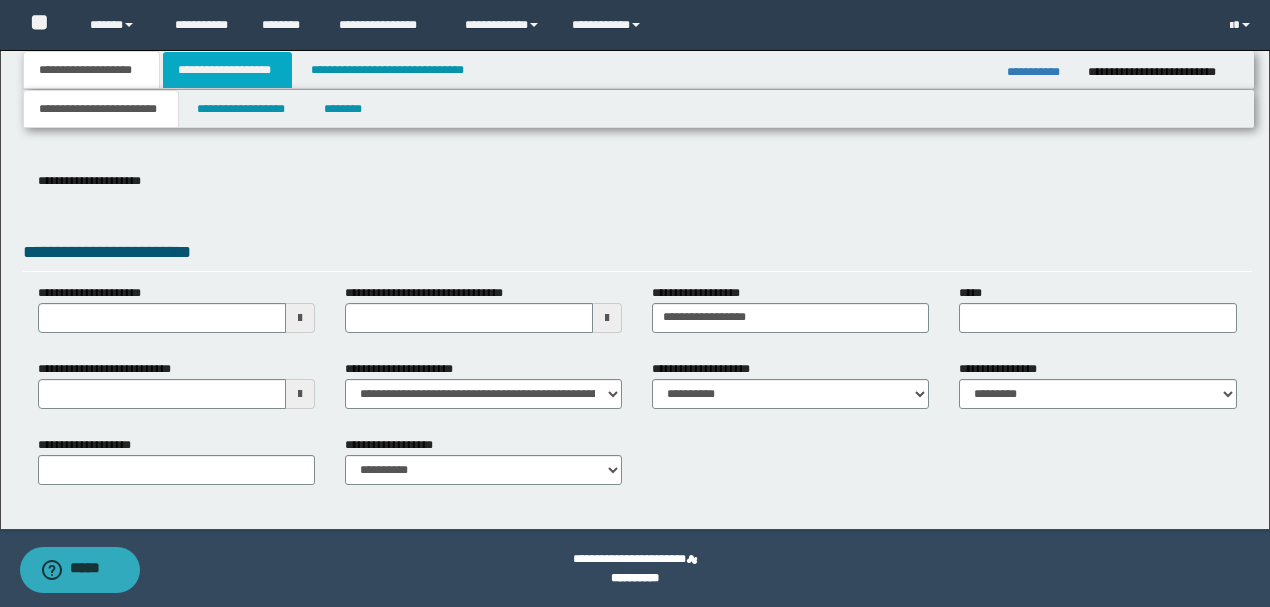 click on "**********" at bounding box center (227, 70) 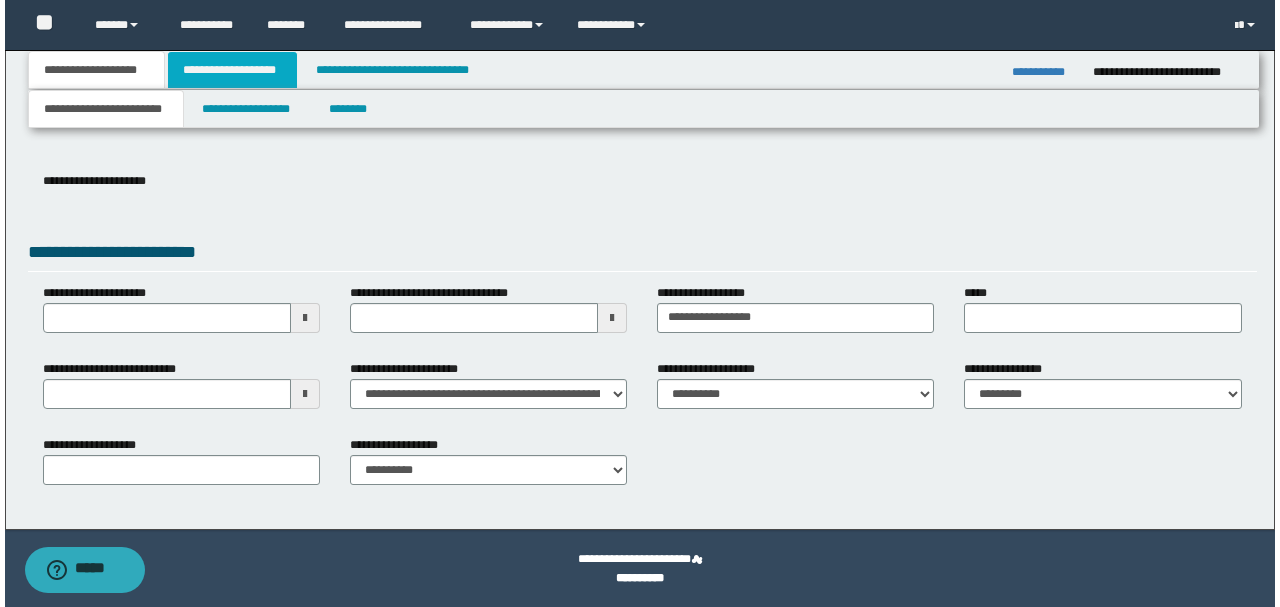 scroll, scrollTop: 0, scrollLeft: 0, axis: both 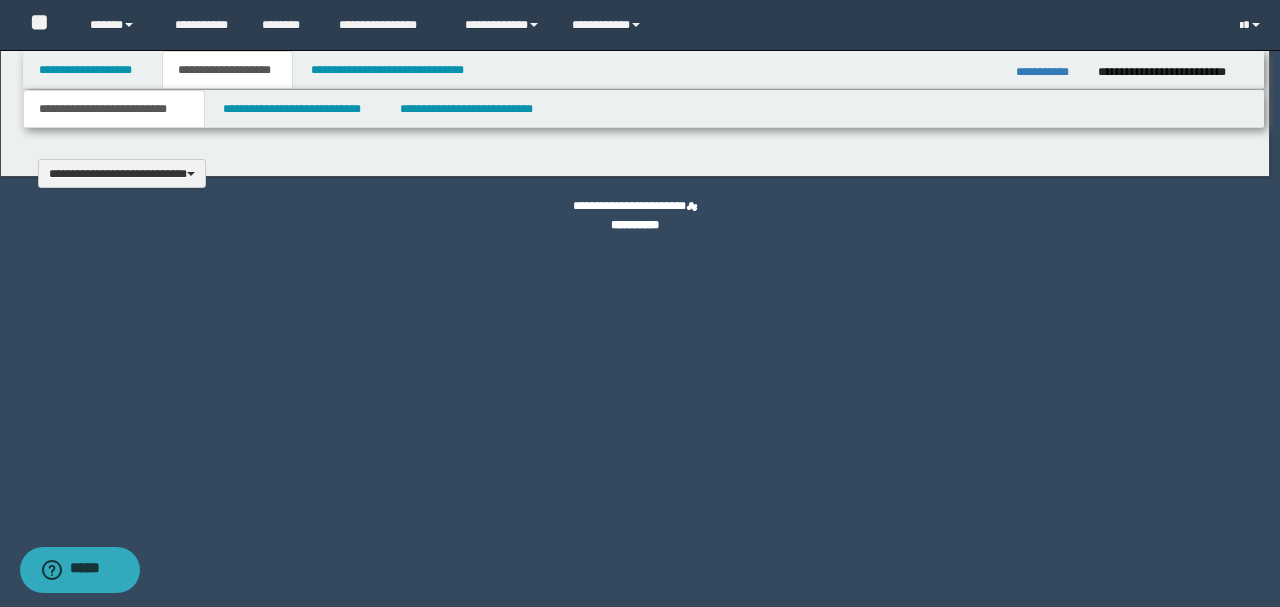 type 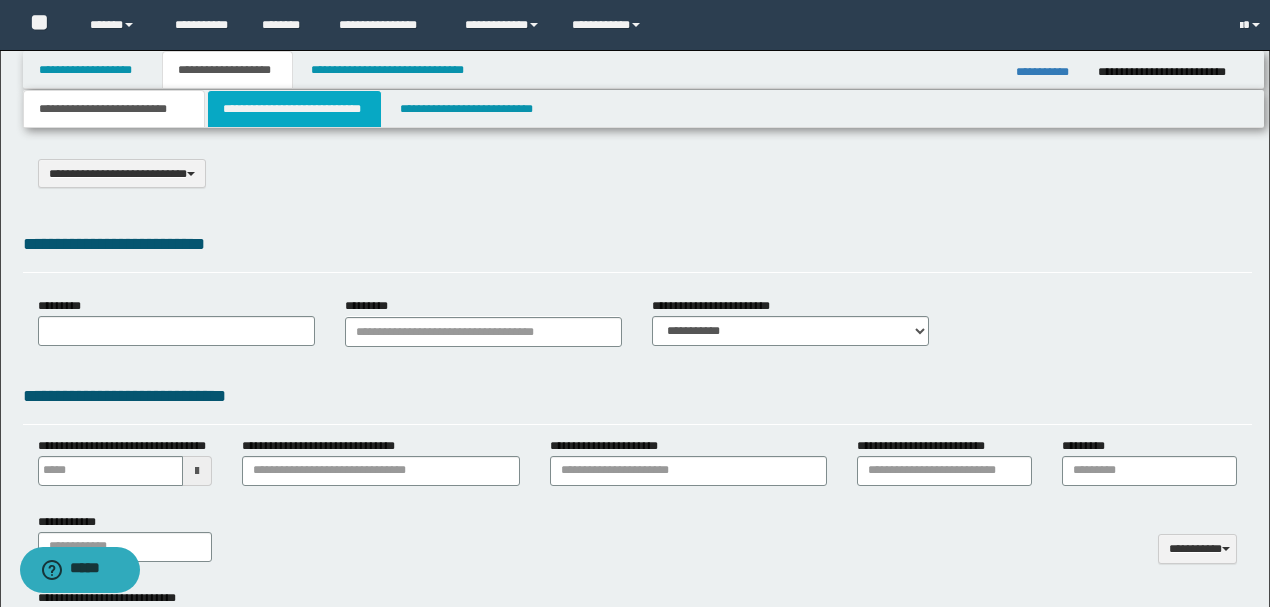 select on "*" 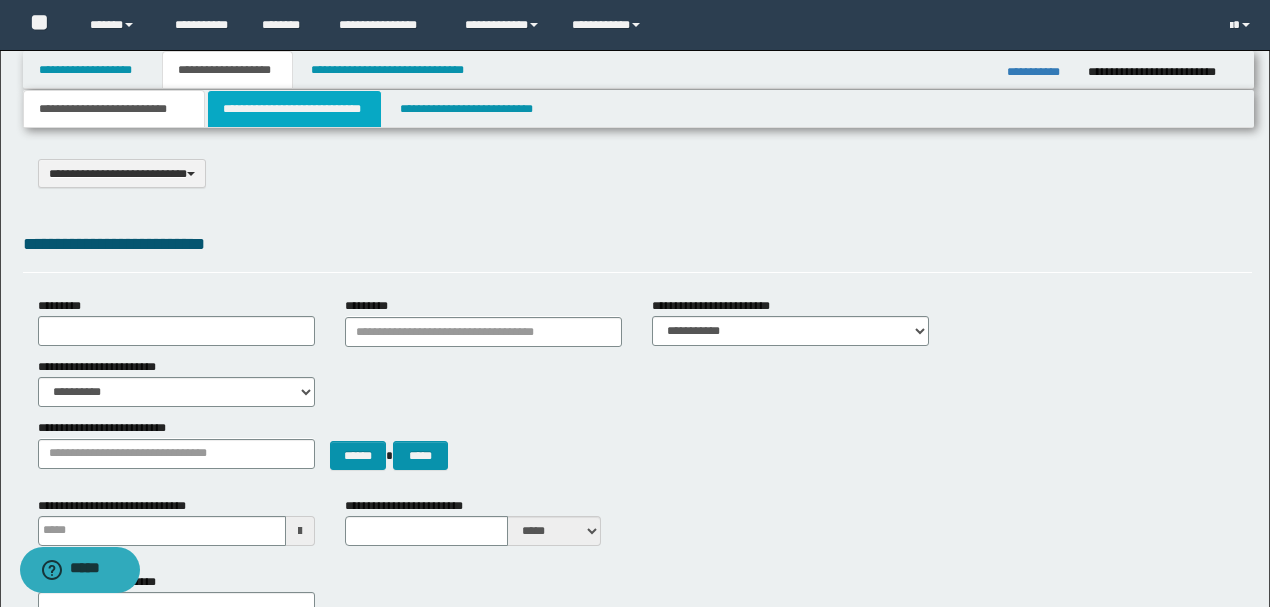 click on "**********" at bounding box center [294, 109] 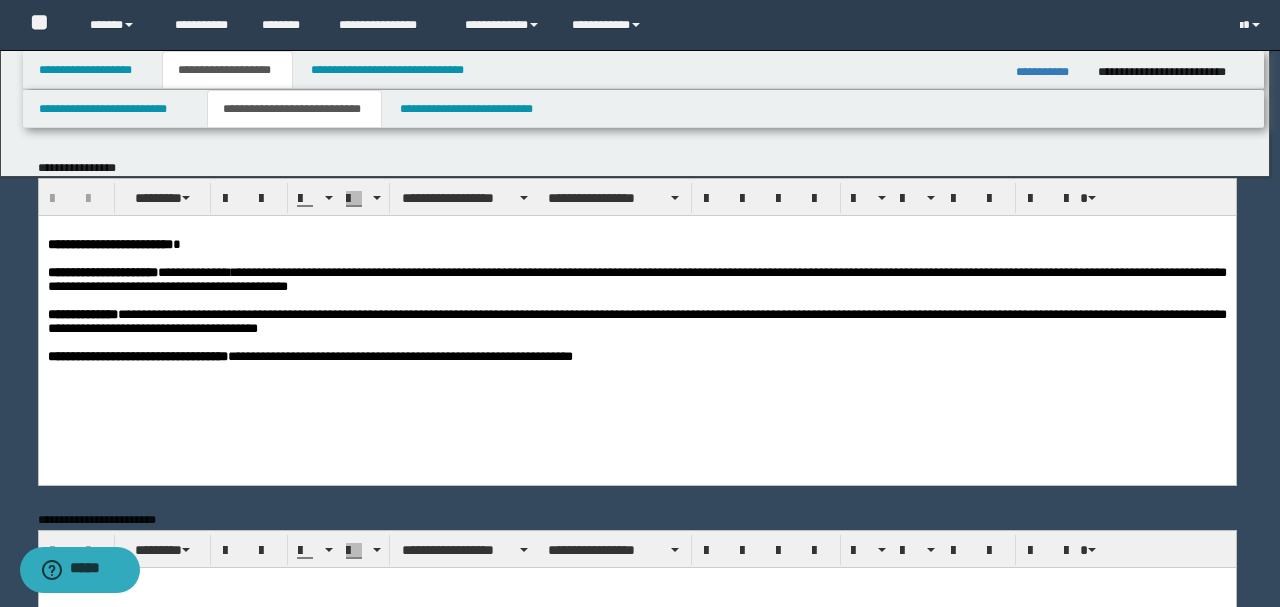 scroll, scrollTop: 0, scrollLeft: 0, axis: both 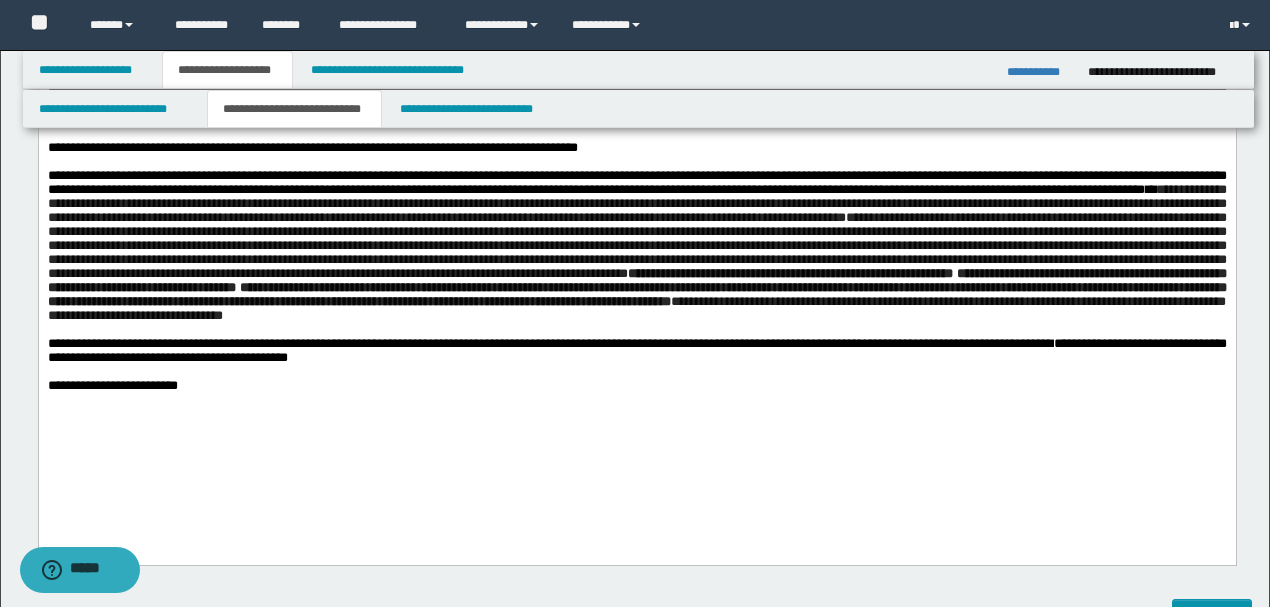 click on "**********" at bounding box center (1040, 72) 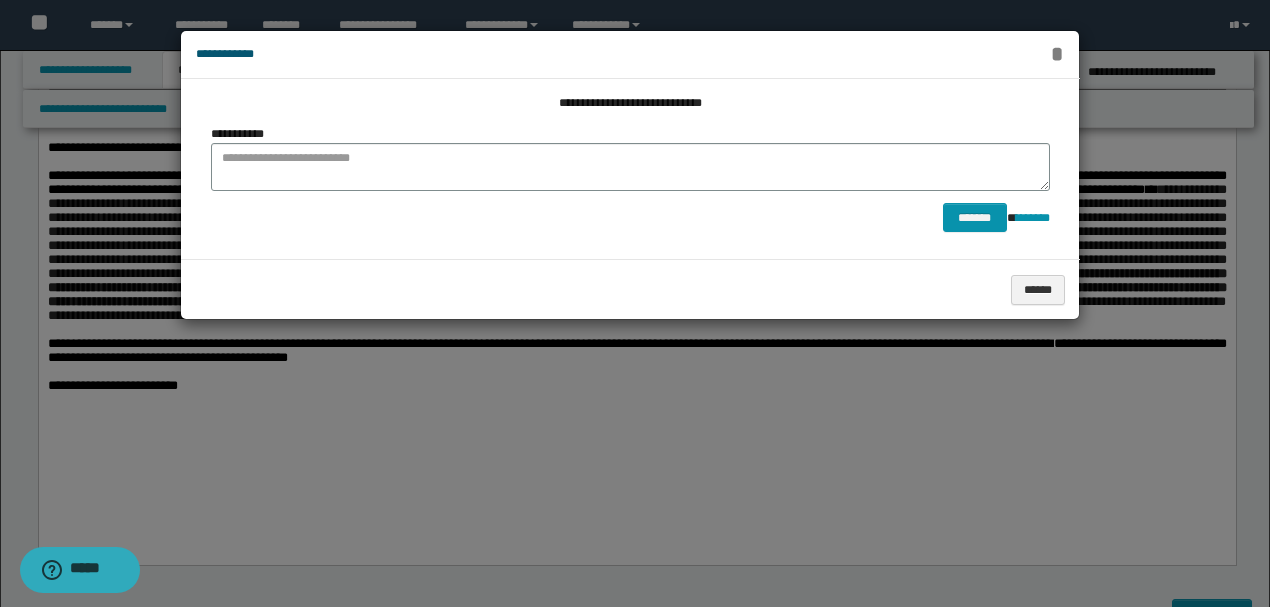 click on "*" at bounding box center (1057, 54) 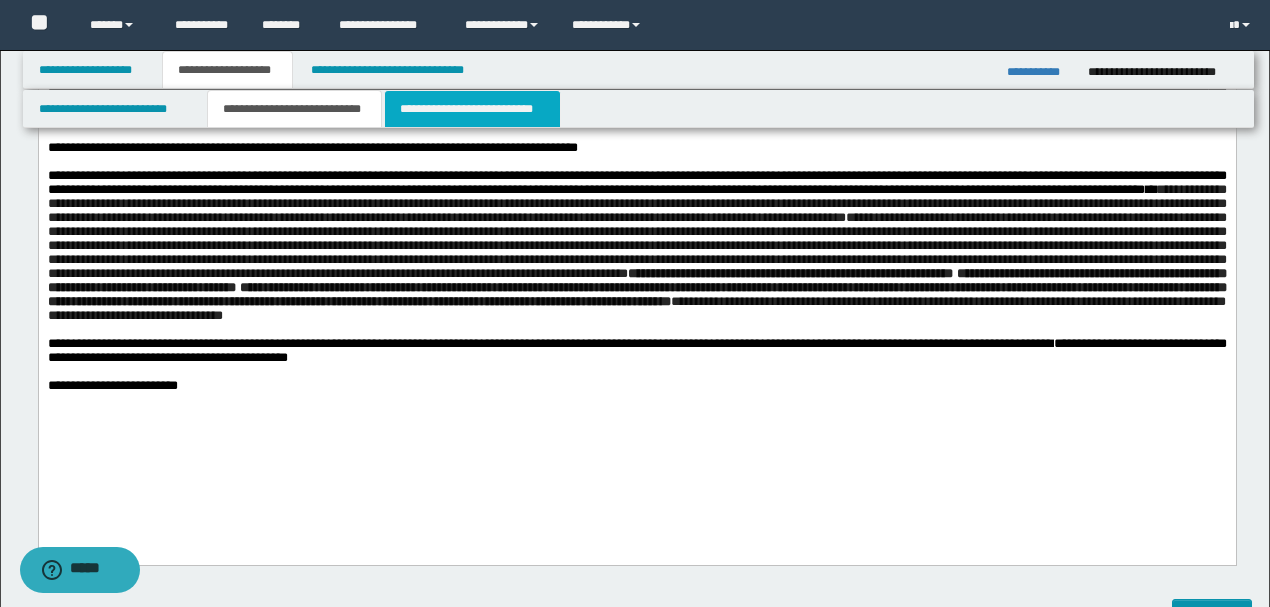 click on "**********" at bounding box center [472, 109] 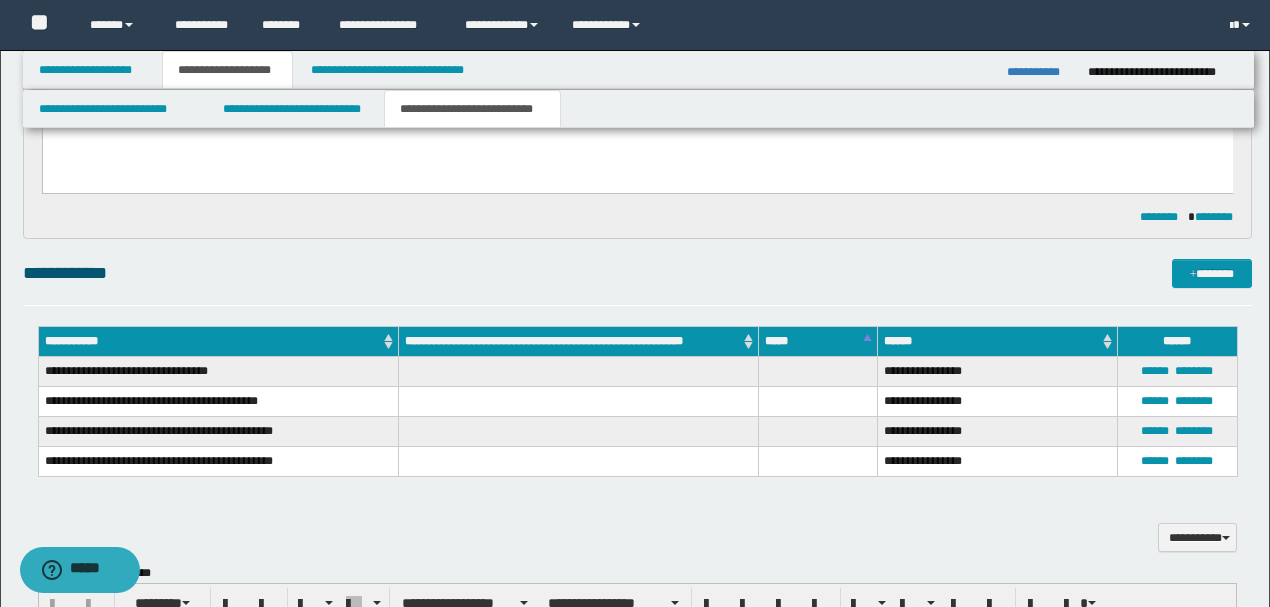 scroll, scrollTop: 666, scrollLeft: 0, axis: vertical 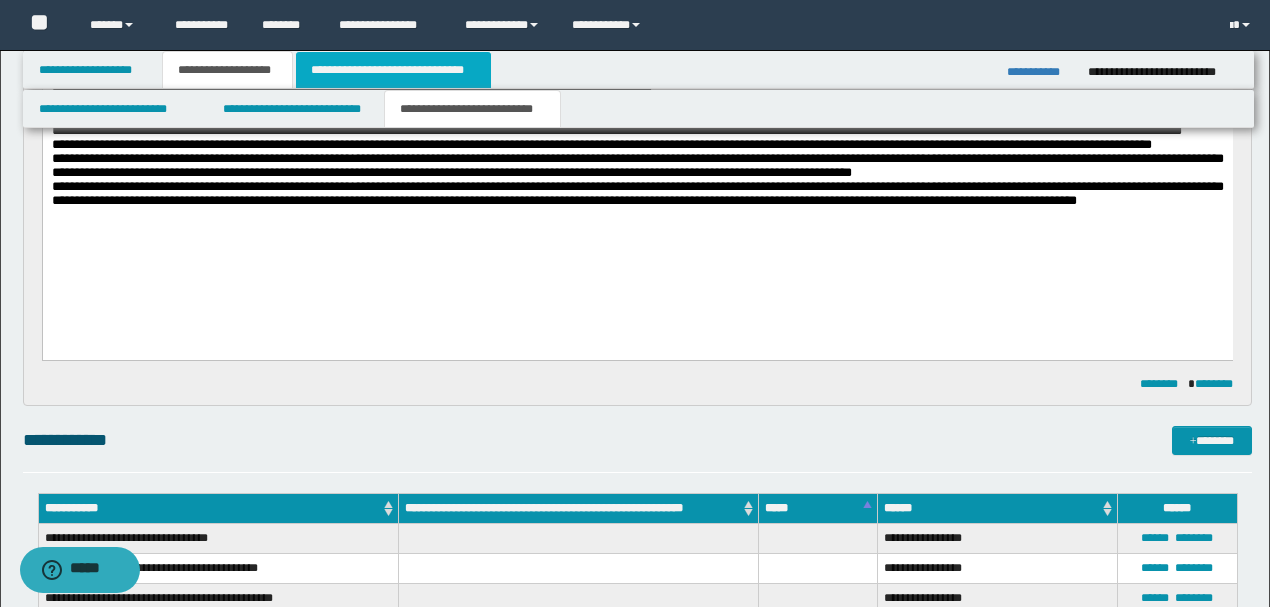 click on "**********" at bounding box center [393, 70] 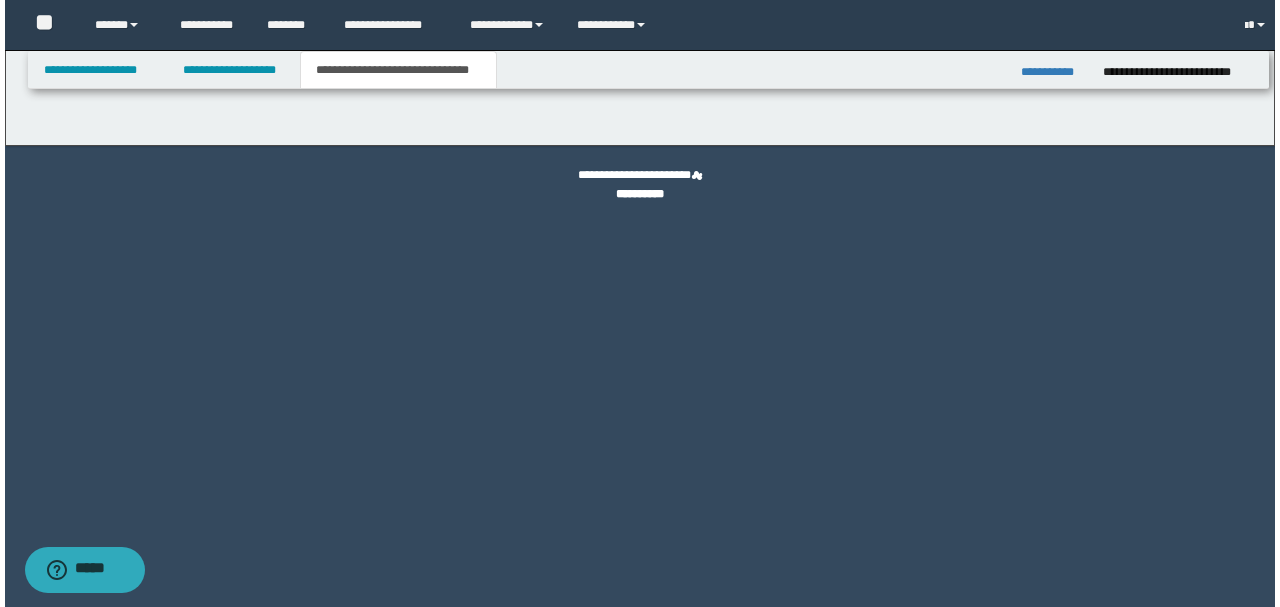 scroll, scrollTop: 0, scrollLeft: 0, axis: both 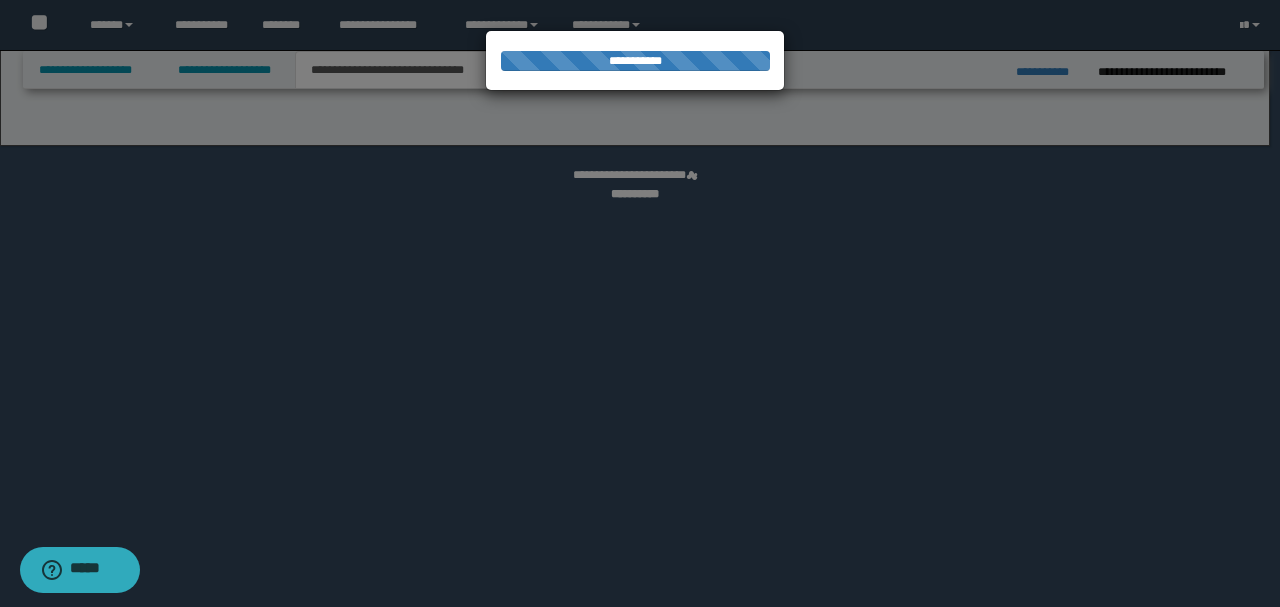 select on "*" 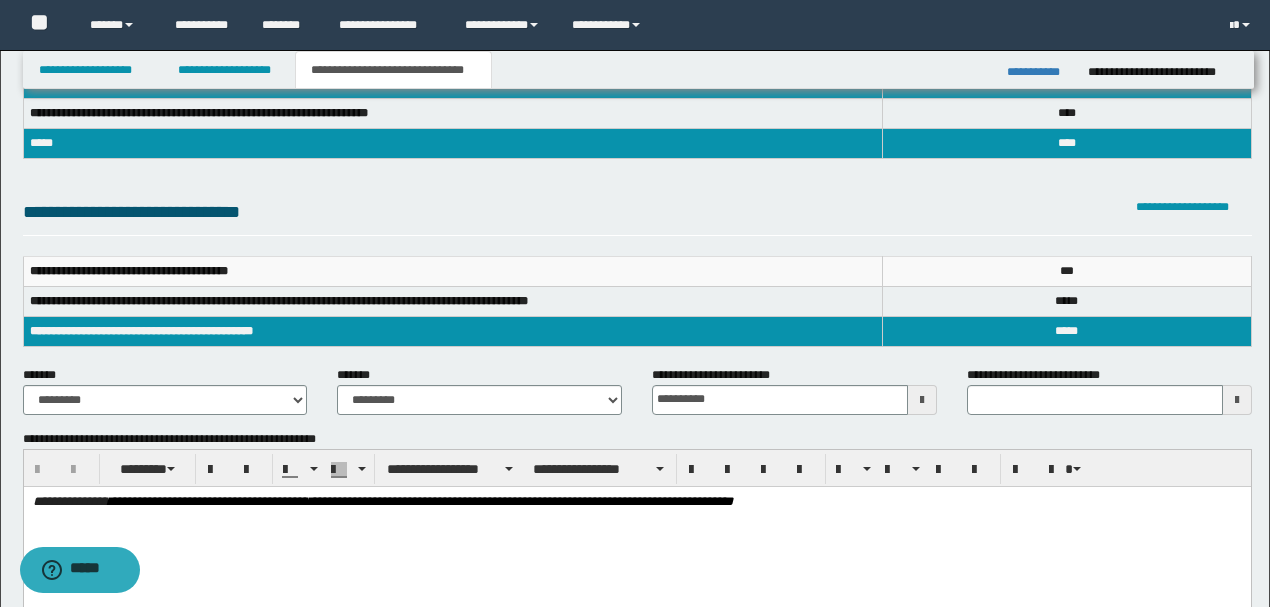 scroll, scrollTop: 266, scrollLeft: 0, axis: vertical 